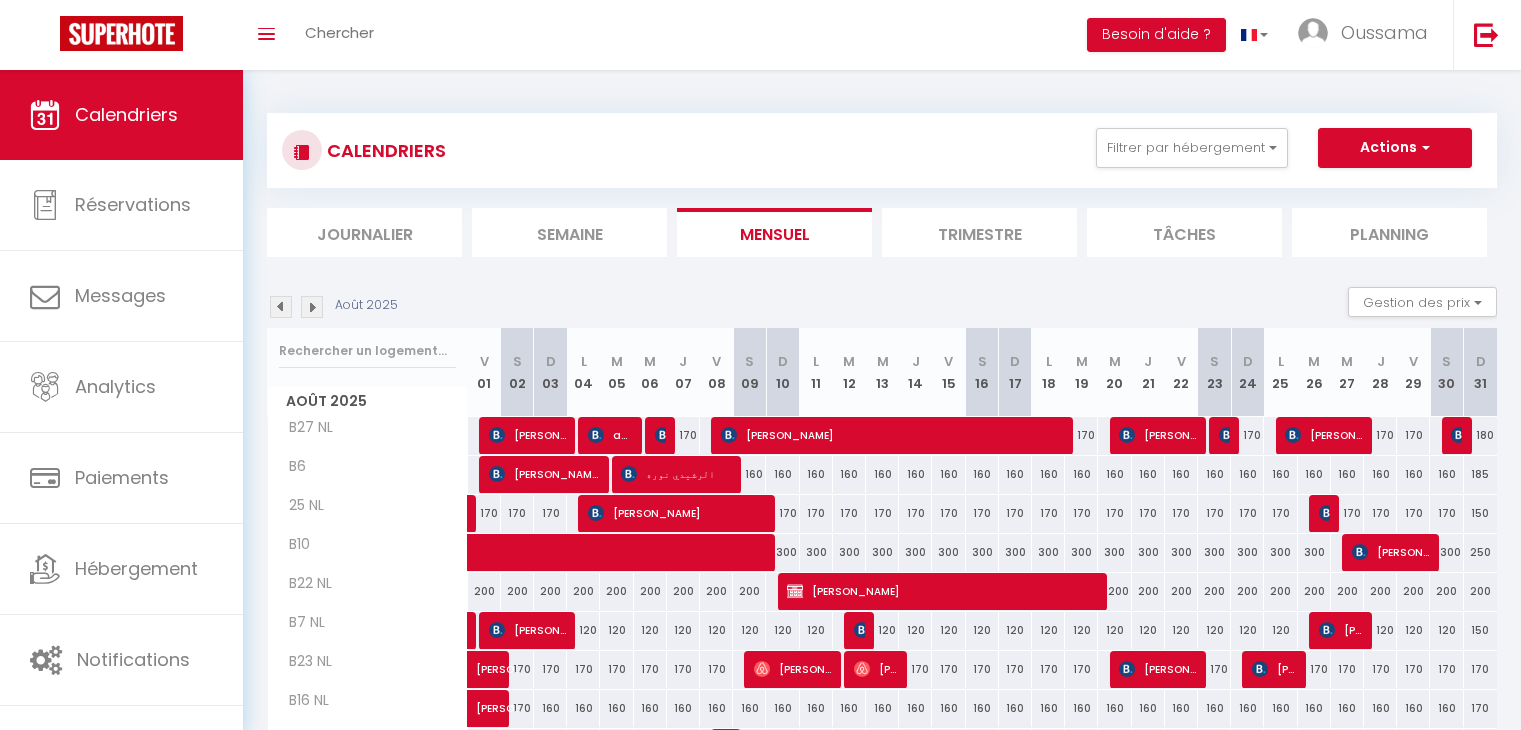 scroll, scrollTop: 224, scrollLeft: 0, axis: vertical 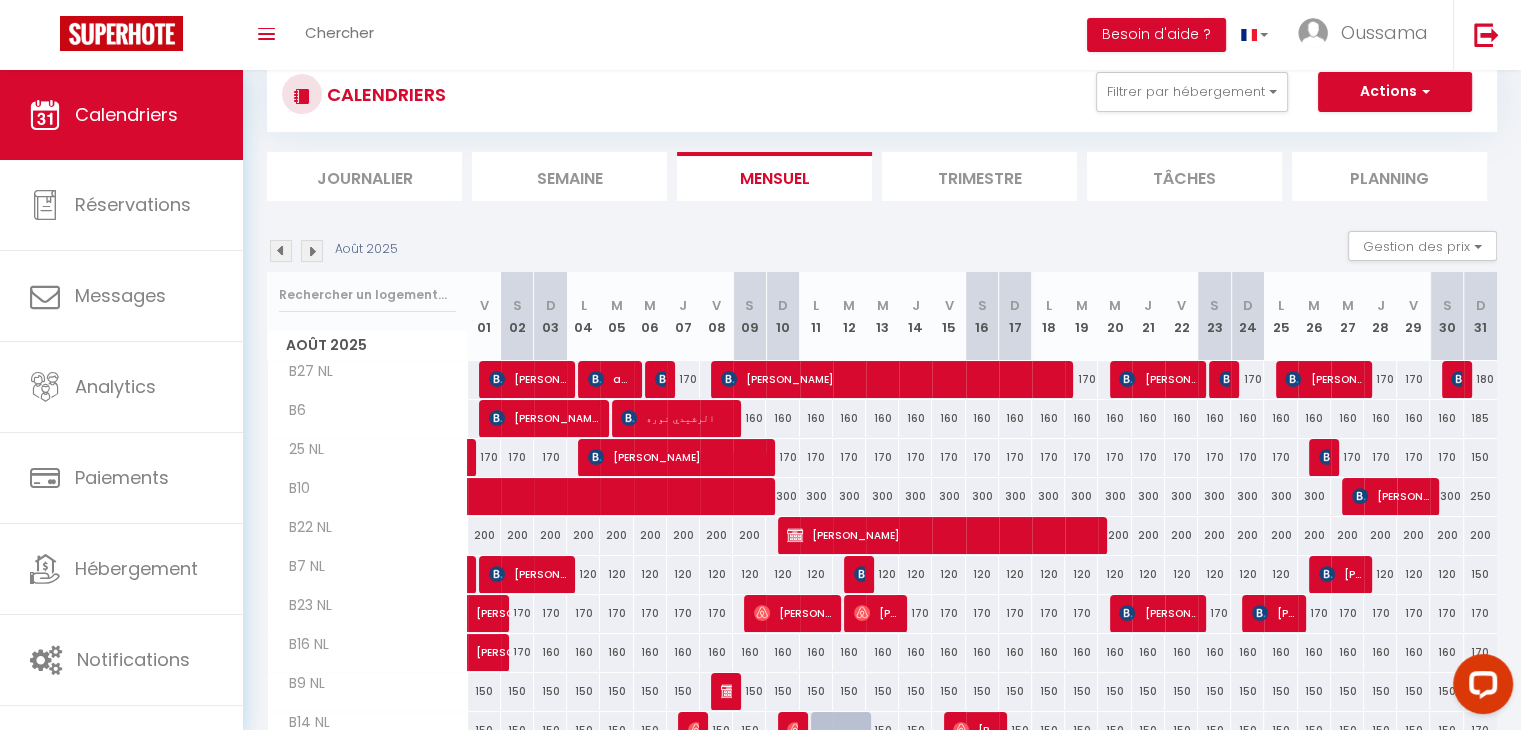 click at bounding box center [281, 251] 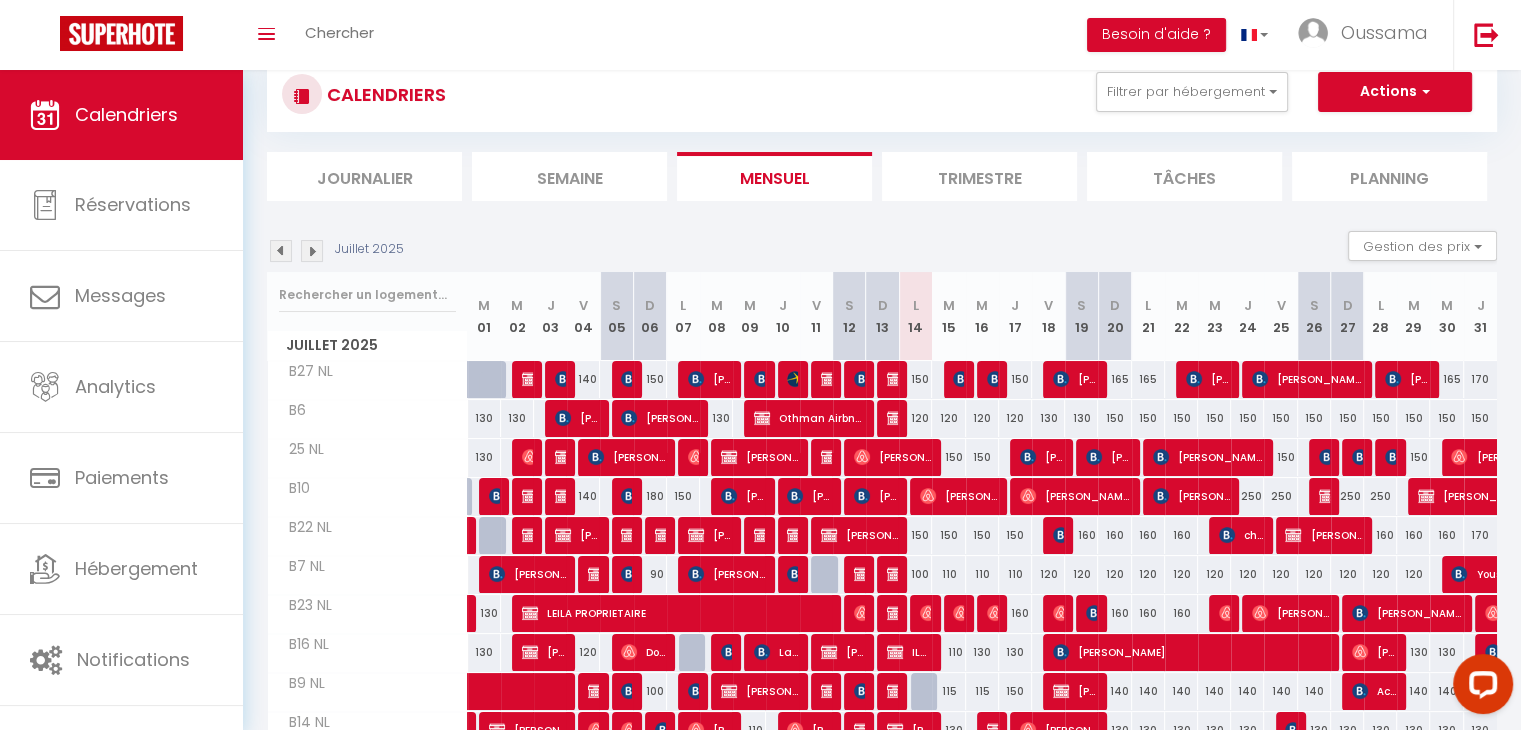 scroll, scrollTop: 205, scrollLeft: 0, axis: vertical 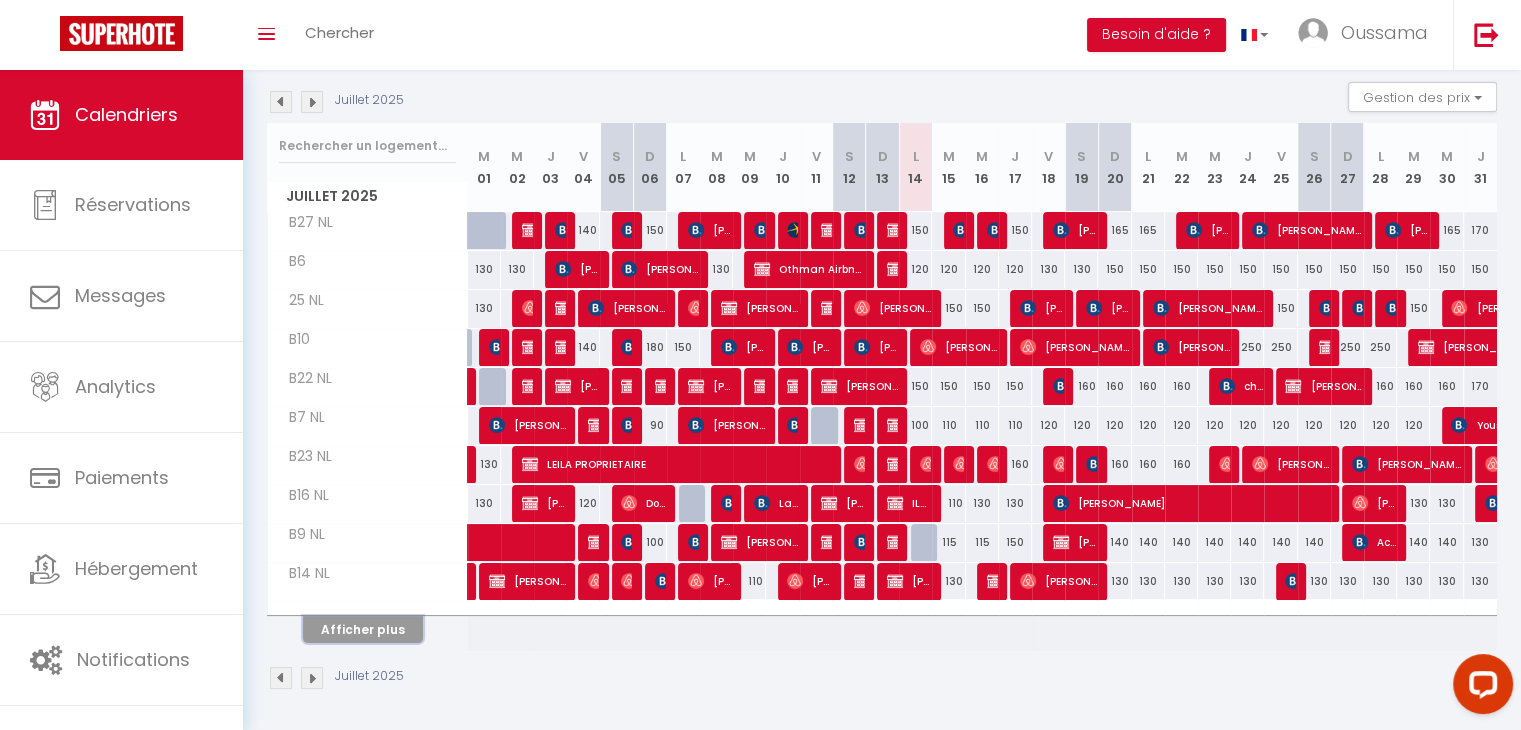 click on "Afficher plus" at bounding box center [363, 629] 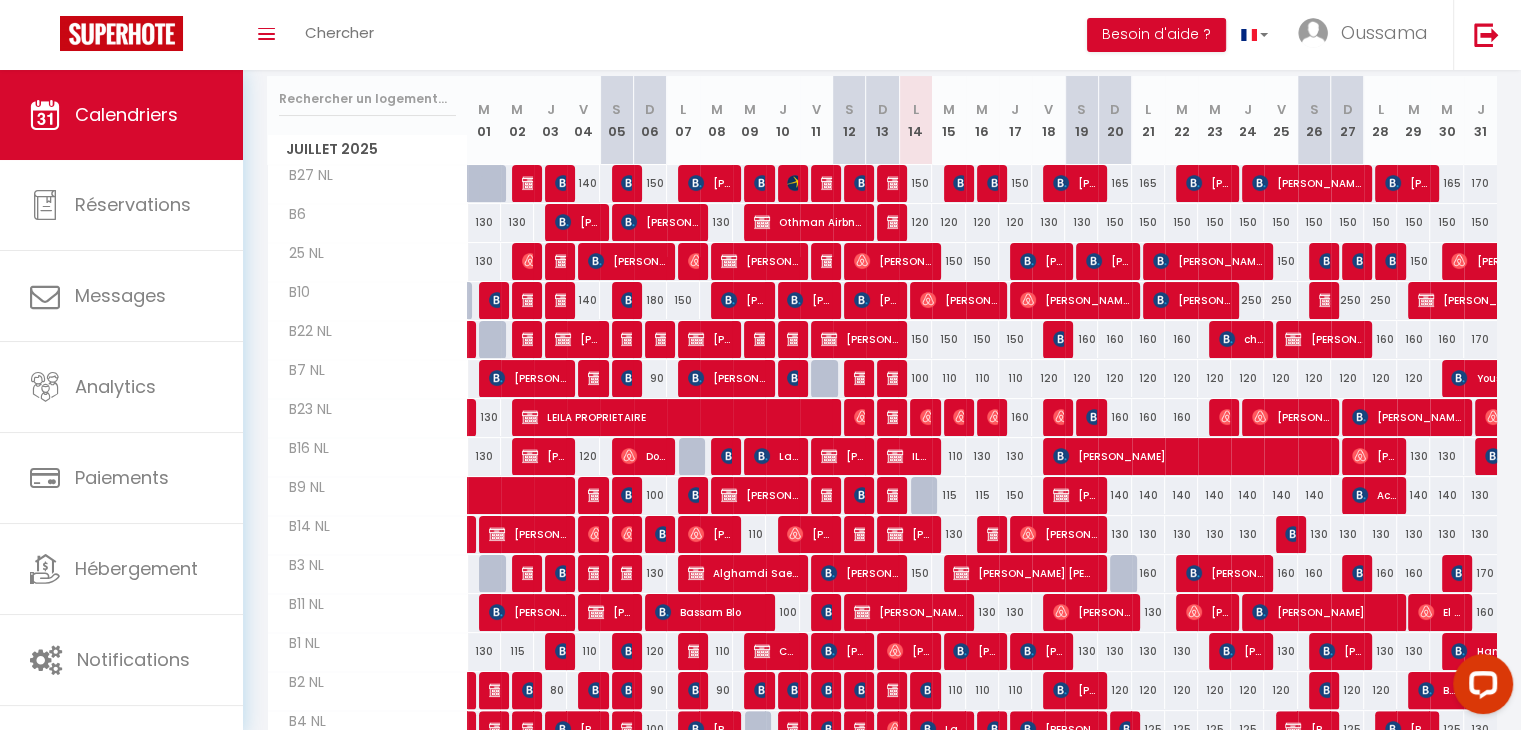 scroll, scrollTop: 251, scrollLeft: 0, axis: vertical 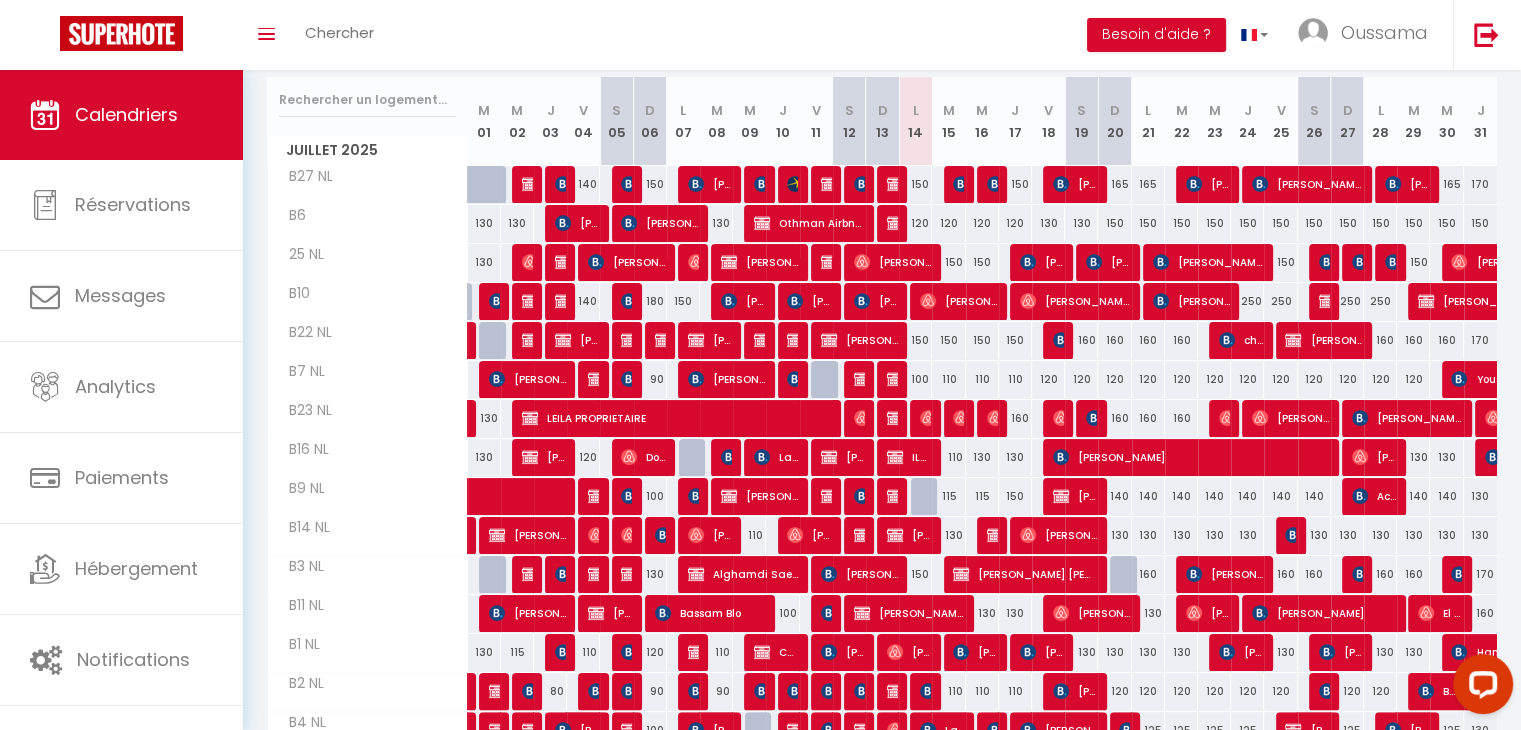 drag, startPoint x: 916, startPoint y: 221, endPoint x: 1014, endPoint y: 200, distance: 100.22475 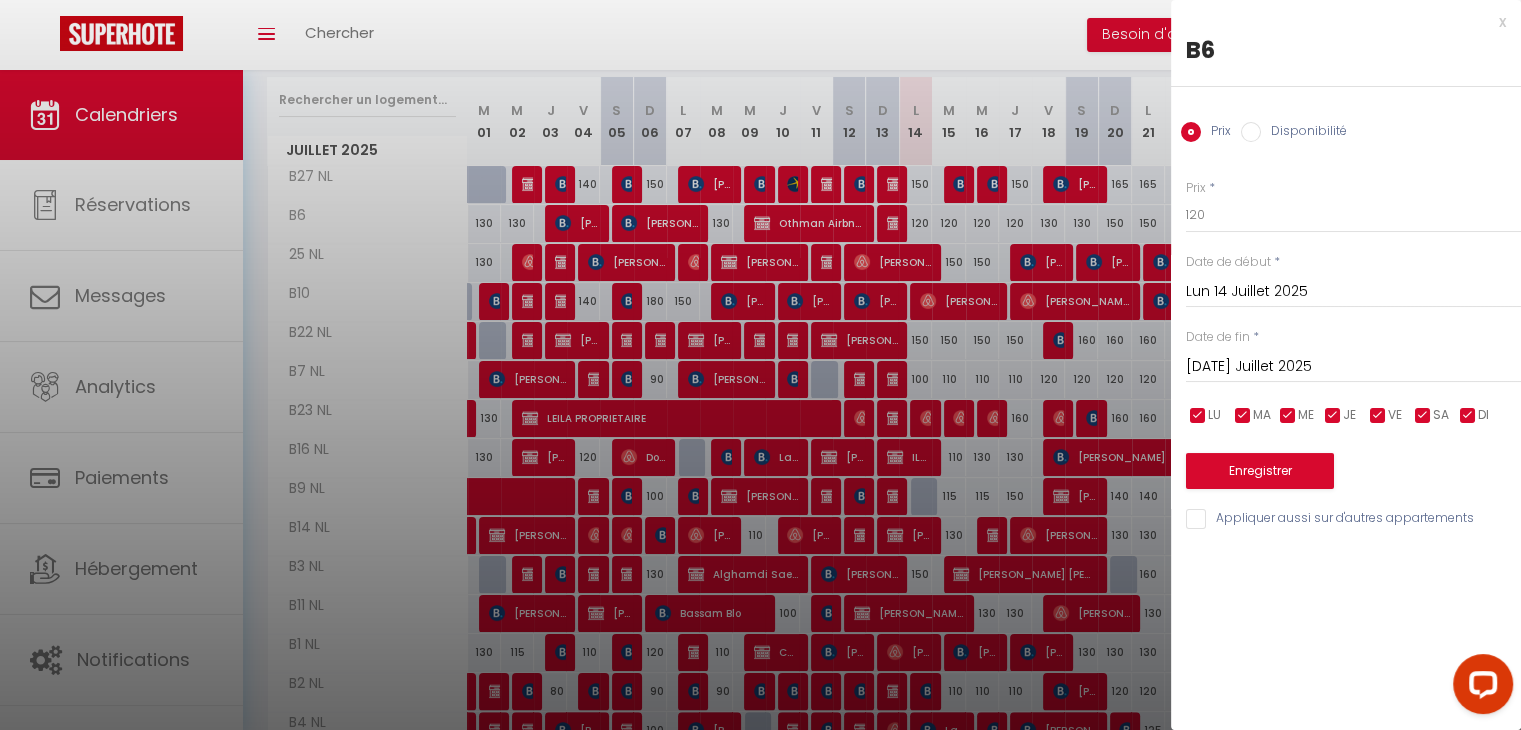 click on "Disponibilité" at bounding box center [1251, 132] 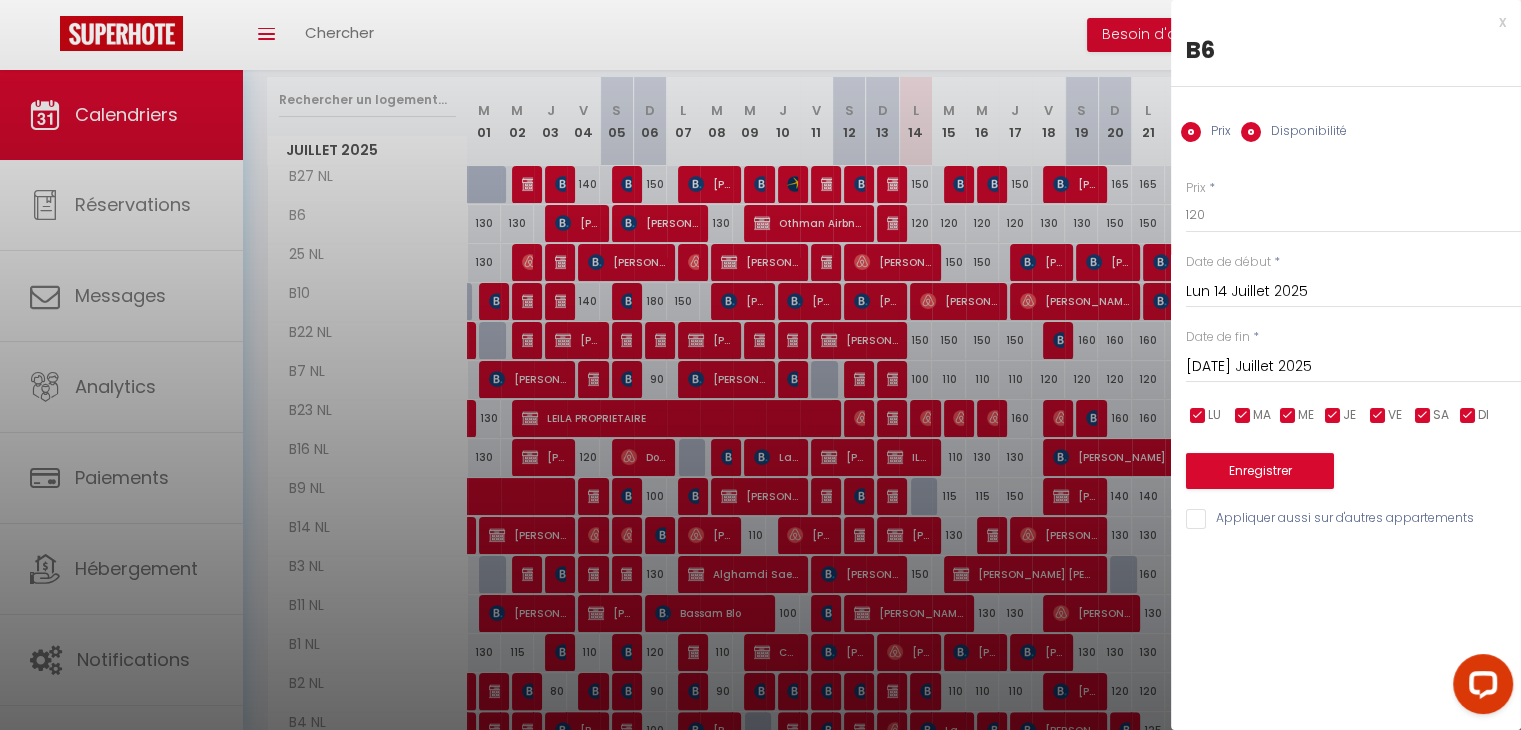 radio on "false" 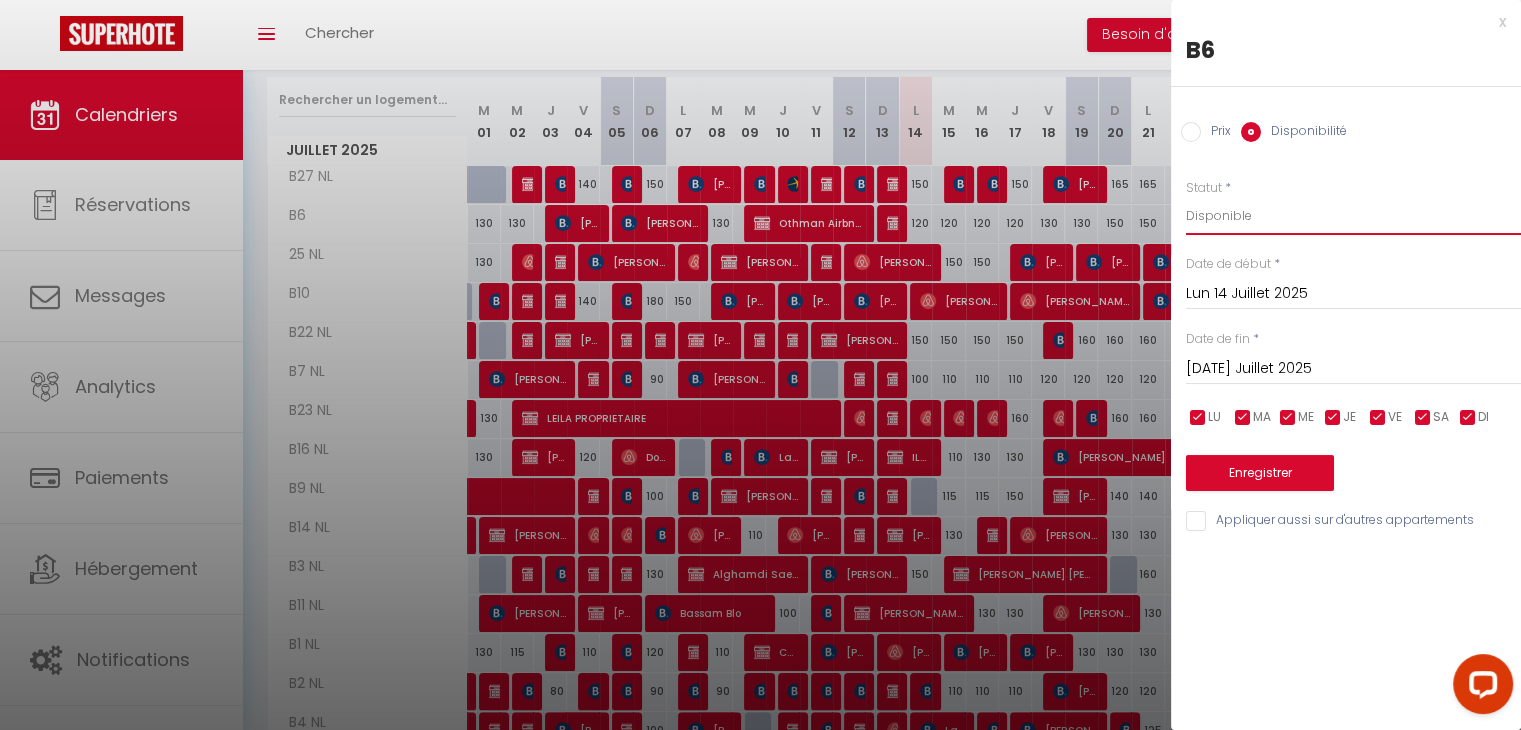 click on "Disponible
Indisponible" at bounding box center [1353, 216] 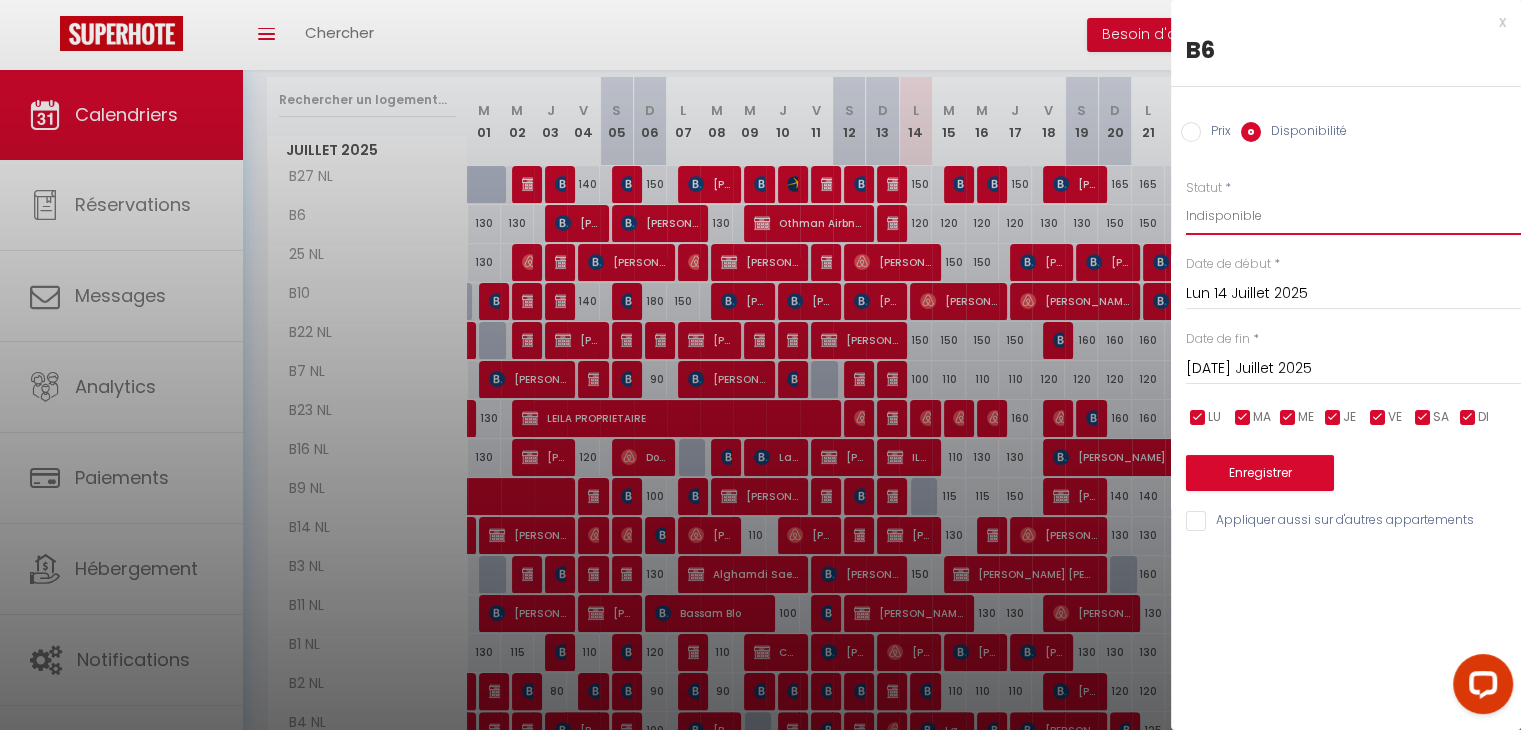 click on "Disponible
Indisponible" at bounding box center [1353, 216] 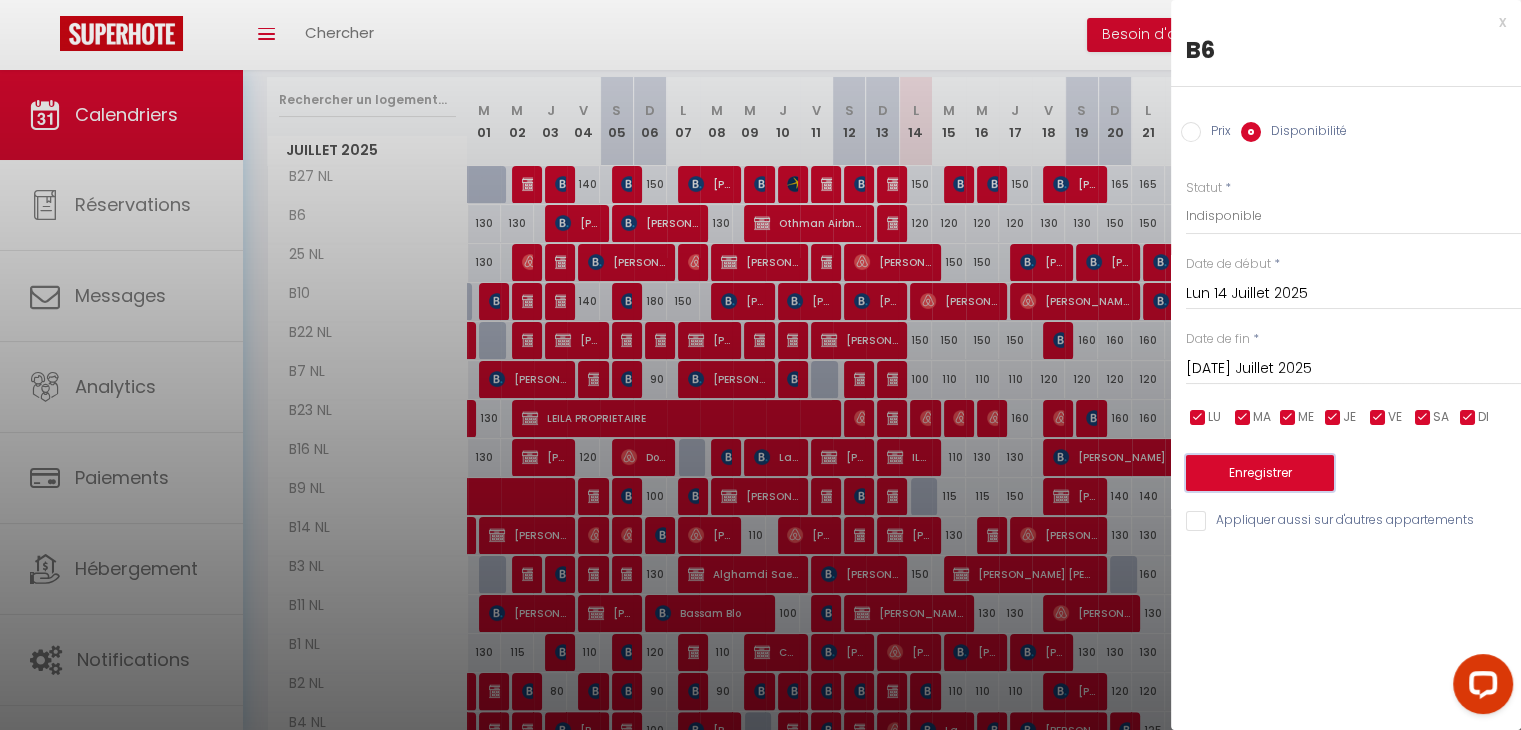 click on "Enregistrer" at bounding box center (1260, 473) 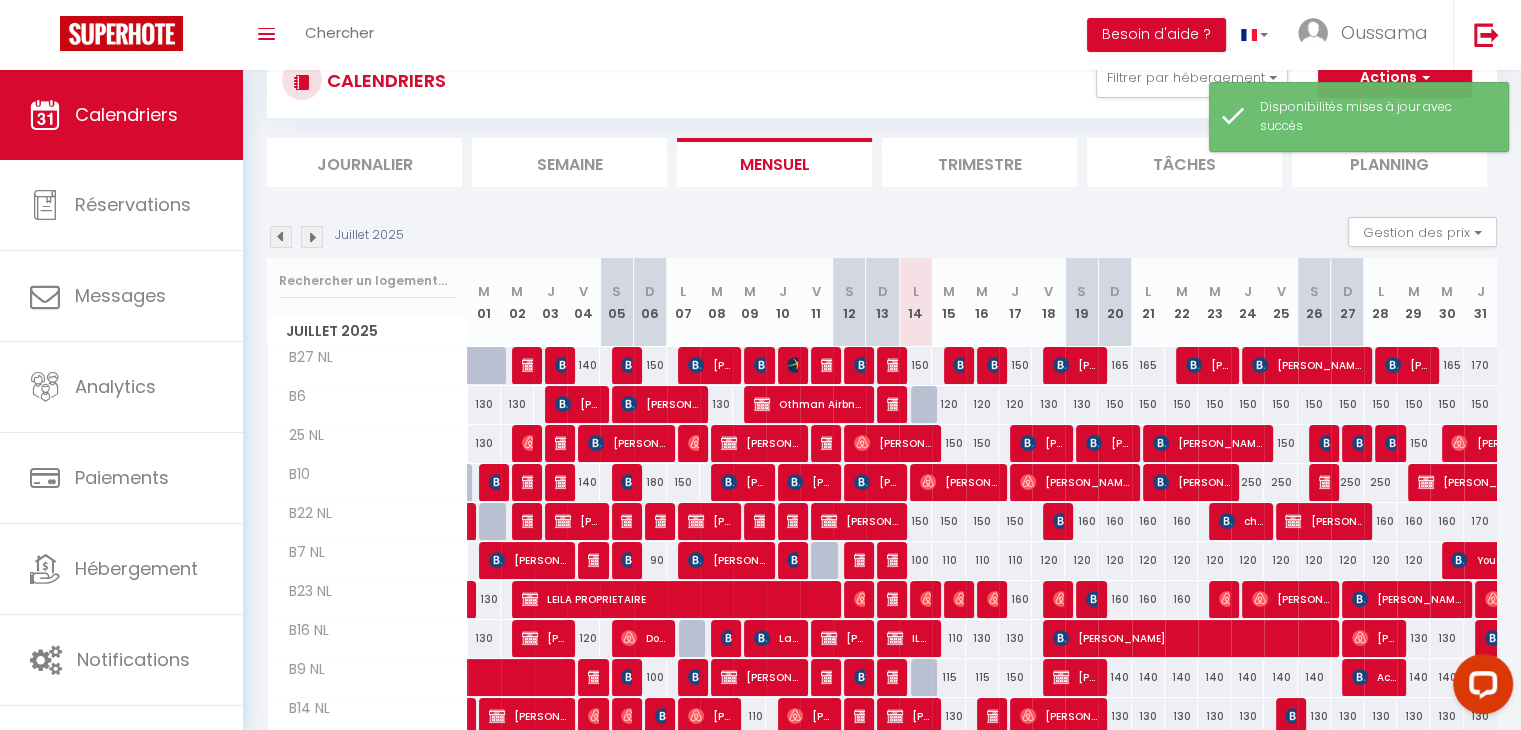 scroll, scrollTop: 205, scrollLeft: 0, axis: vertical 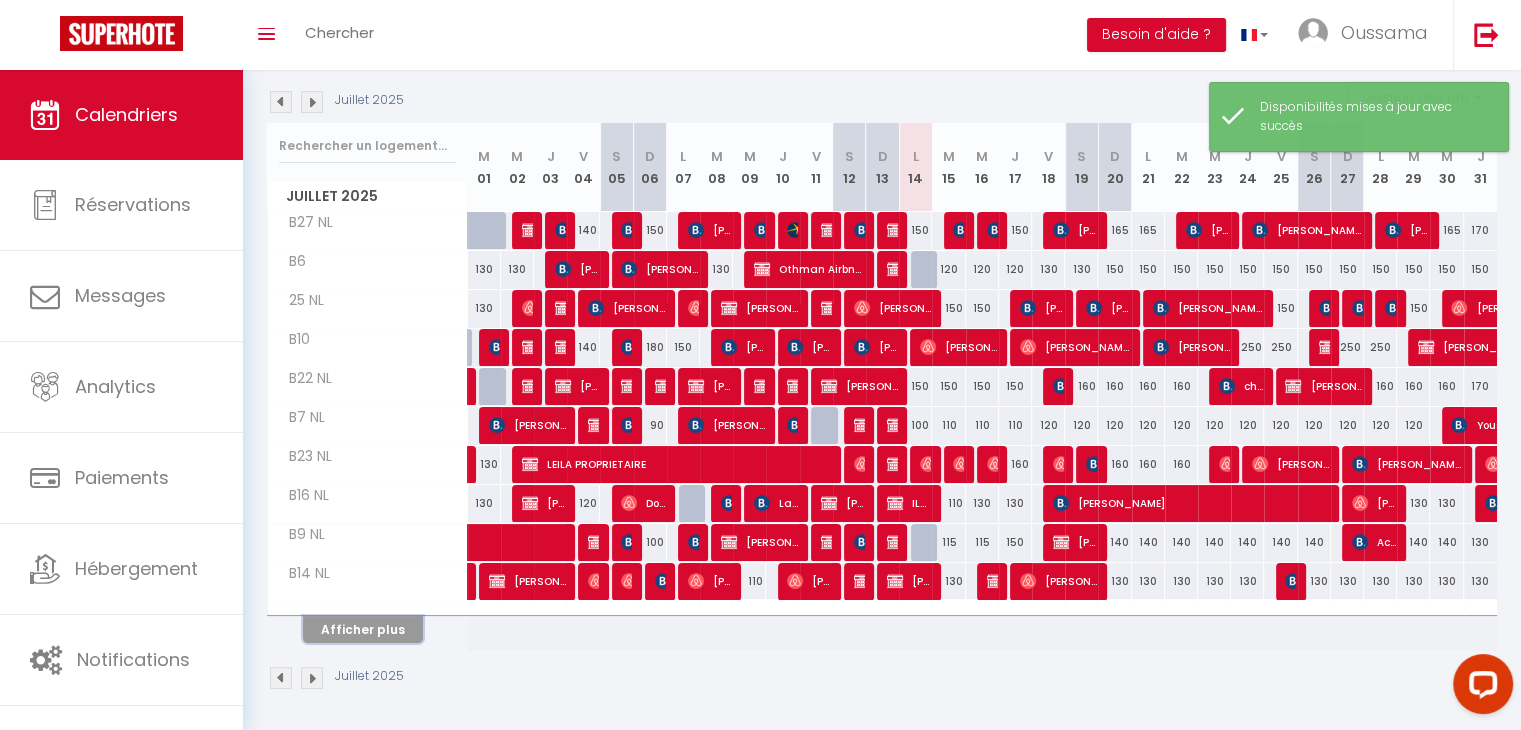 click on "Afficher plus" at bounding box center [363, 629] 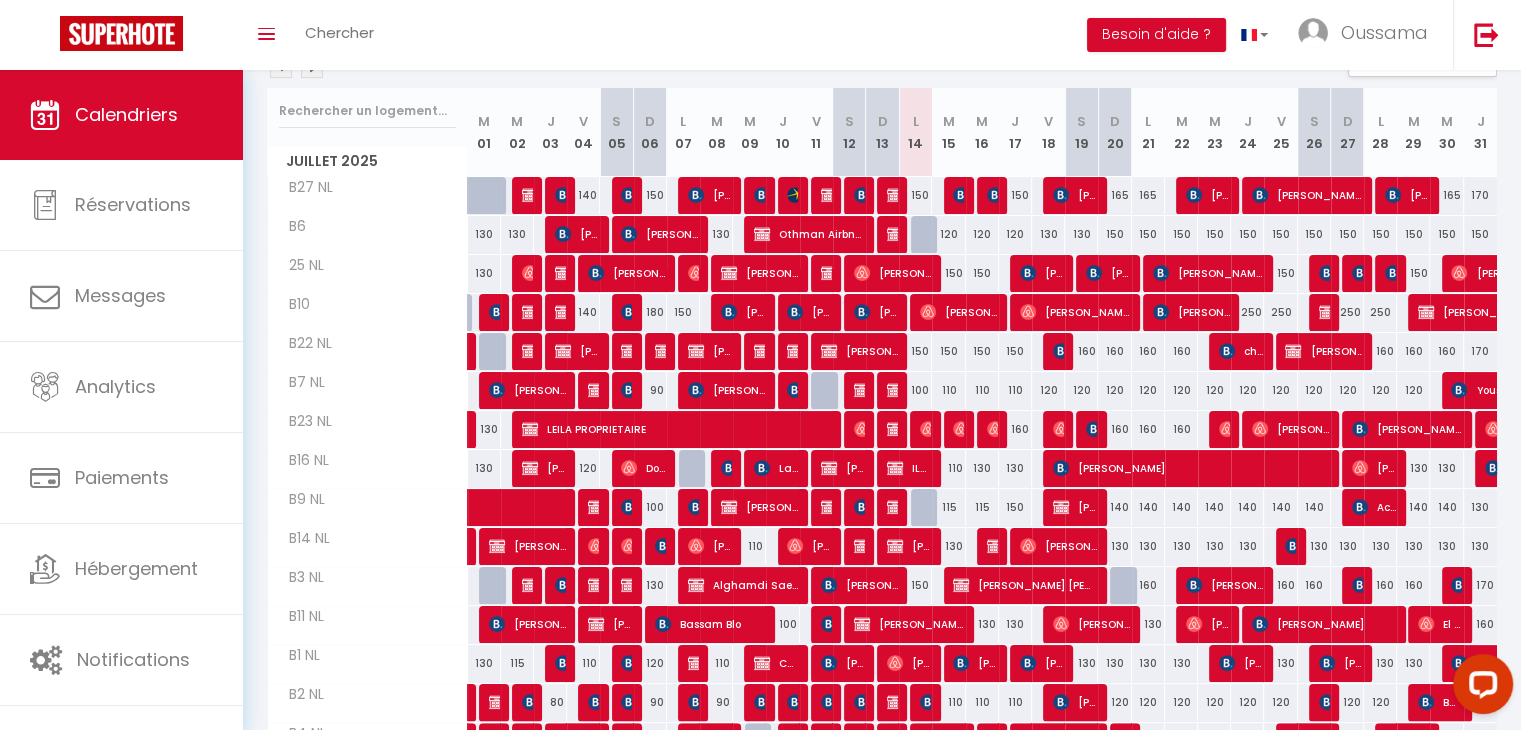 scroll, scrollTop: 0, scrollLeft: 0, axis: both 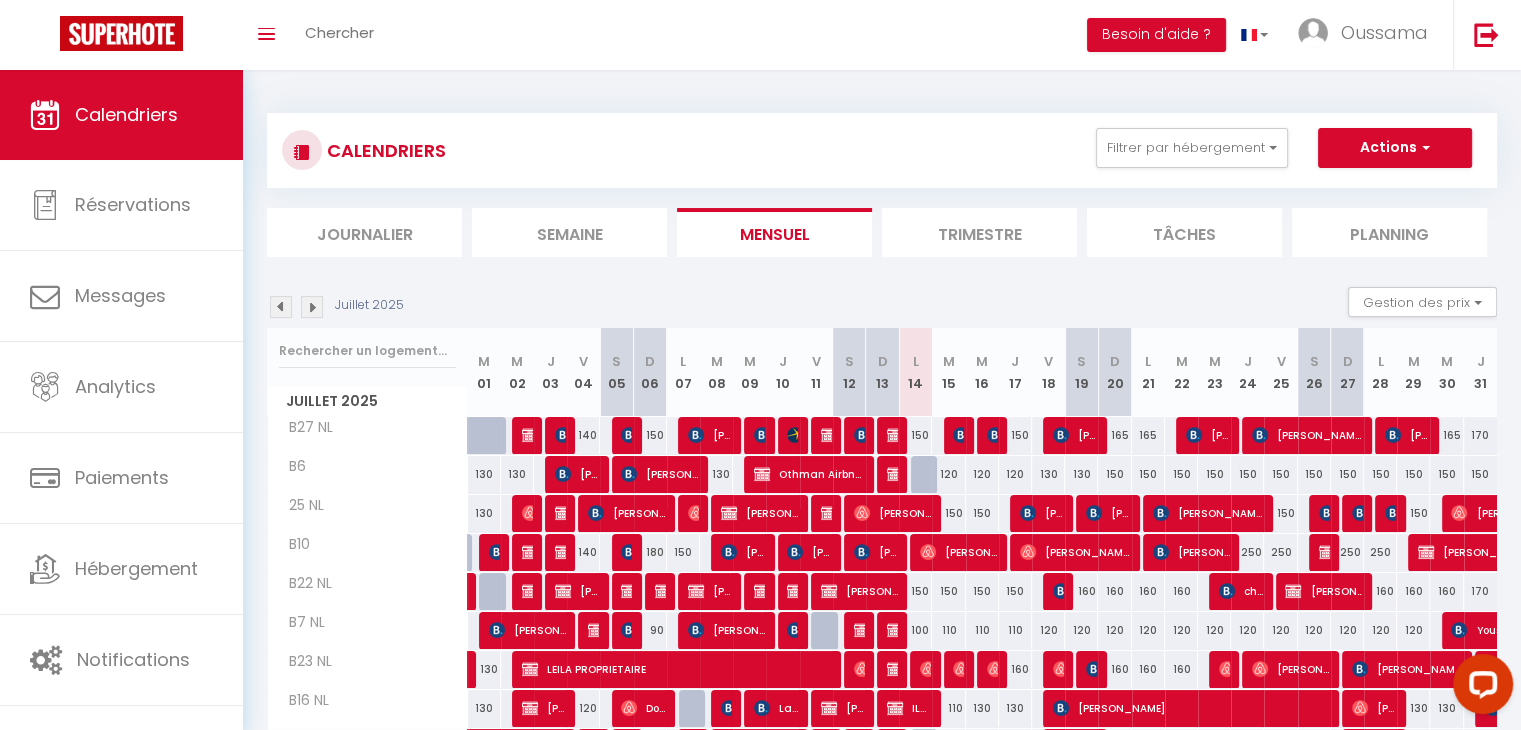 click at bounding box center (312, 307) 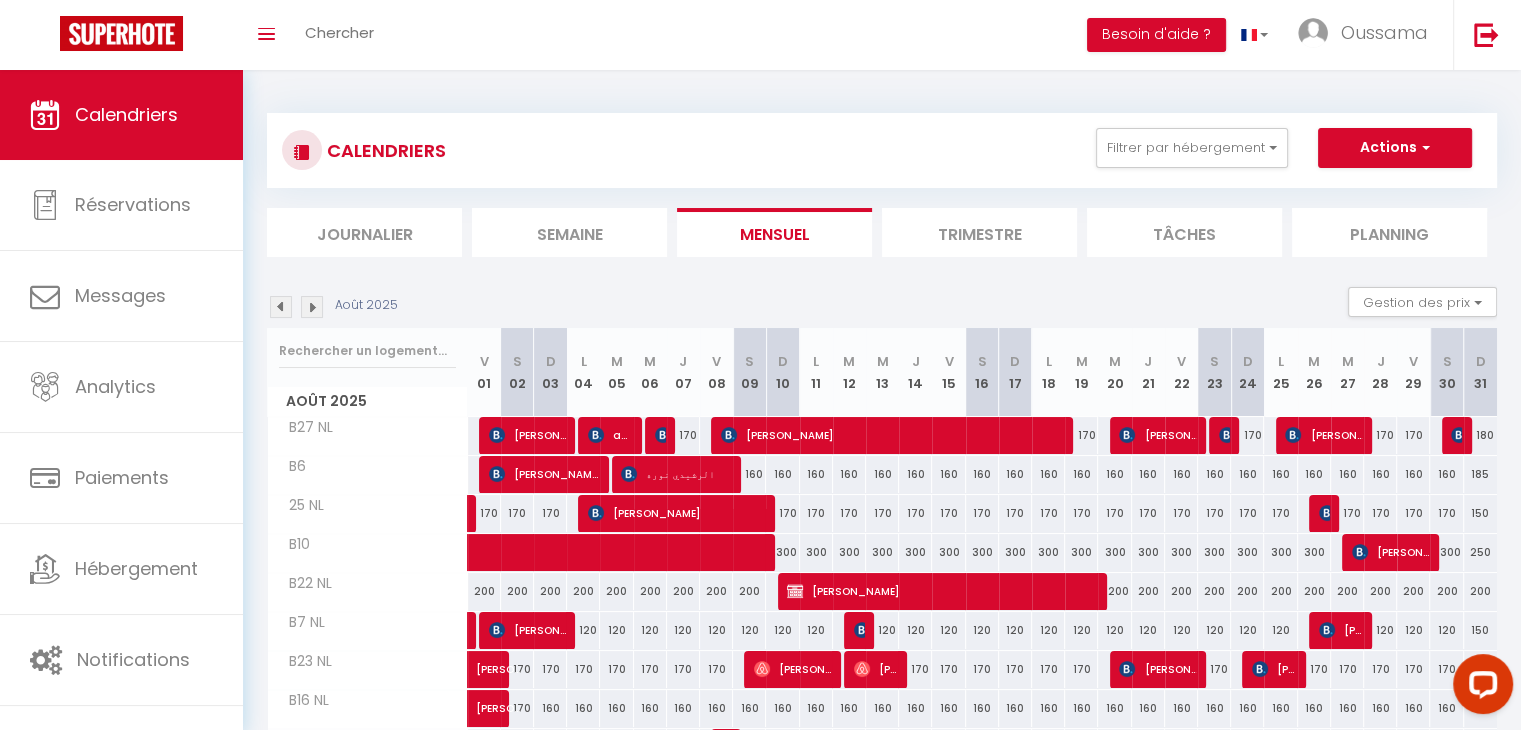 scroll, scrollTop: 205, scrollLeft: 0, axis: vertical 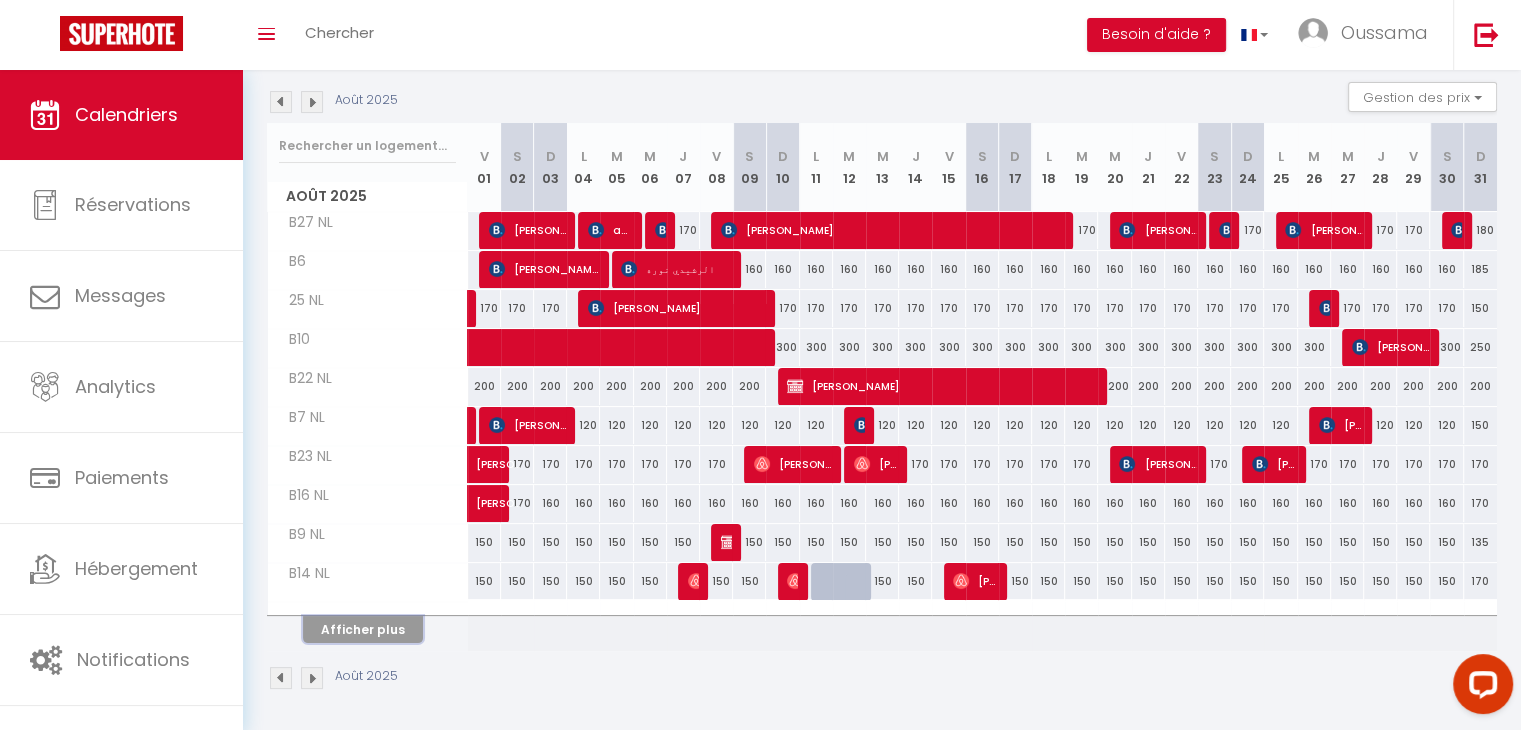 click on "Afficher plus" at bounding box center (363, 629) 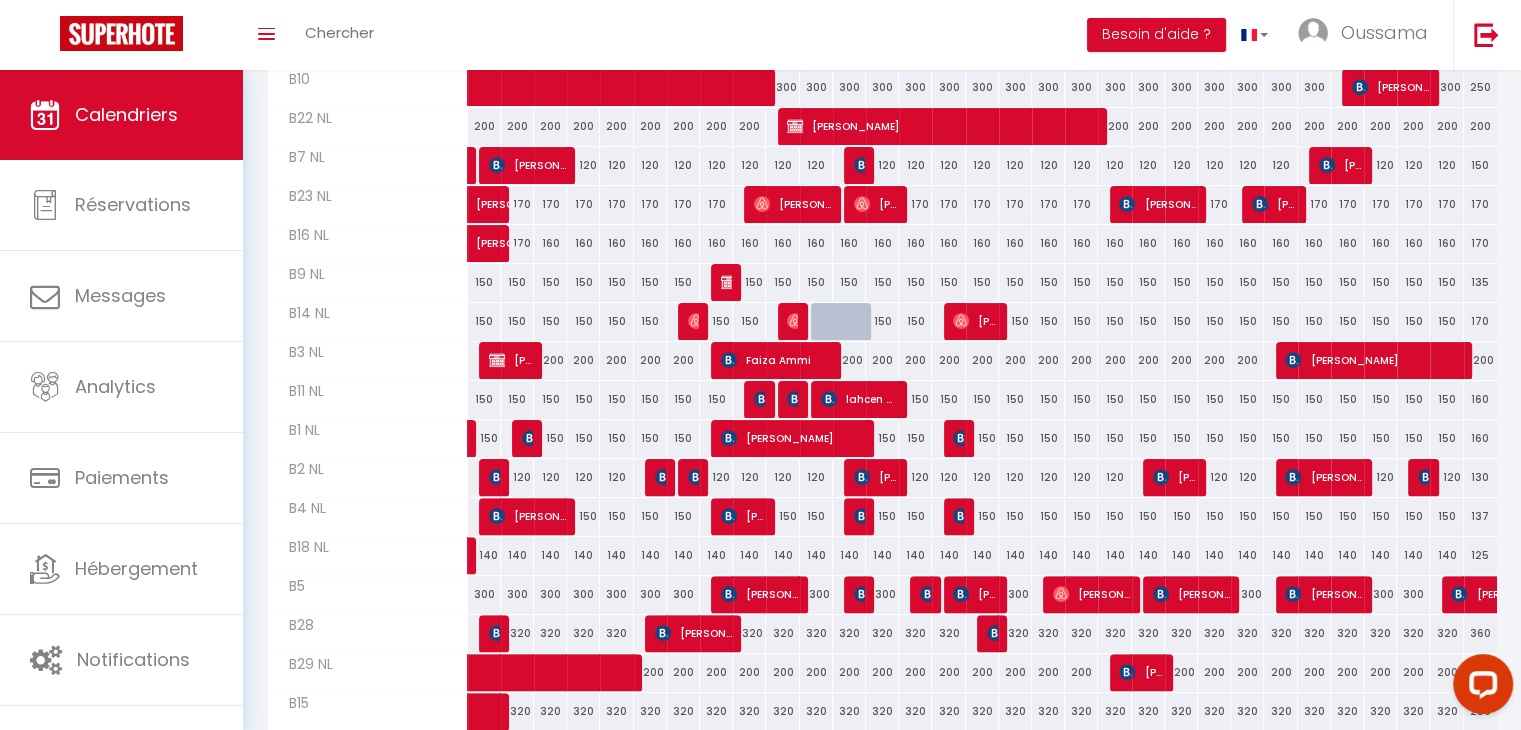 scroll, scrollTop: 544, scrollLeft: 0, axis: vertical 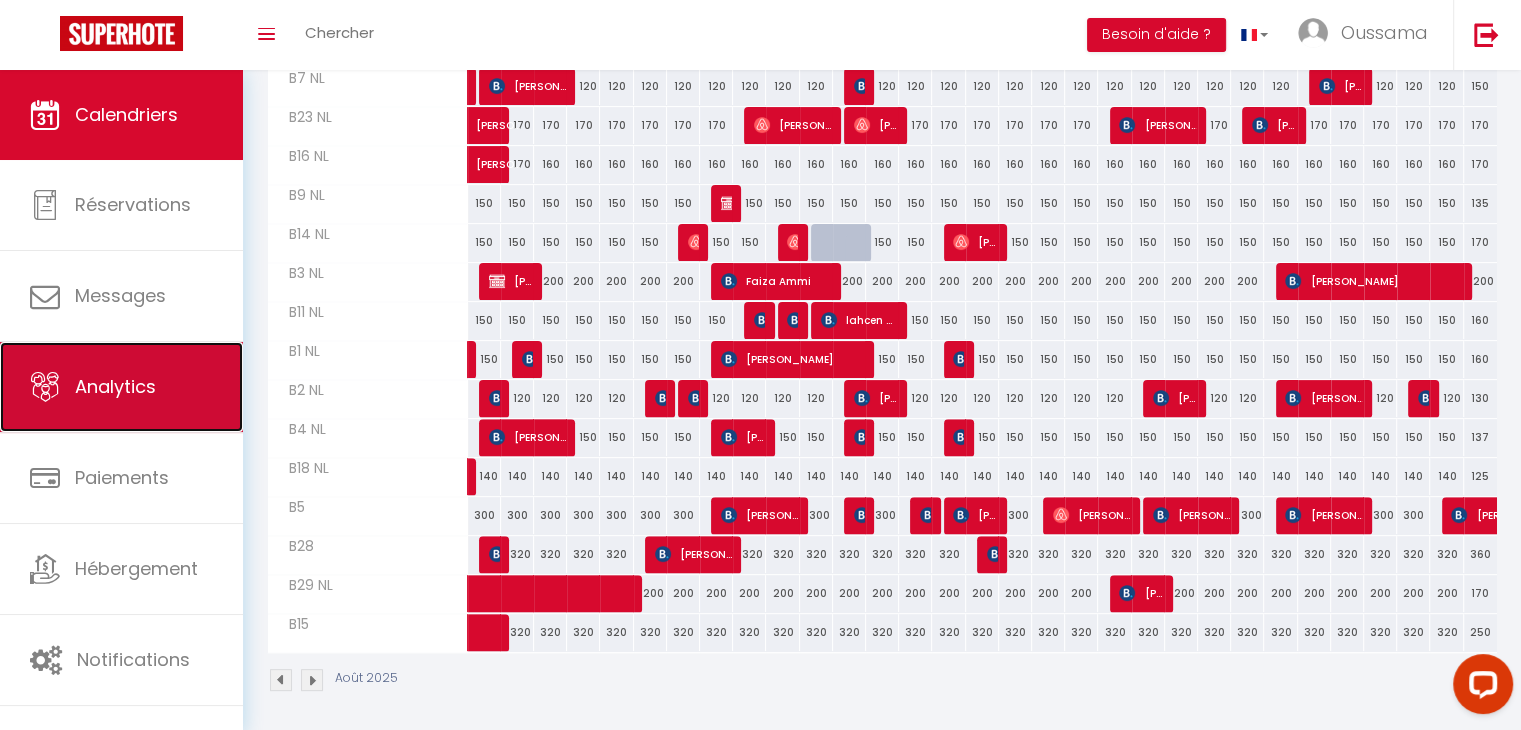 click on "Analytics" at bounding box center [121, 387] 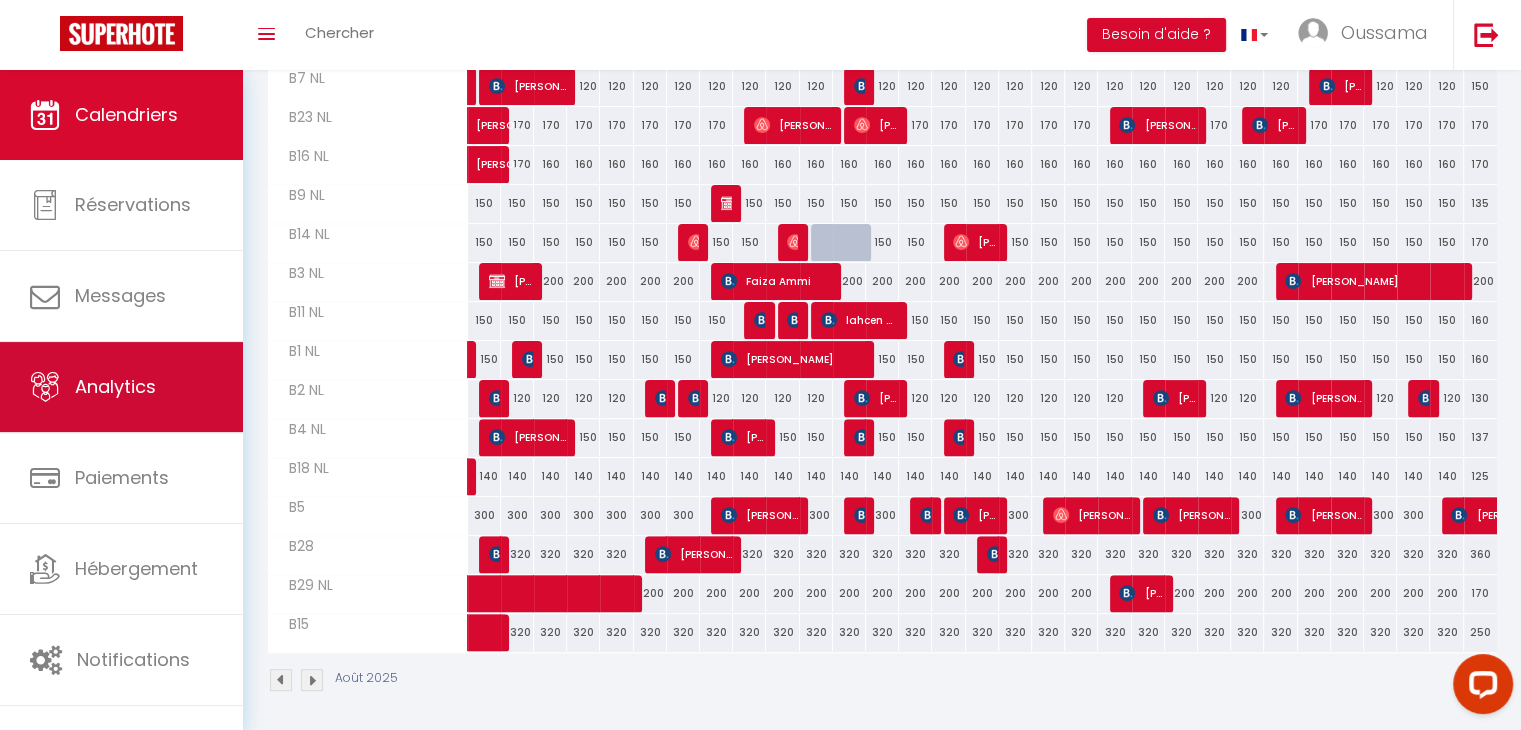 scroll, scrollTop: 0, scrollLeft: 0, axis: both 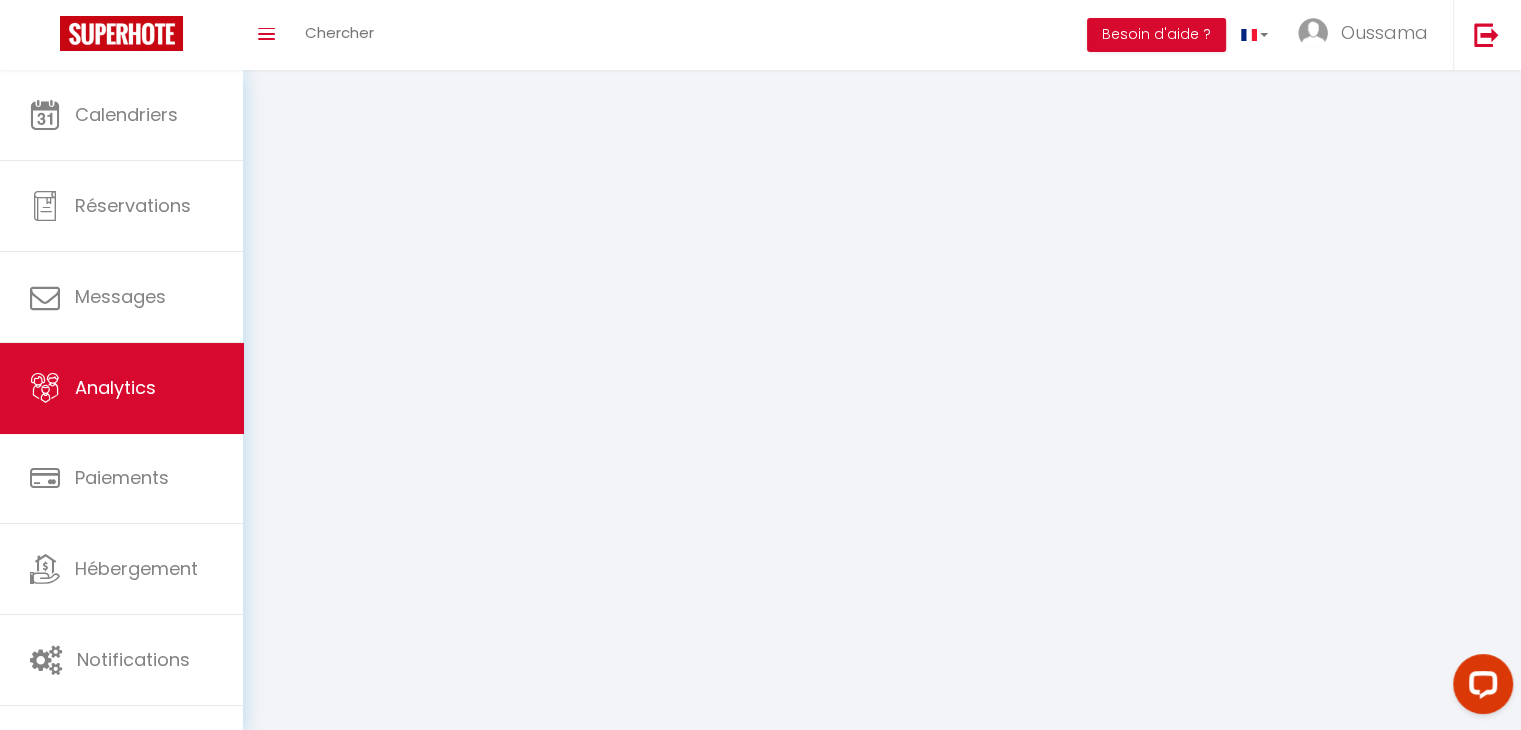 select on "2025" 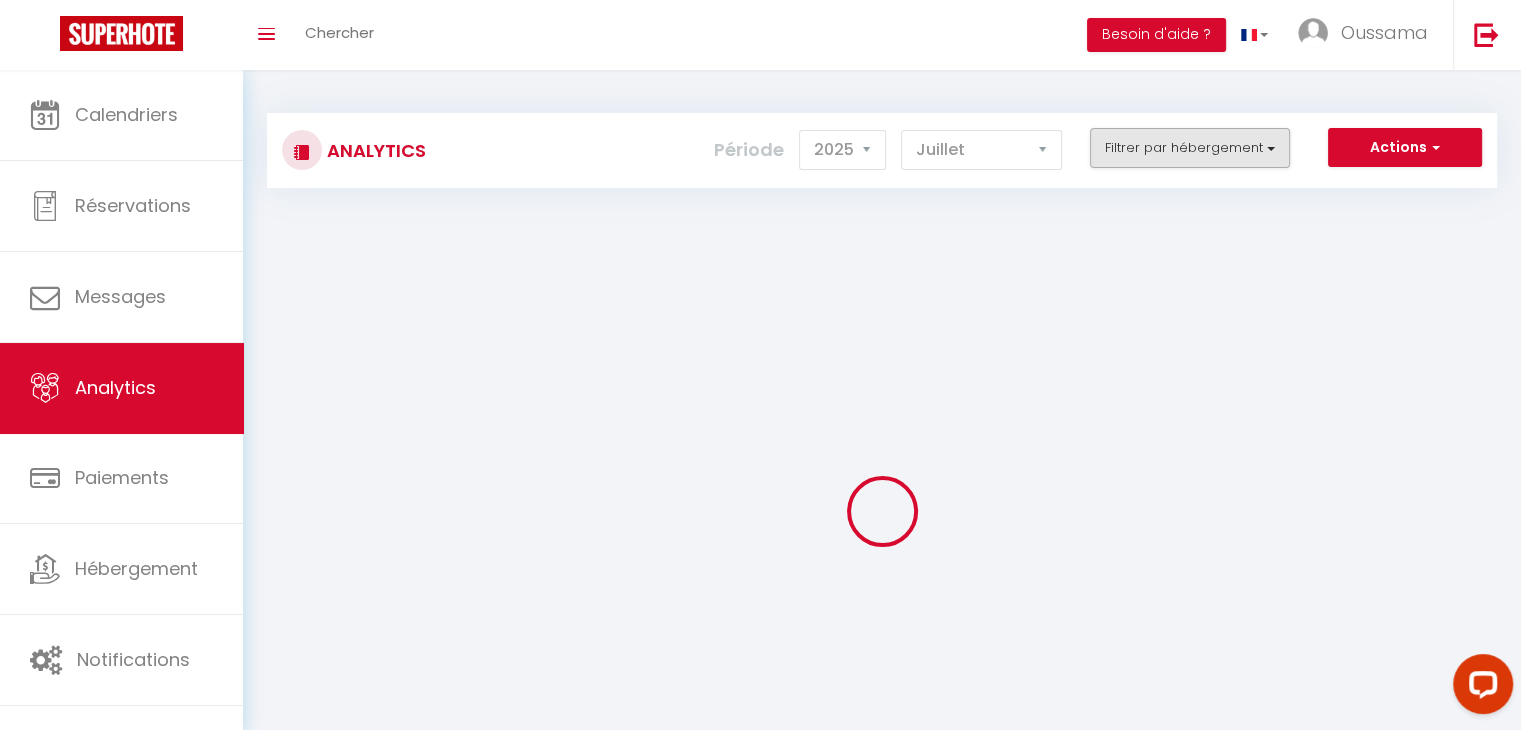 checkbox on "false" 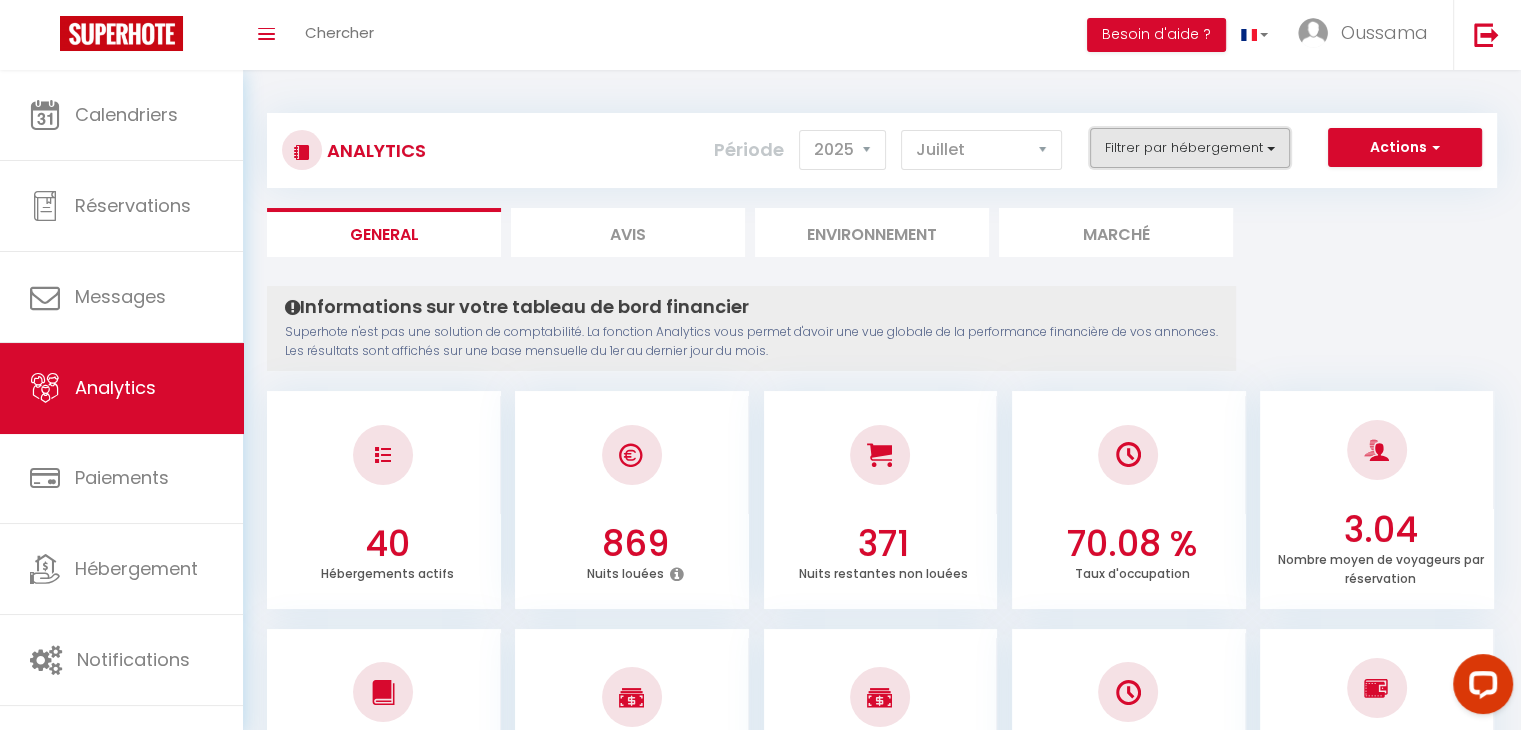 click on "Filtrer par hébergement" at bounding box center [1190, 148] 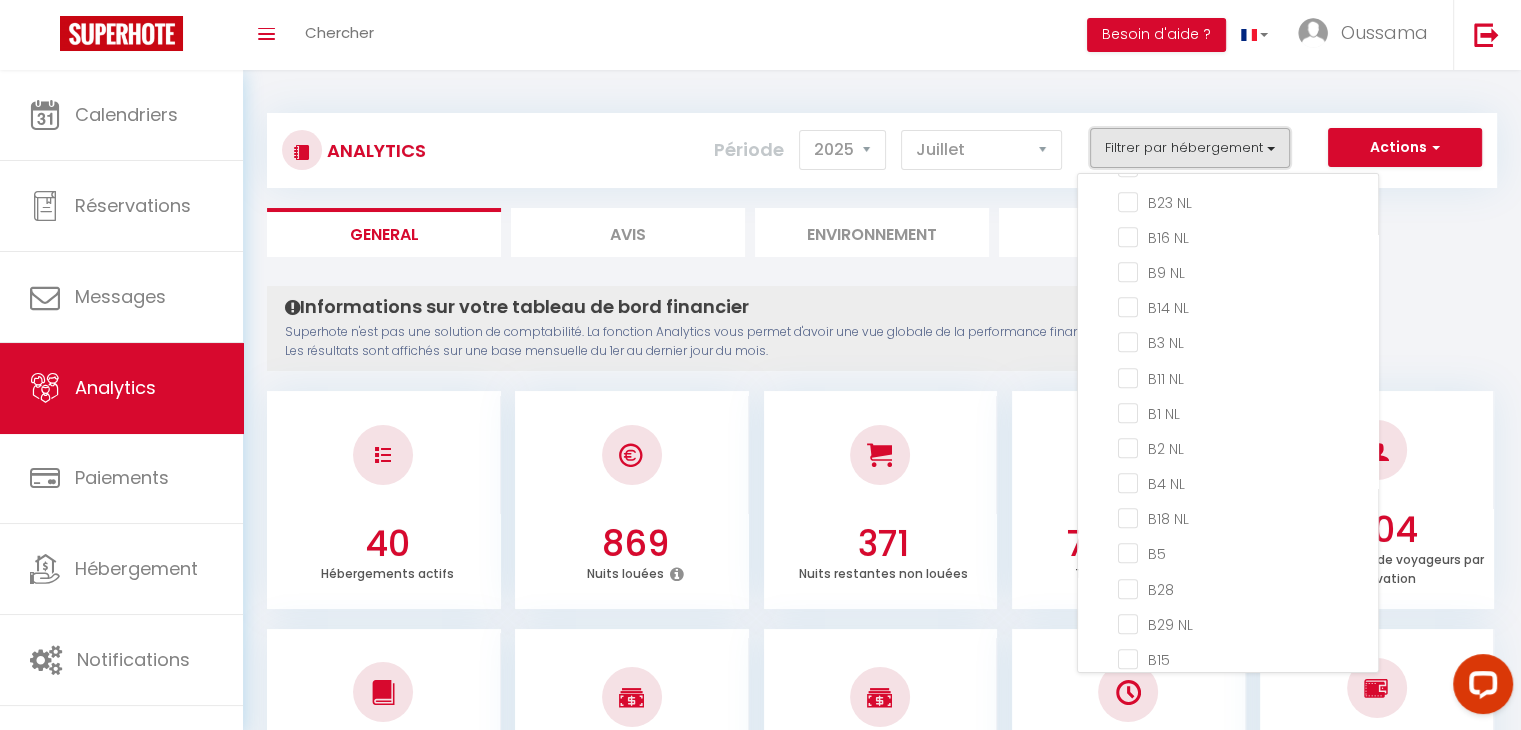 scroll, scrollTop: 1242, scrollLeft: 0, axis: vertical 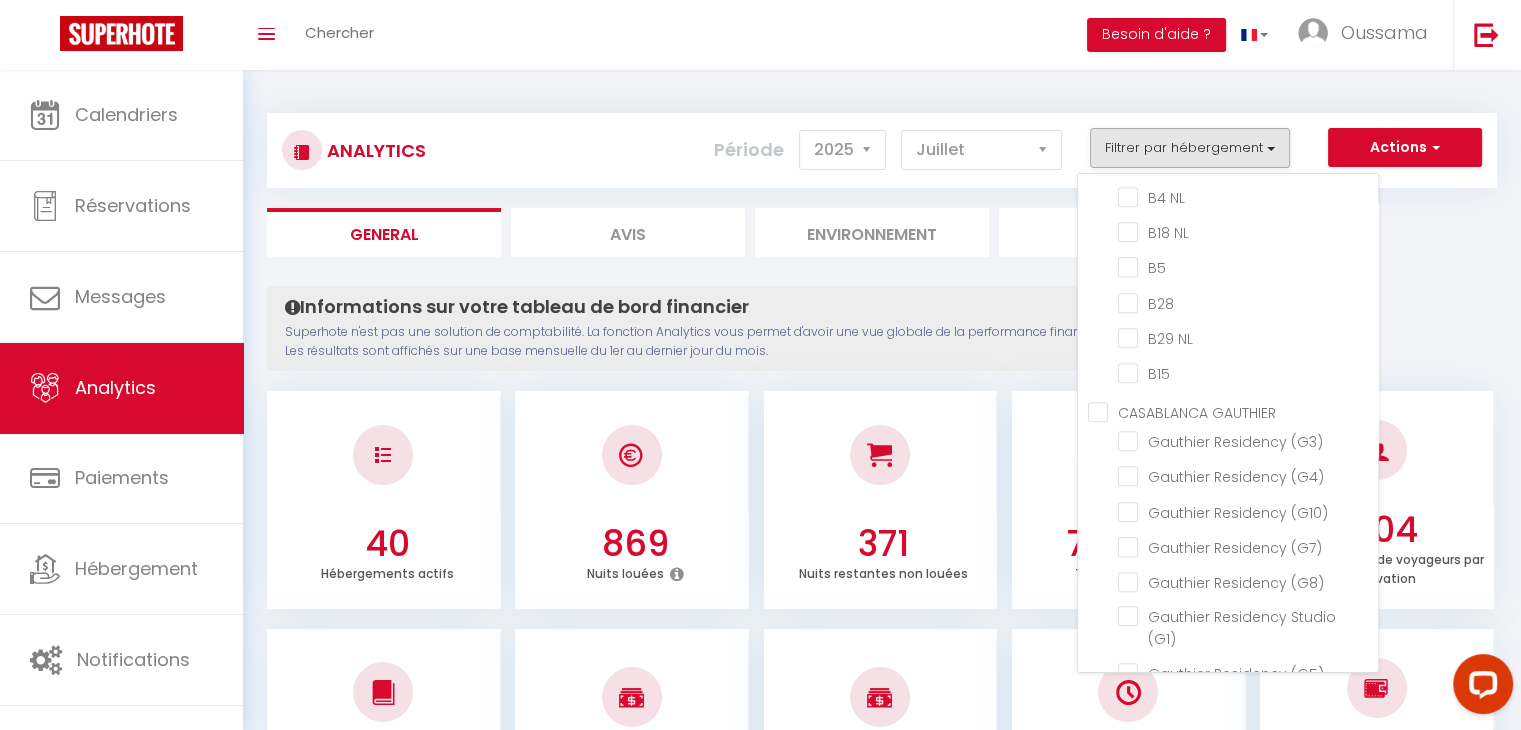 click on "CASABLANCA GAUTHIER" at bounding box center (1233, 411) 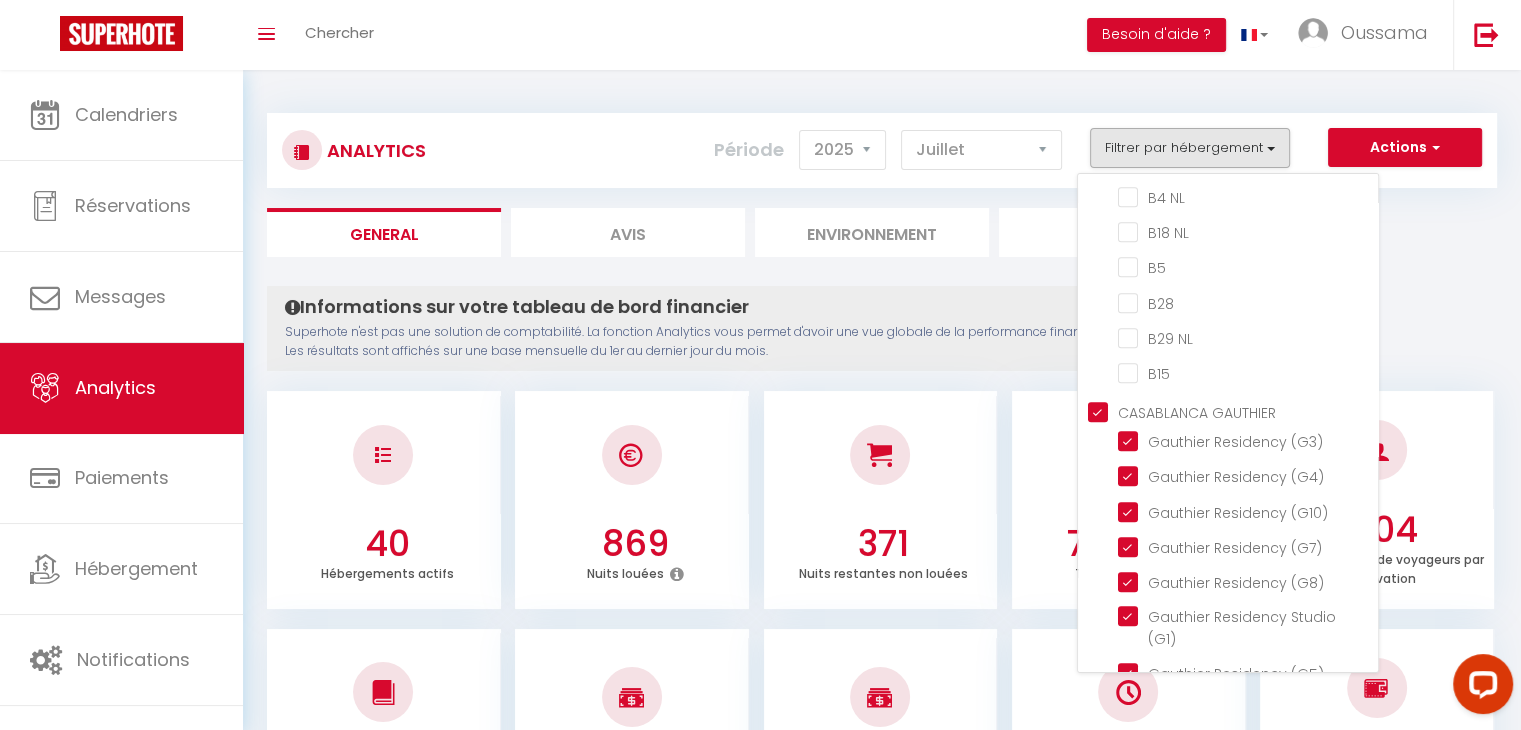 checkbox on "false" 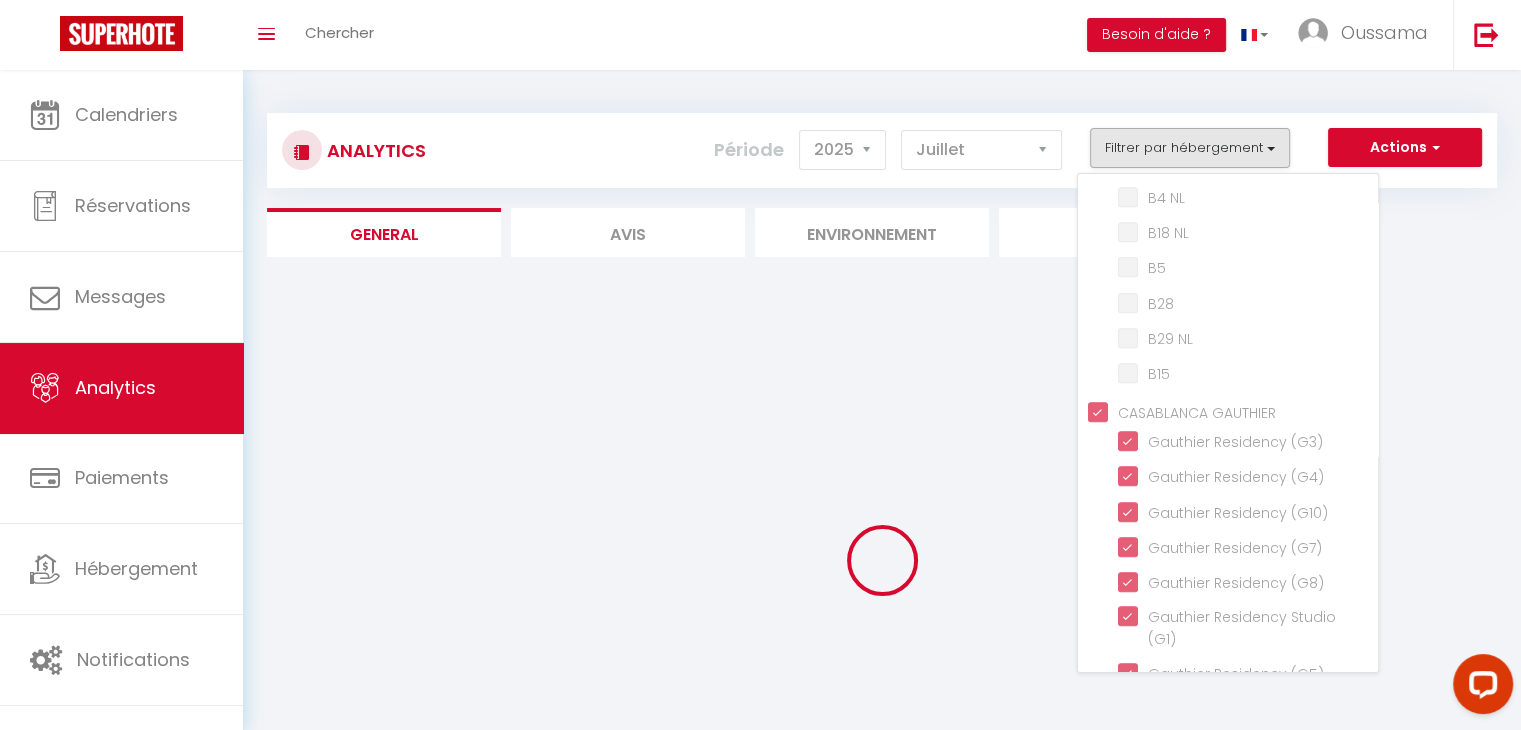 checkbox on "false" 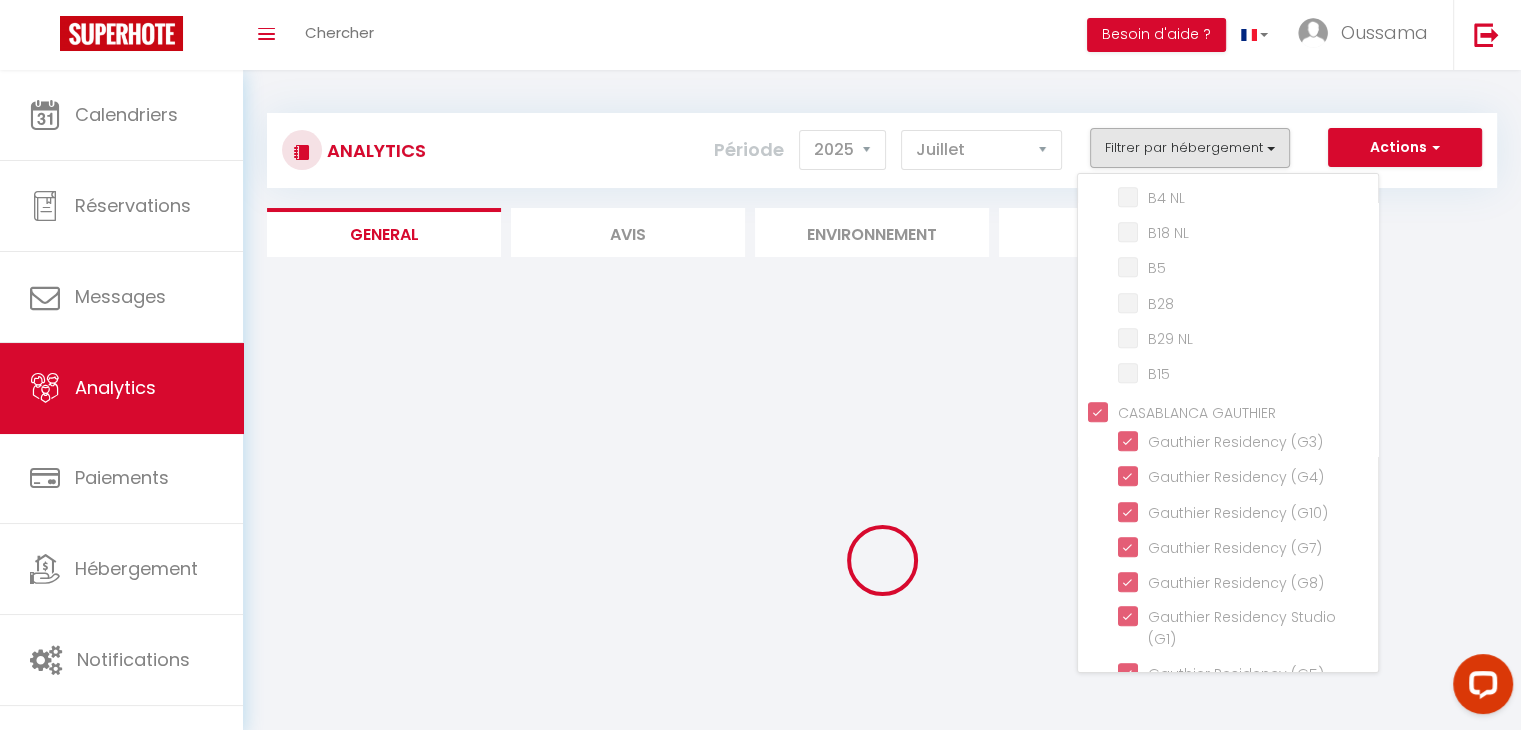 checkbox on "false" 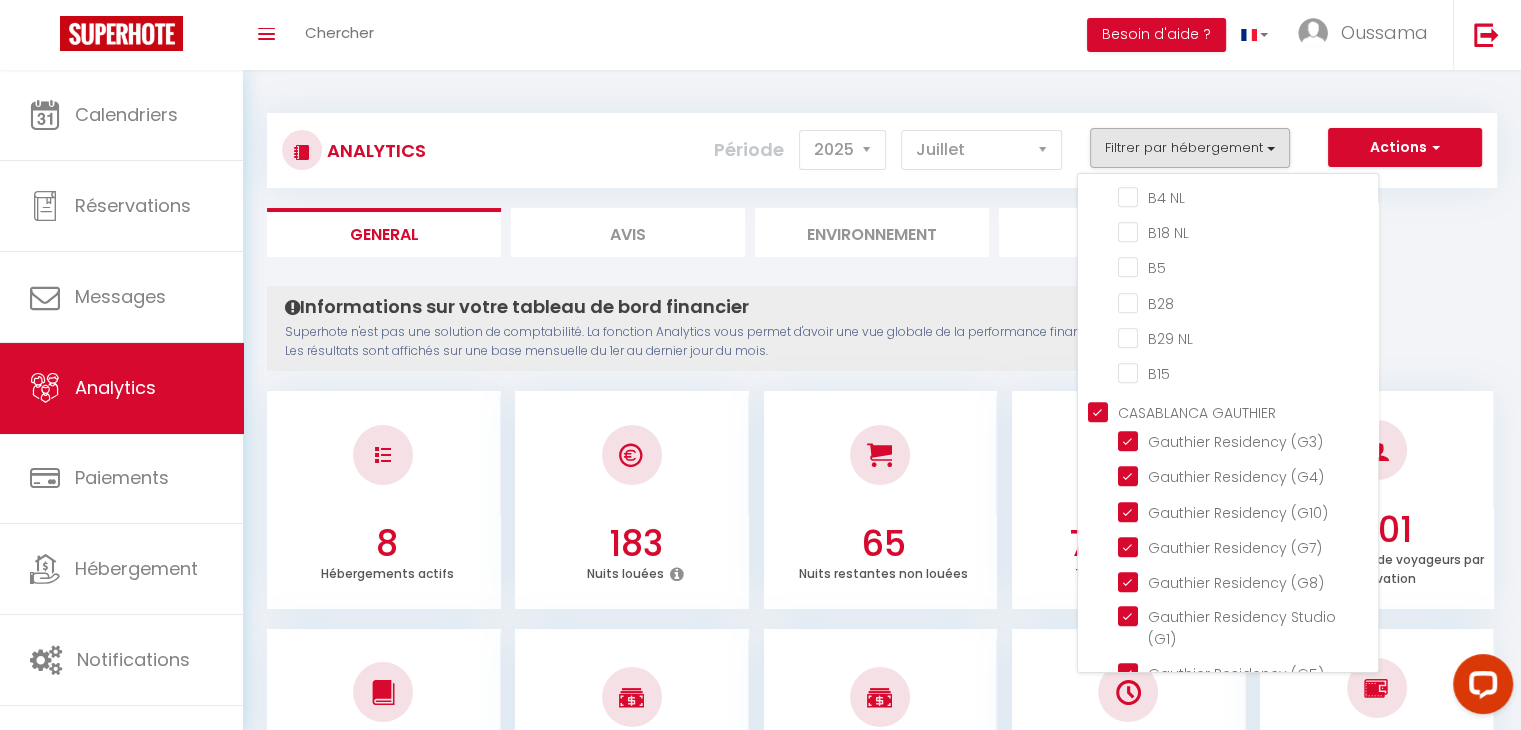 click on "Superhote n'est pas une solution de comptabilité. La fonction Analytics vous permet d'avoir une vue globale de la performance financière de vos annonces.
Les résultats sont affichés sur une base mensuelle du 1er au dernier jour du mois." at bounding box center (751, 342) 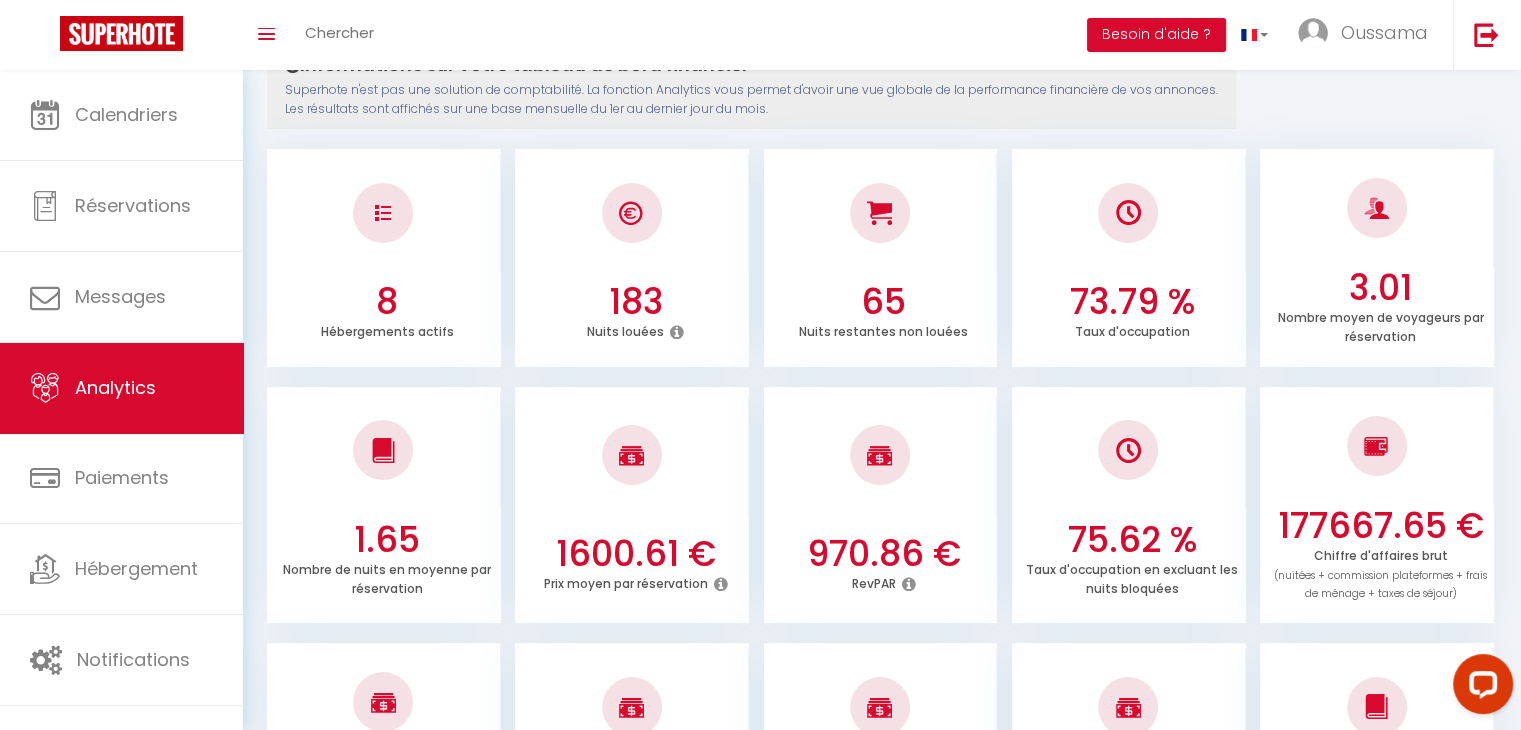 scroll, scrollTop: 0, scrollLeft: 0, axis: both 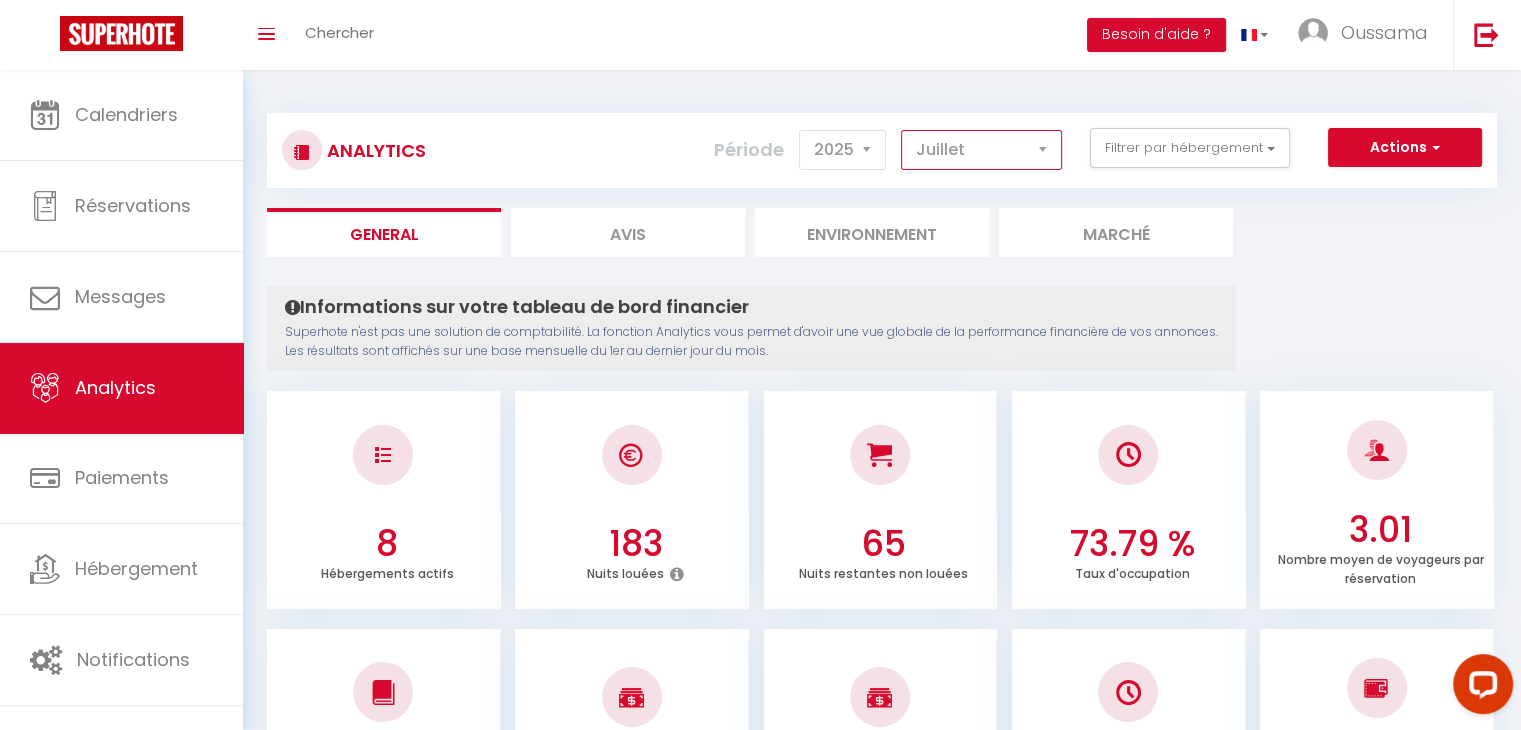 click on "[PERSON_NAME]   Mars   [PERSON_NAME]   Juin   Juillet   Août   Septembre   Octobre   Novembre   Décembre" at bounding box center [981, 150] 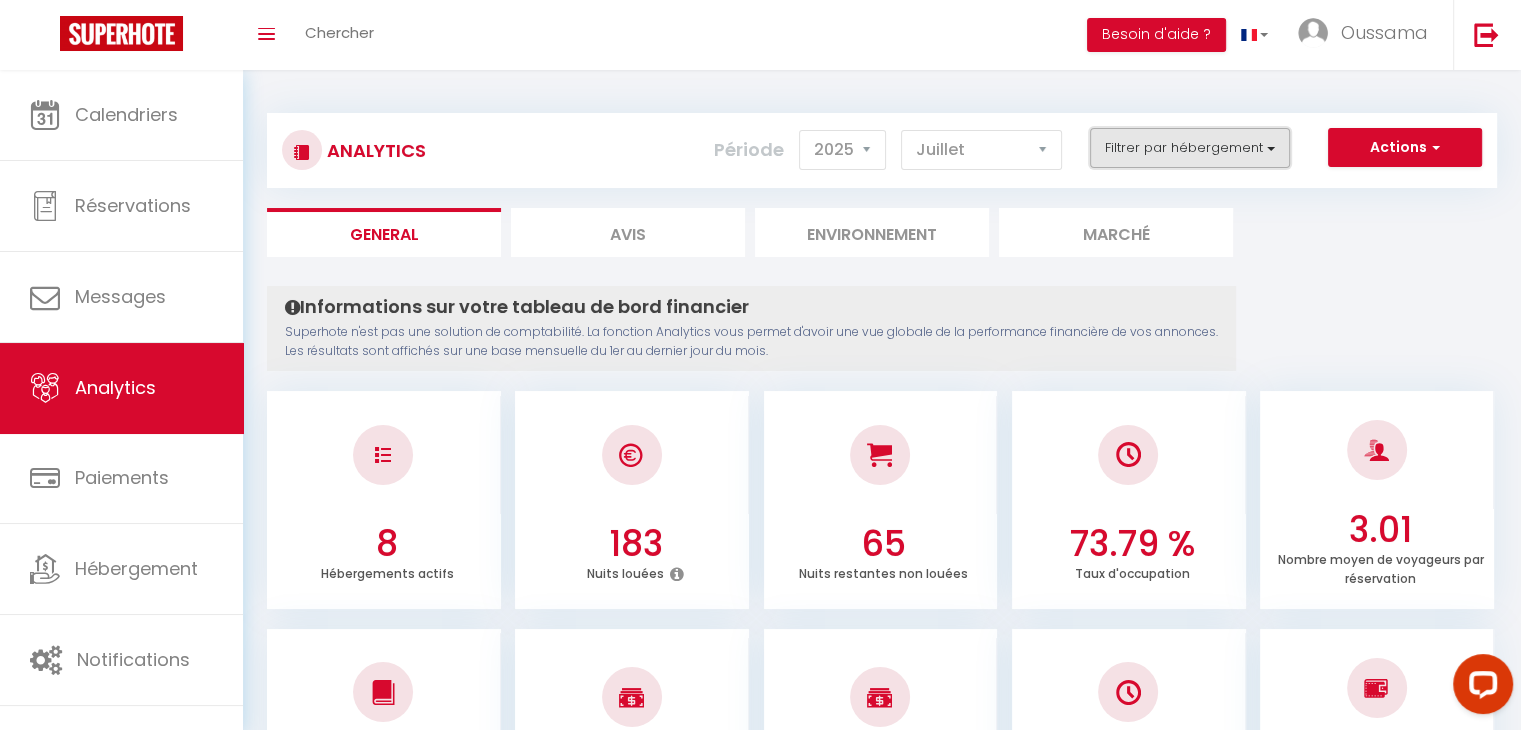 click on "Filtrer par hébergement" at bounding box center [1190, 148] 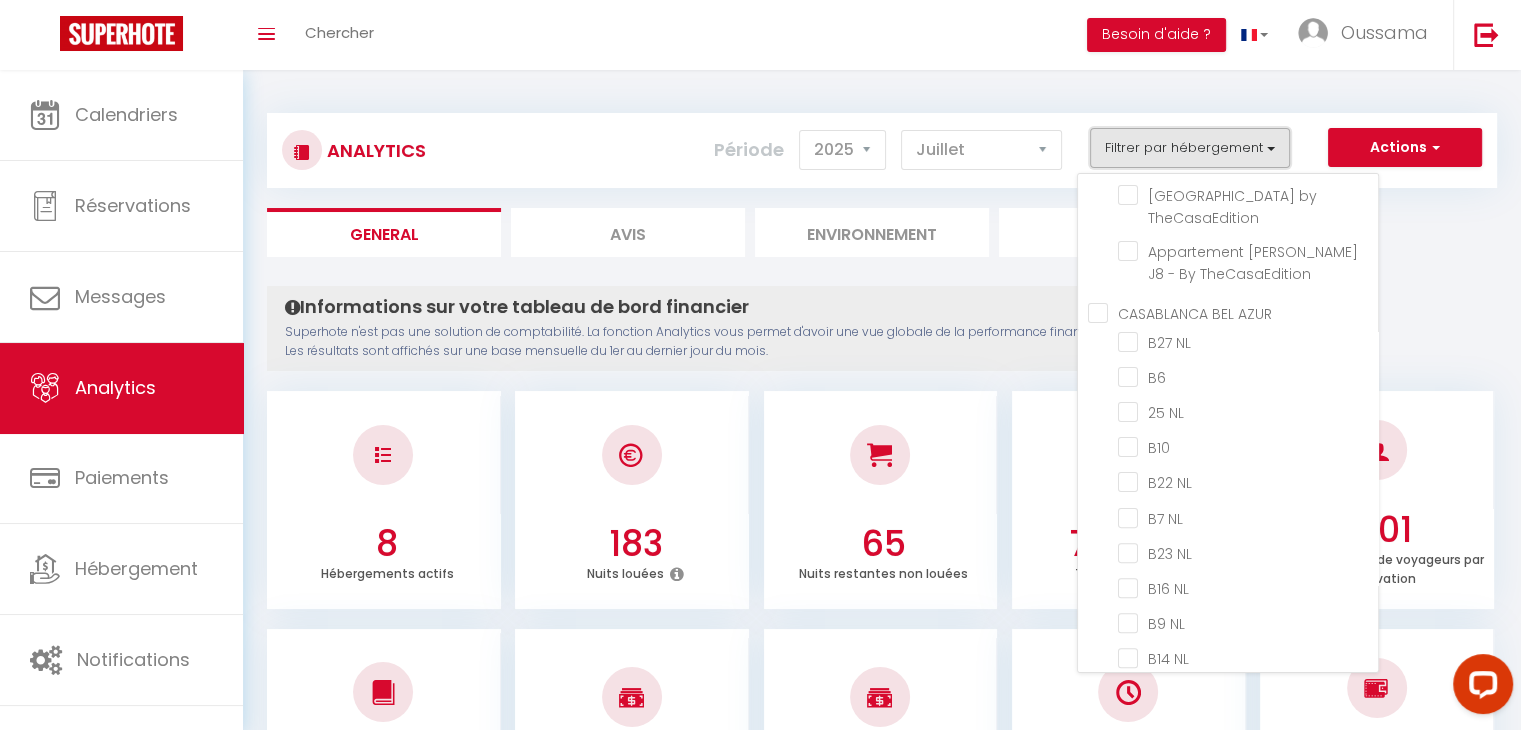 scroll, scrollTop: 601, scrollLeft: 0, axis: vertical 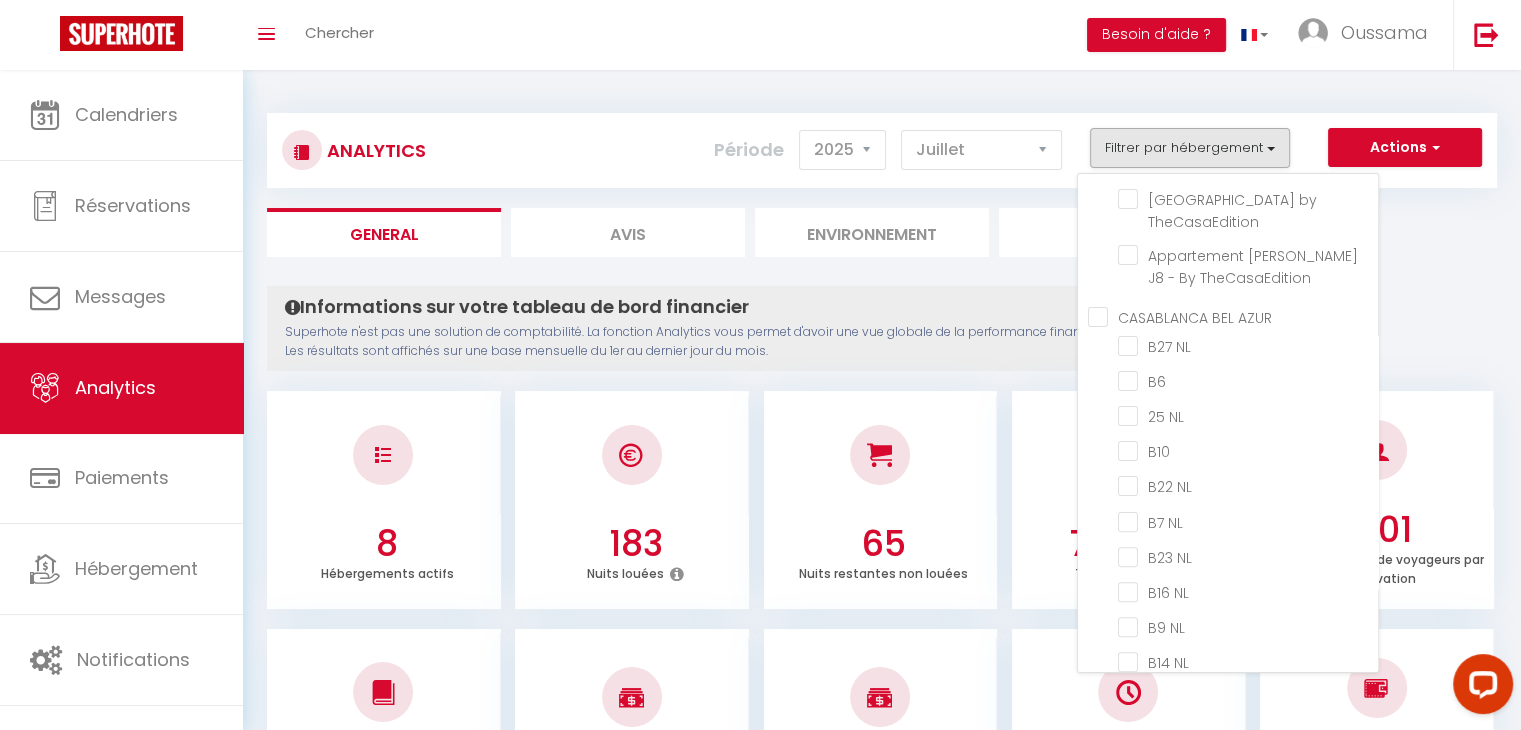 click on "CASABLANCA BEL AZUR" at bounding box center (1233, 315) 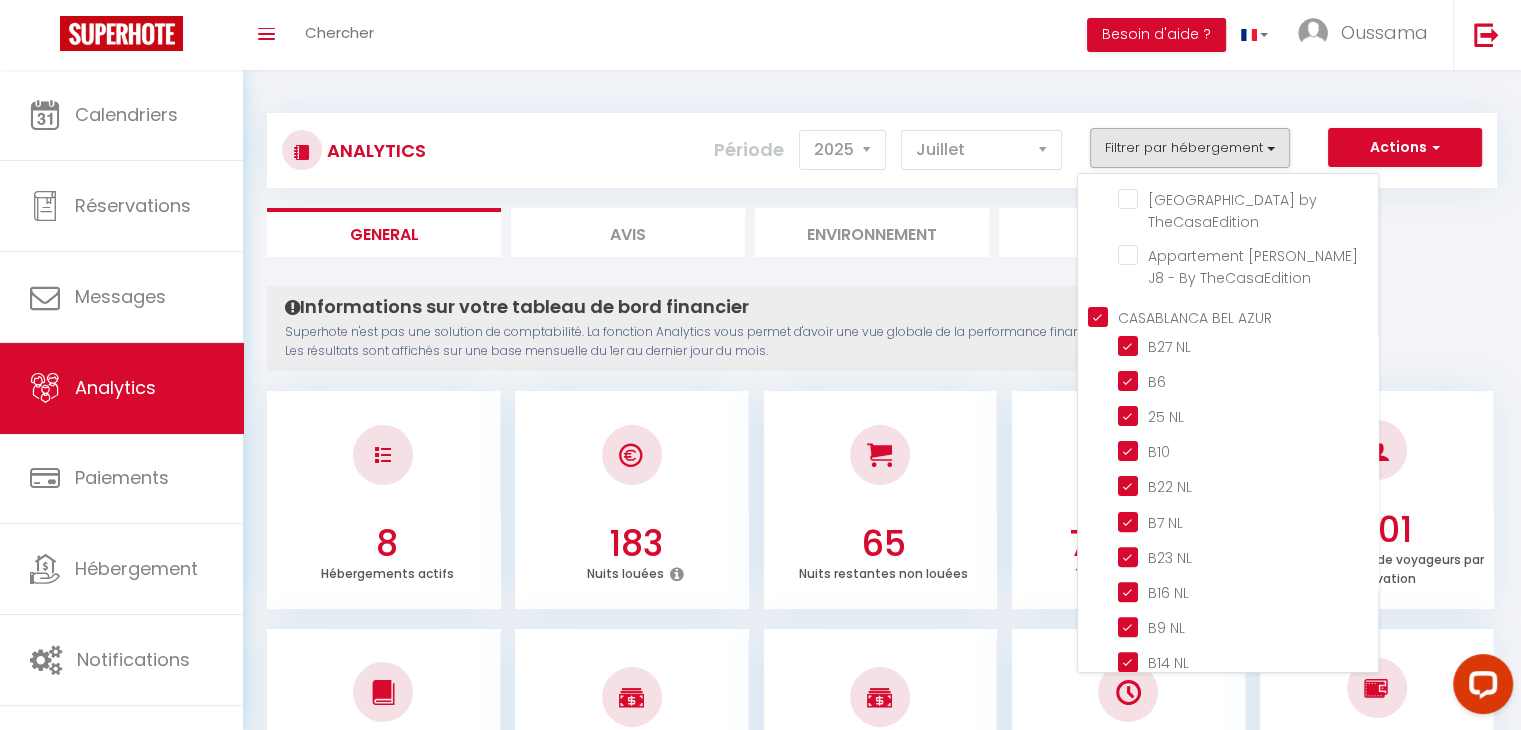 checkbox on "false" 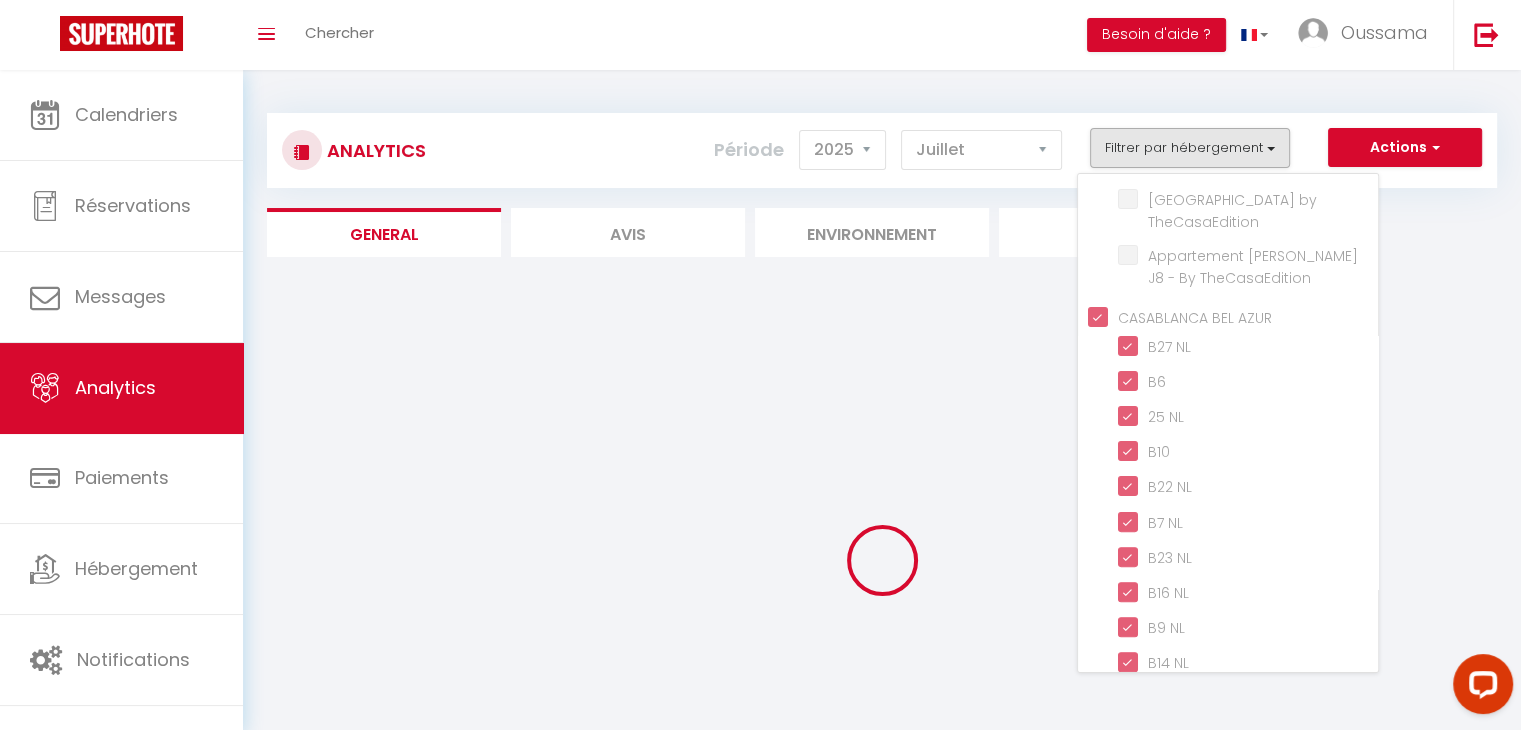 checkbox on "false" 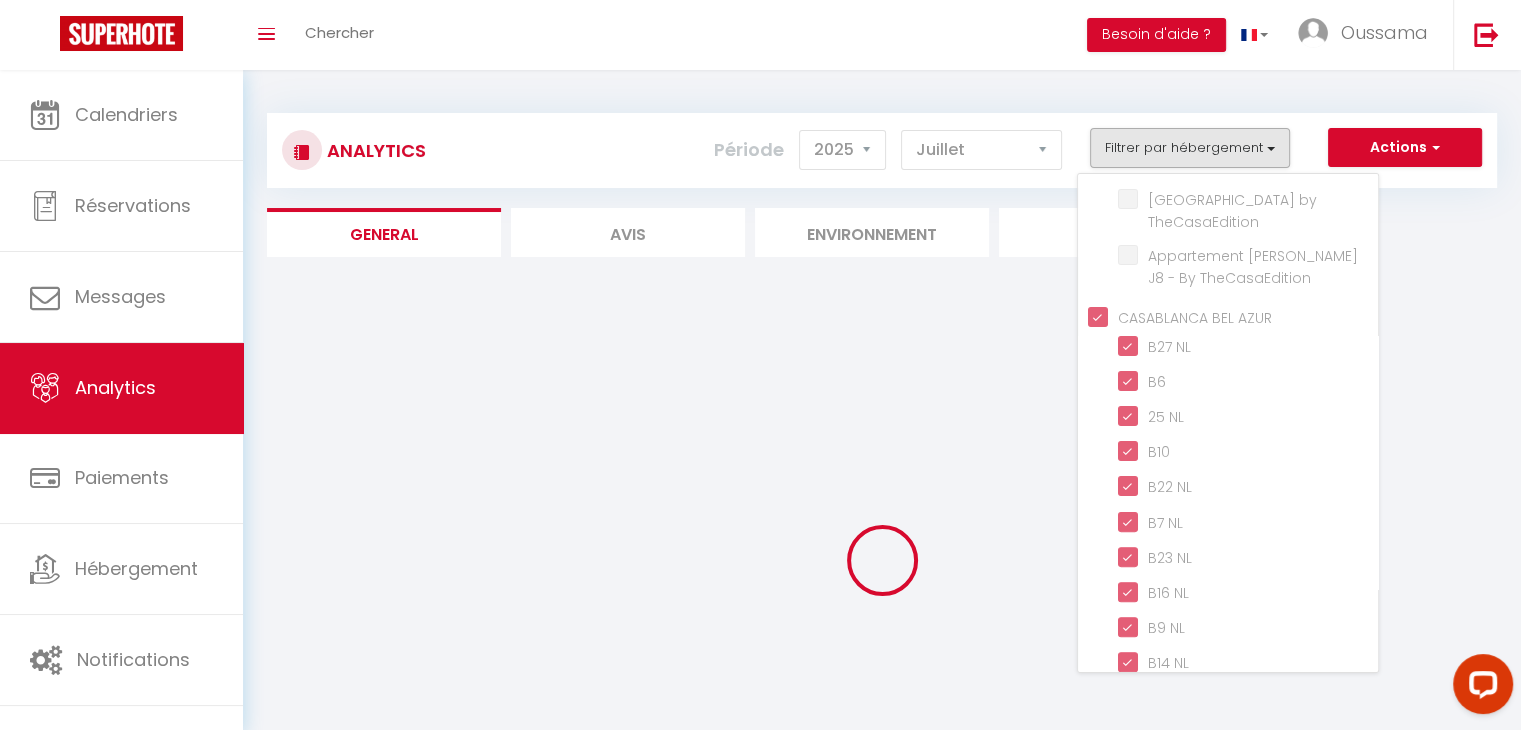 checkbox on "false" 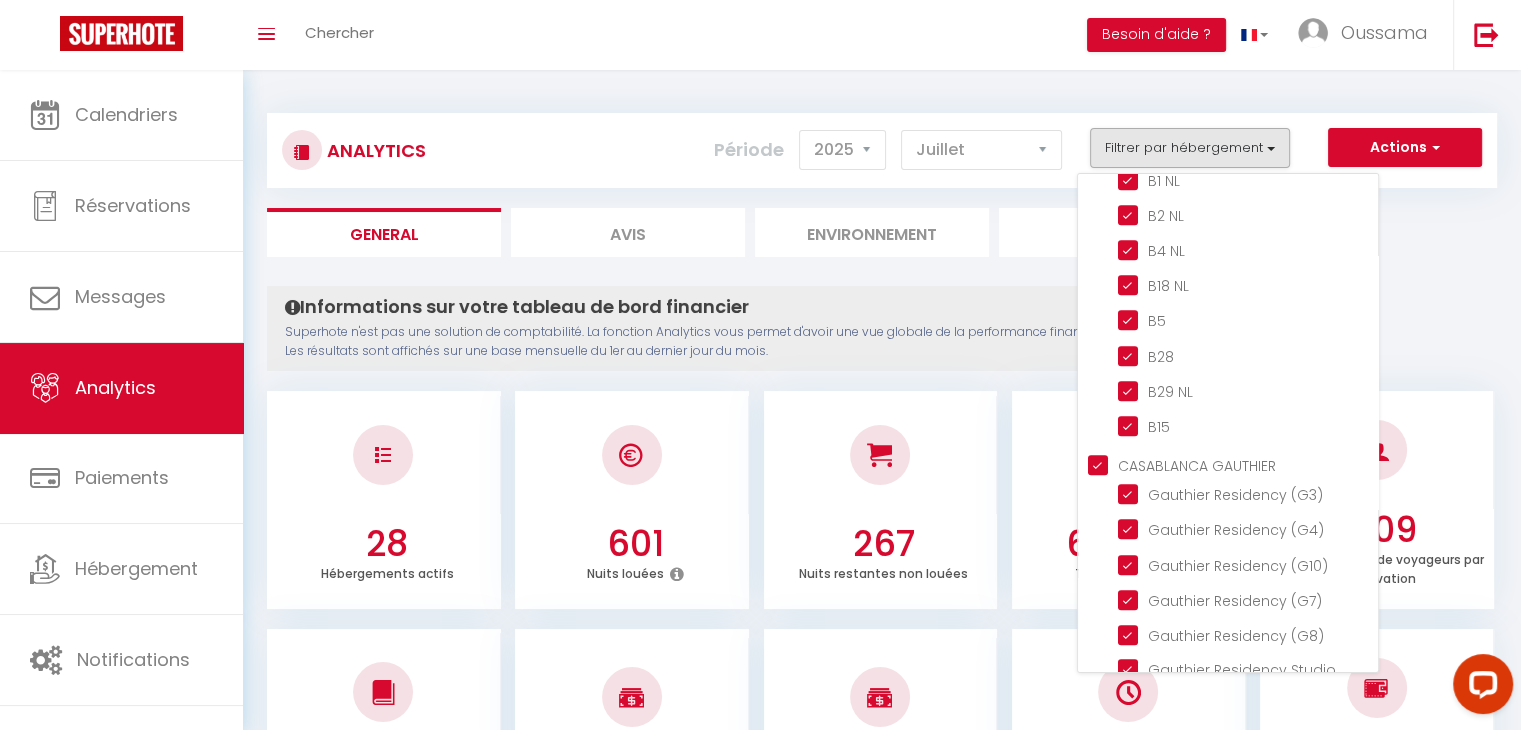 scroll, scrollTop: 1224, scrollLeft: 0, axis: vertical 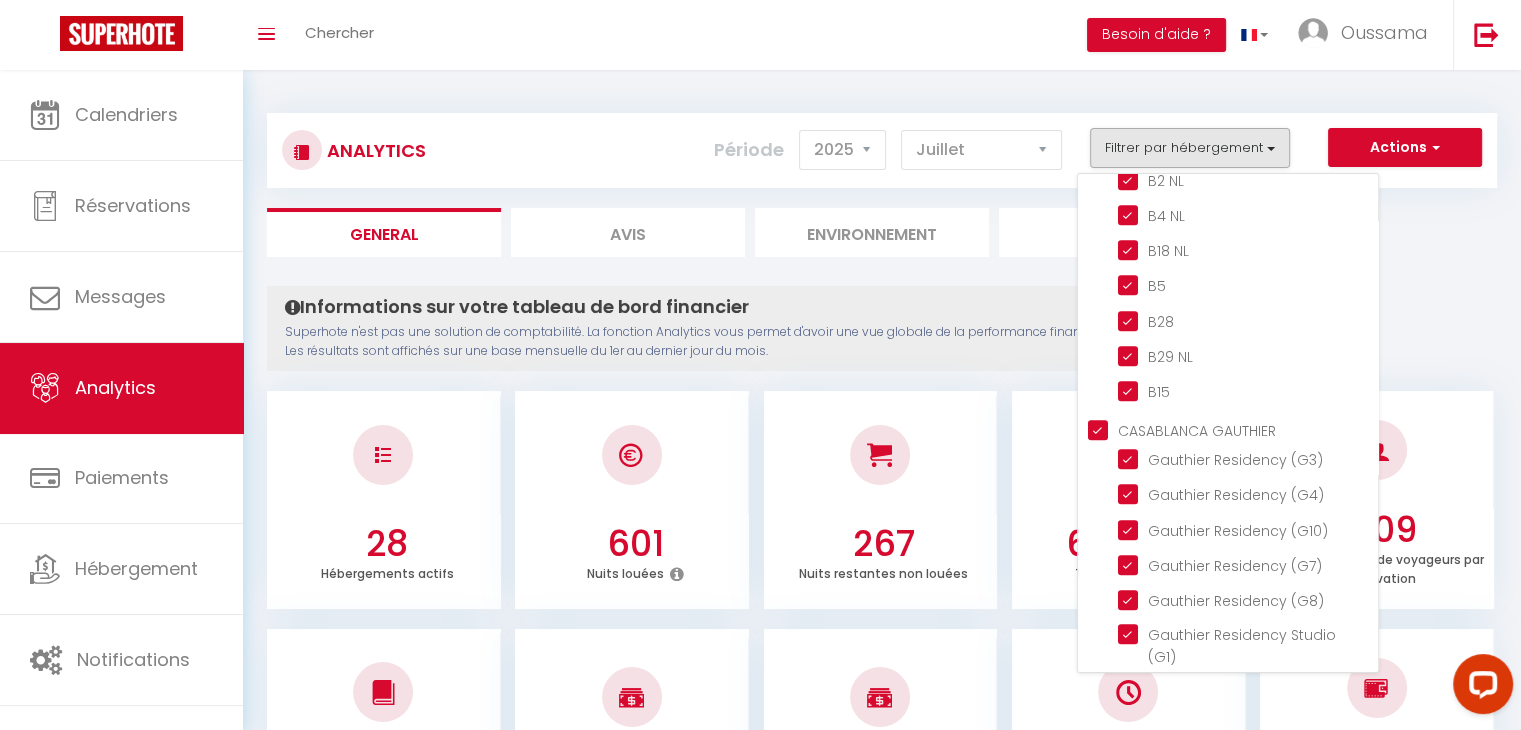 click on "CASABLANCA GAUTHIER" at bounding box center (1233, 429) 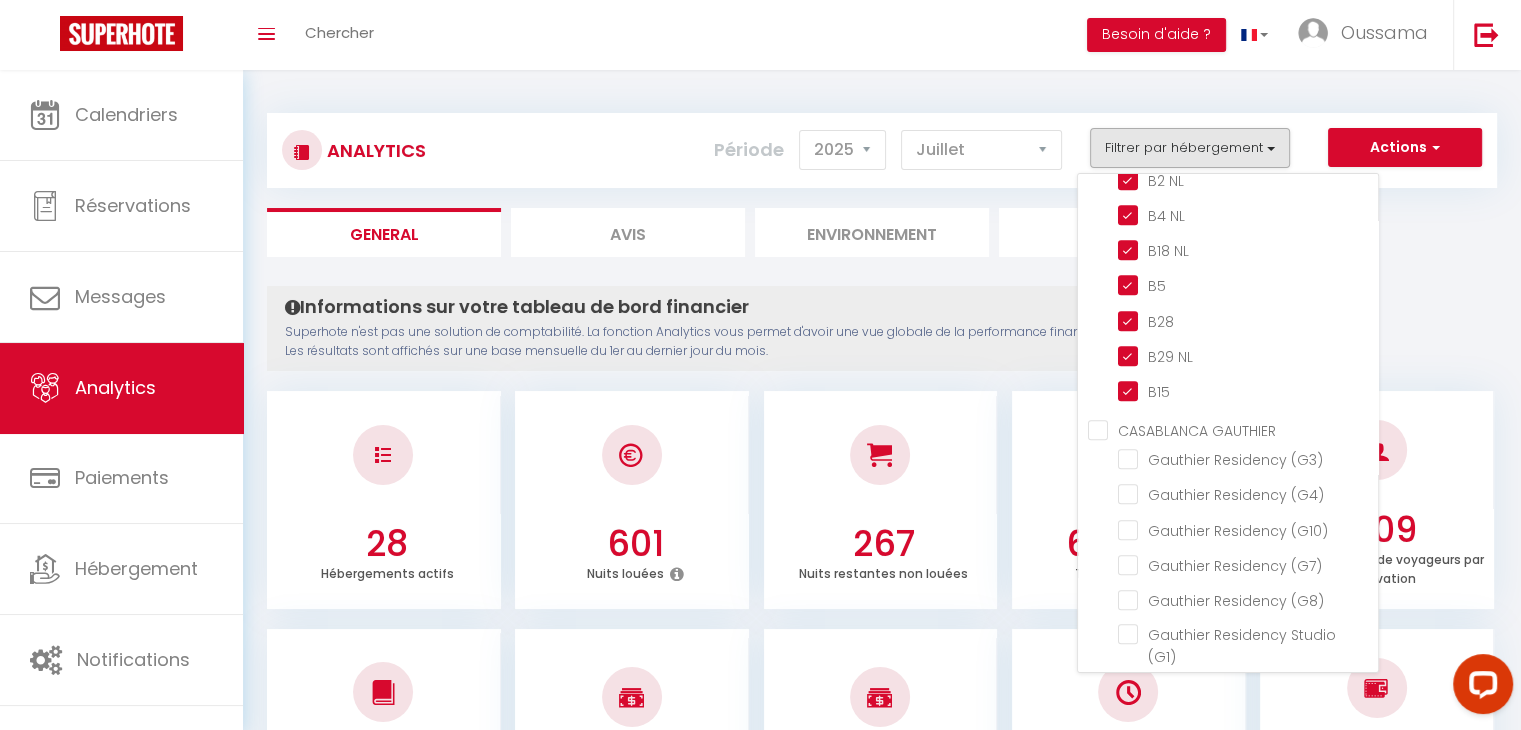 checkbox on "false" 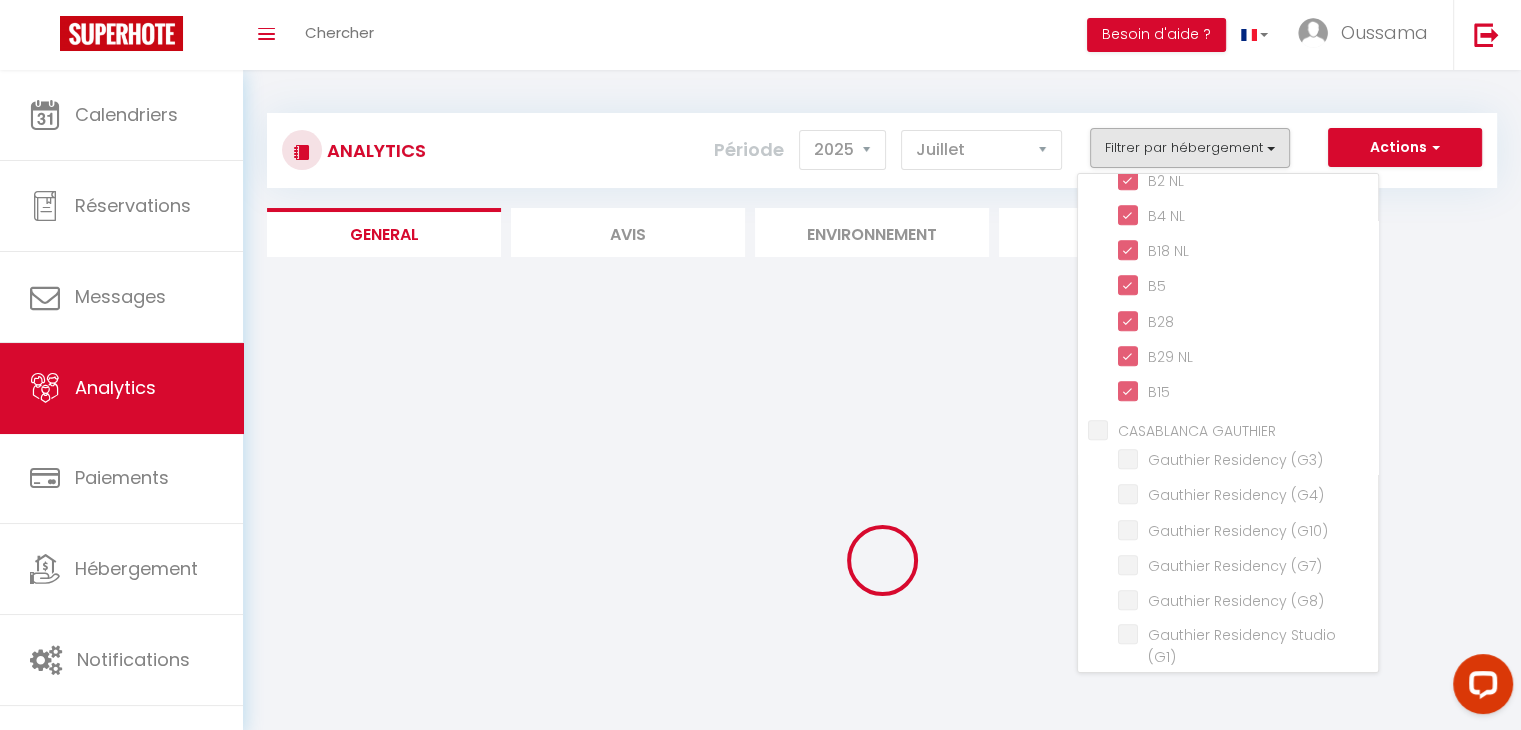 checkbox on "false" 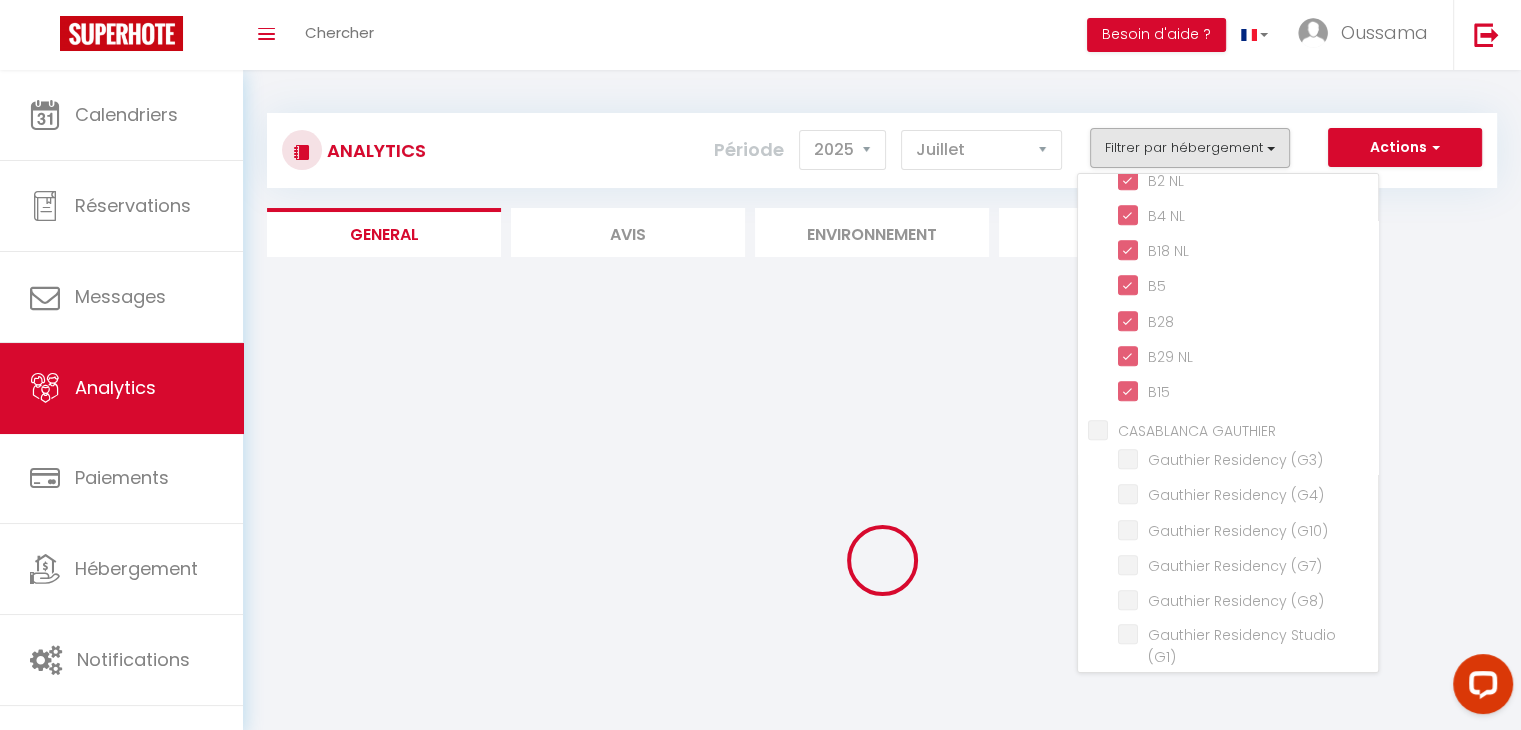 checkbox on "false" 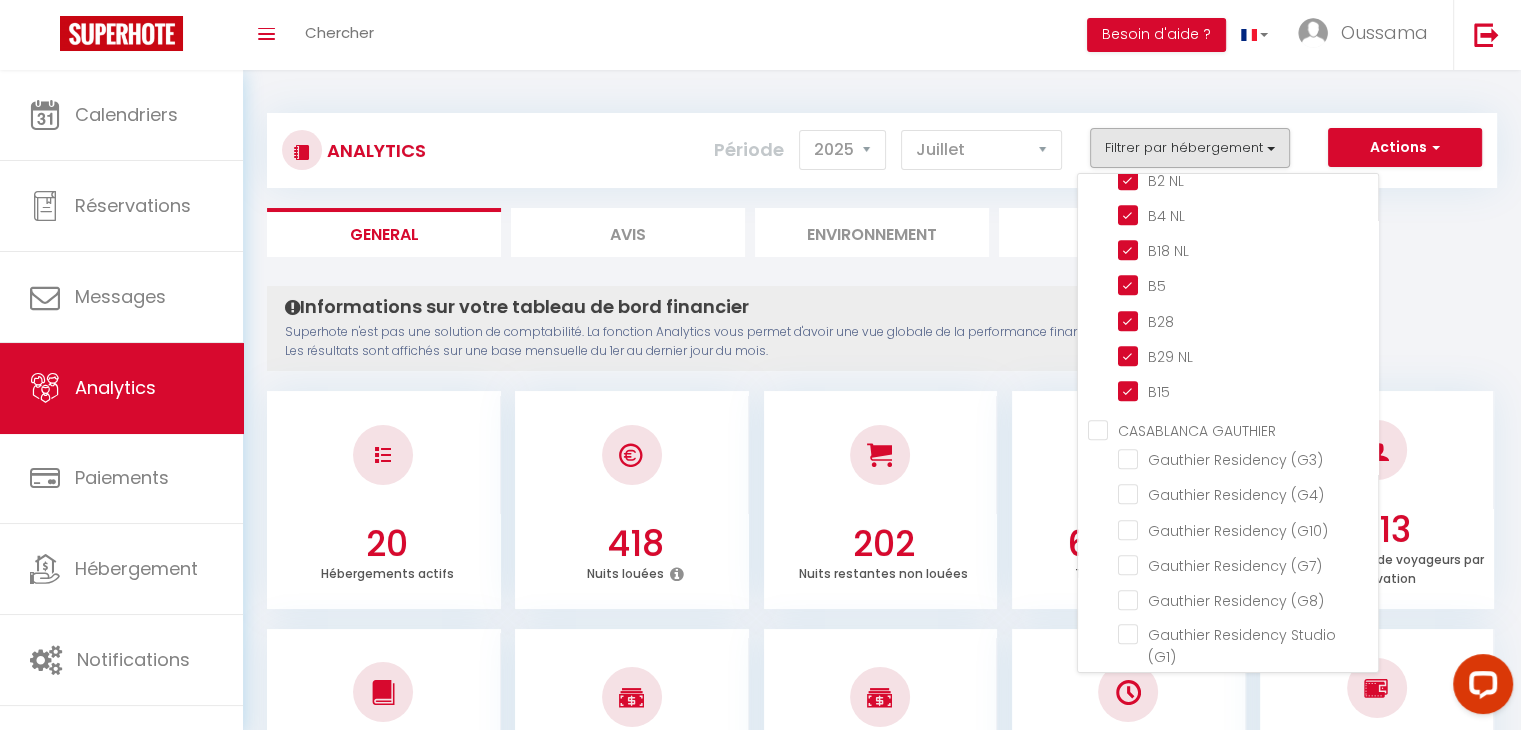 click on "Informations sur votre tableau de bord financier   Superhote n'est pas une solution de comptabilité. La fonction Analytics vous permet d'avoir une vue globale de la performance financière de vos annonces.
Les résultats sont affichés sur une base mensuelle du 1er au dernier jour du mois." at bounding box center (751, 328) 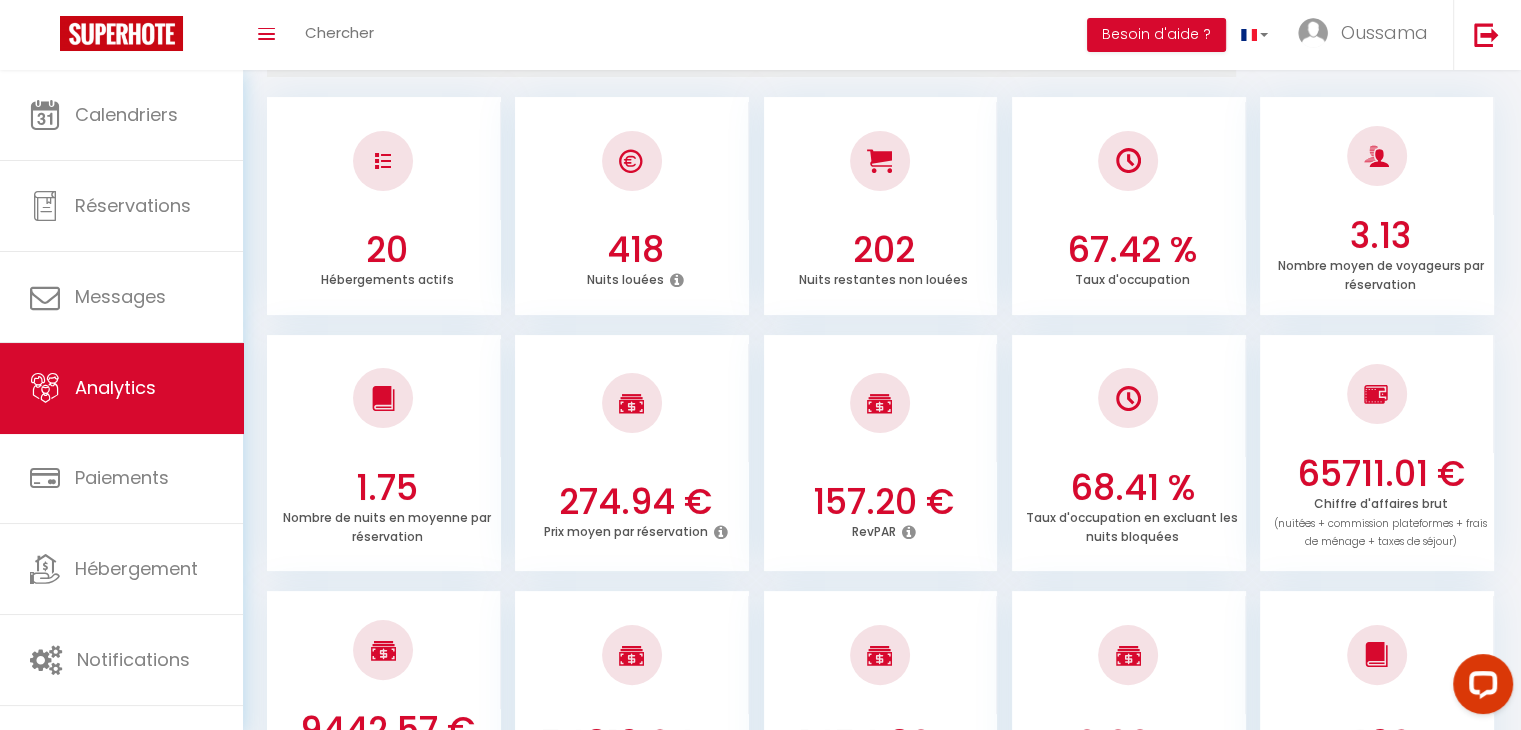 scroll, scrollTop: 202, scrollLeft: 0, axis: vertical 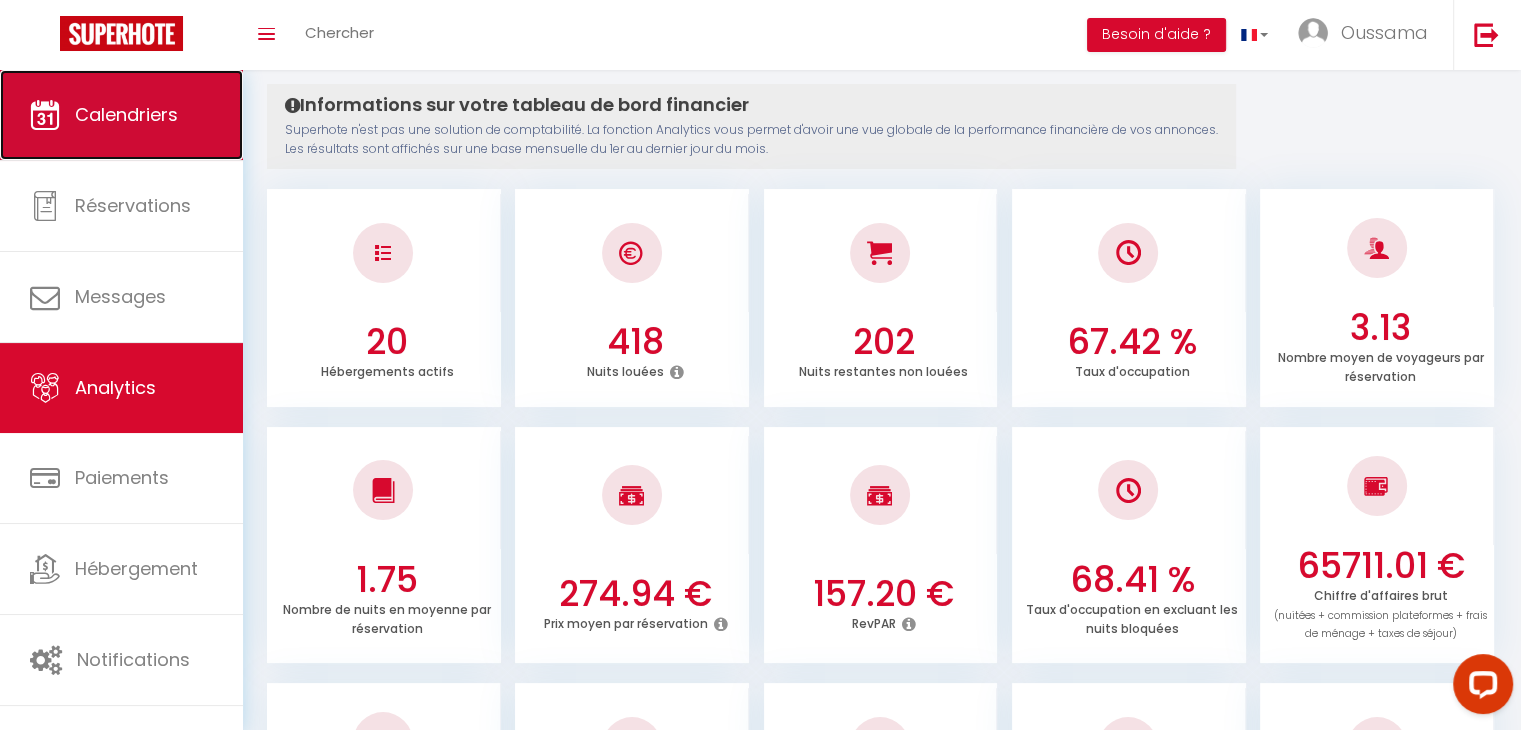 click on "Calendriers" at bounding box center (121, 115) 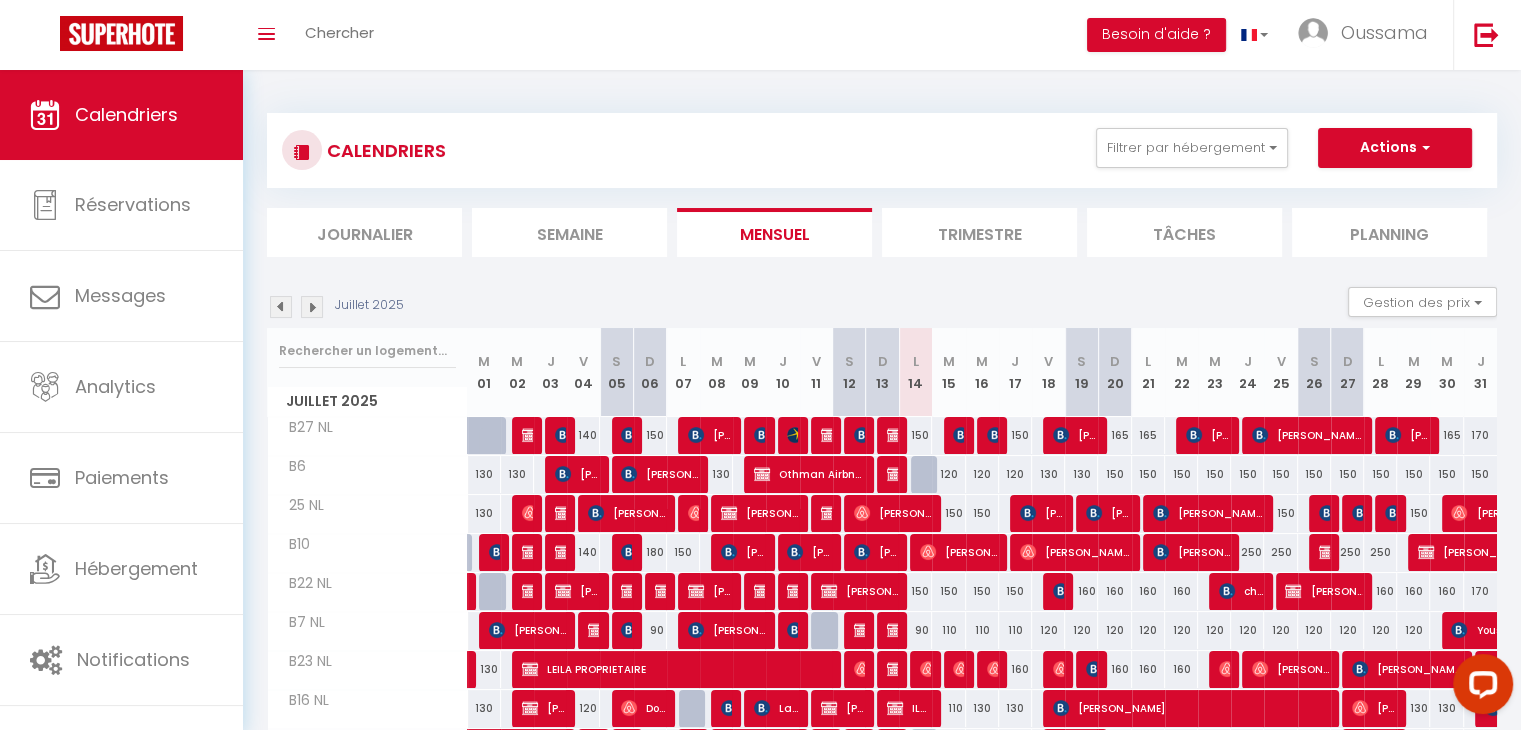scroll, scrollTop: 205, scrollLeft: 0, axis: vertical 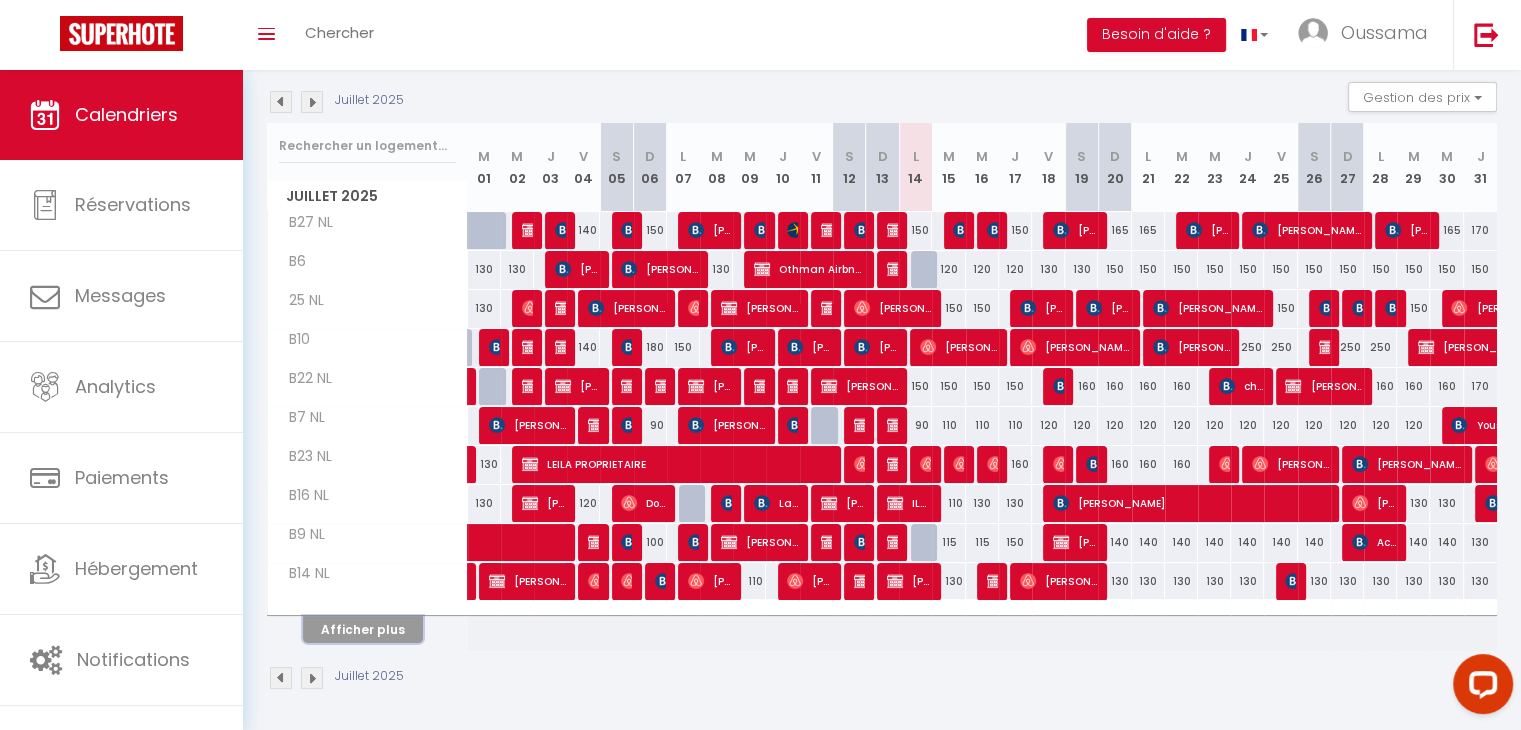 click on "Afficher plus" at bounding box center (363, 629) 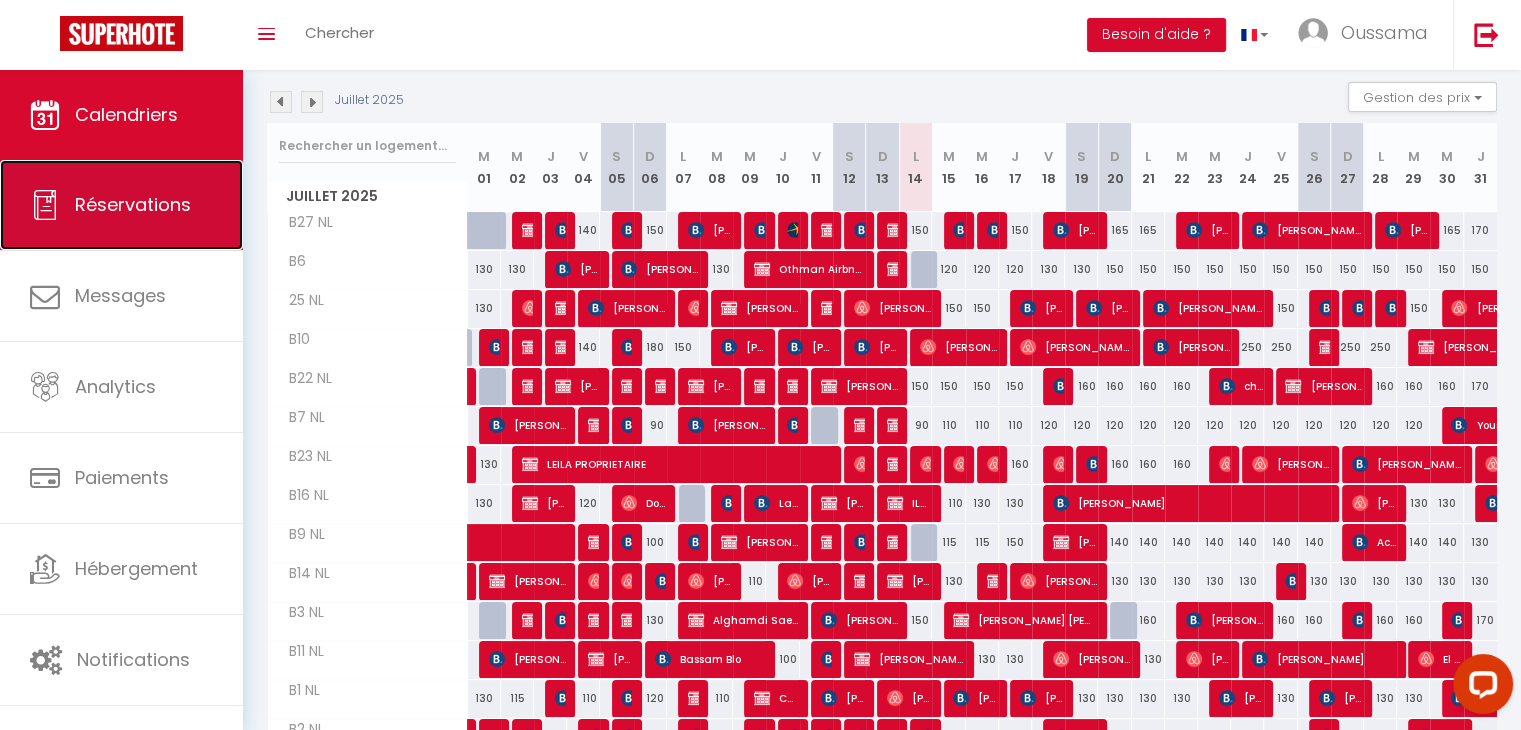 click on "Réservations" at bounding box center [121, 205] 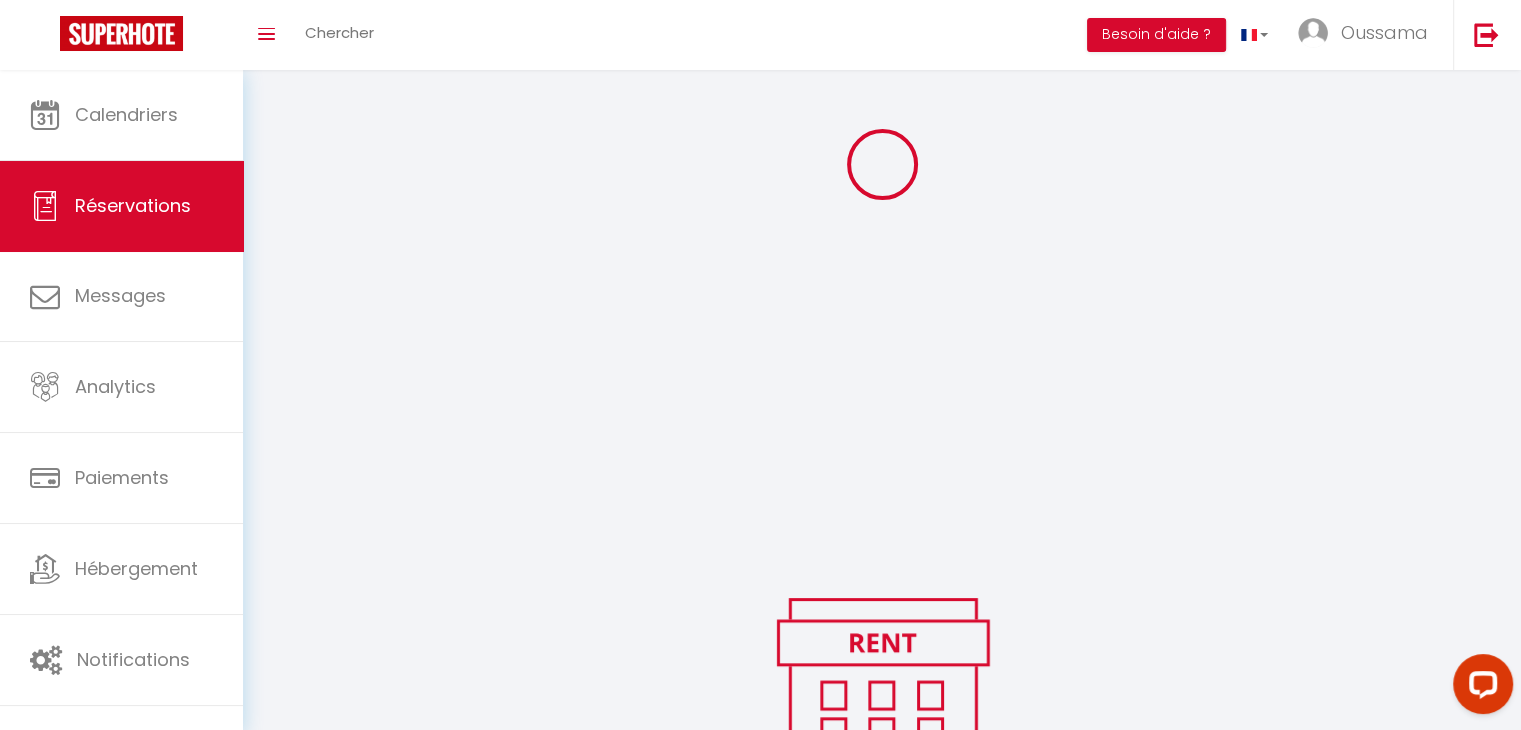 scroll, scrollTop: 388, scrollLeft: 0, axis: vertical 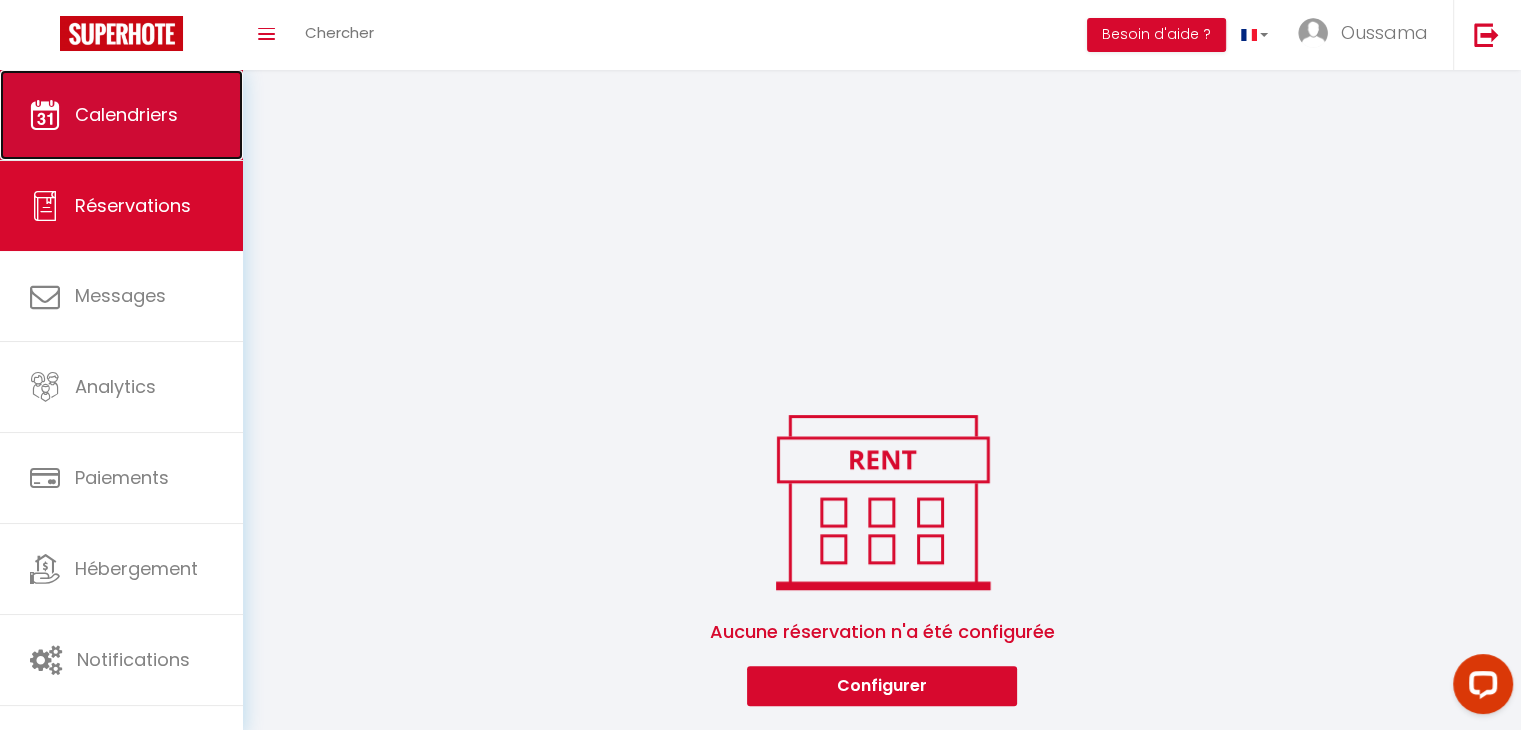 click on "Calendriers" at bounding box center (126, 114) 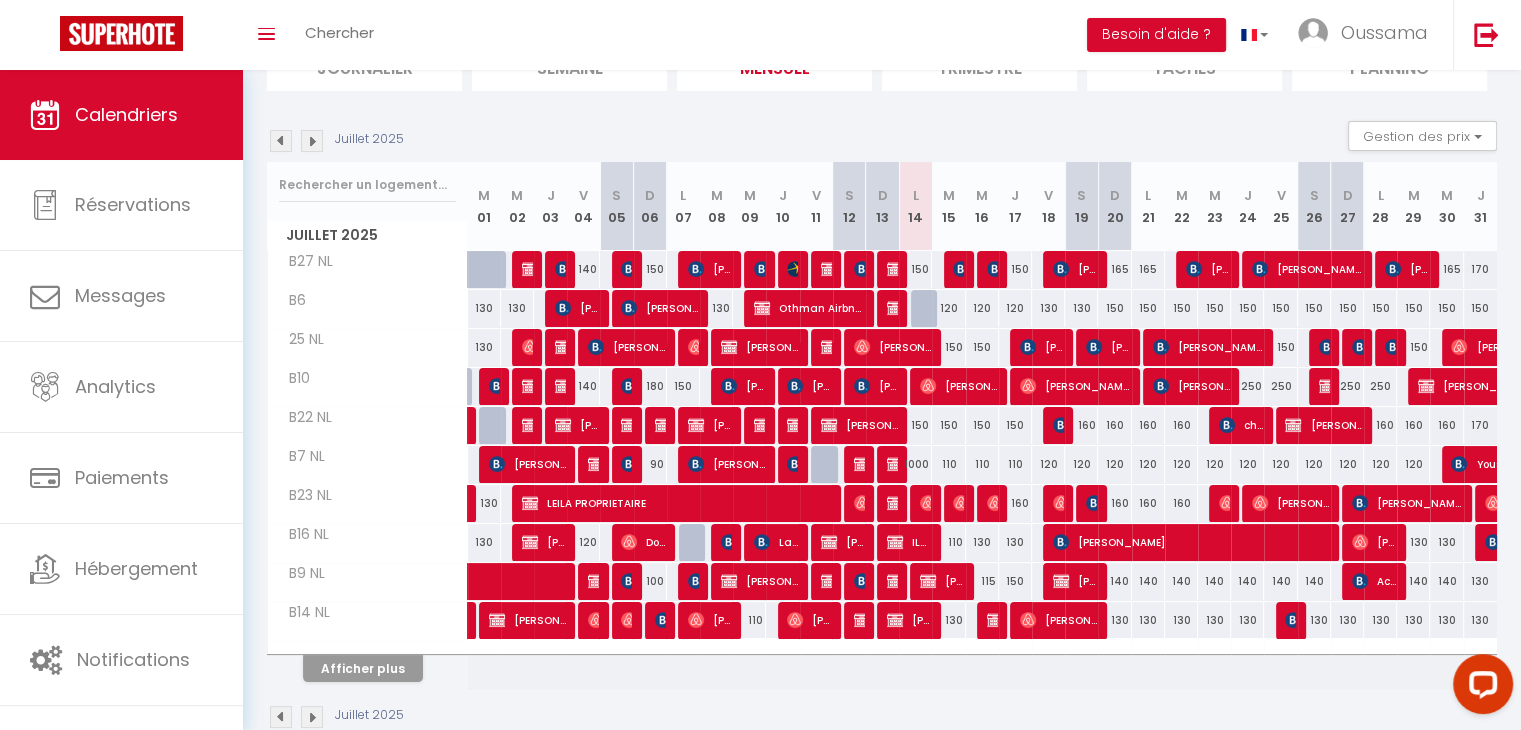 scroll, scrollTop: 205, scrollLeft: 0, axis: vertical 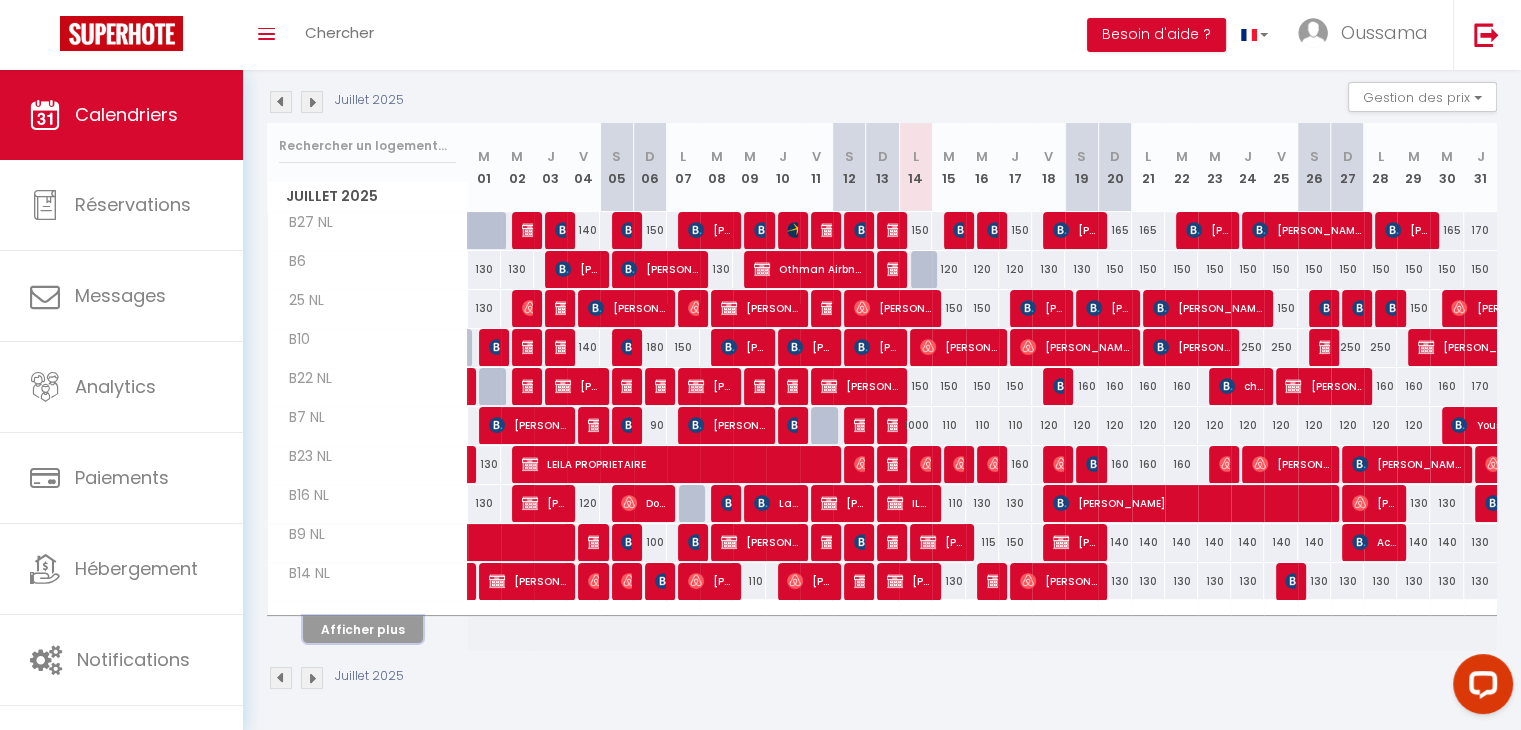 click on "Afficher plus" at bounding box center (363, 629) 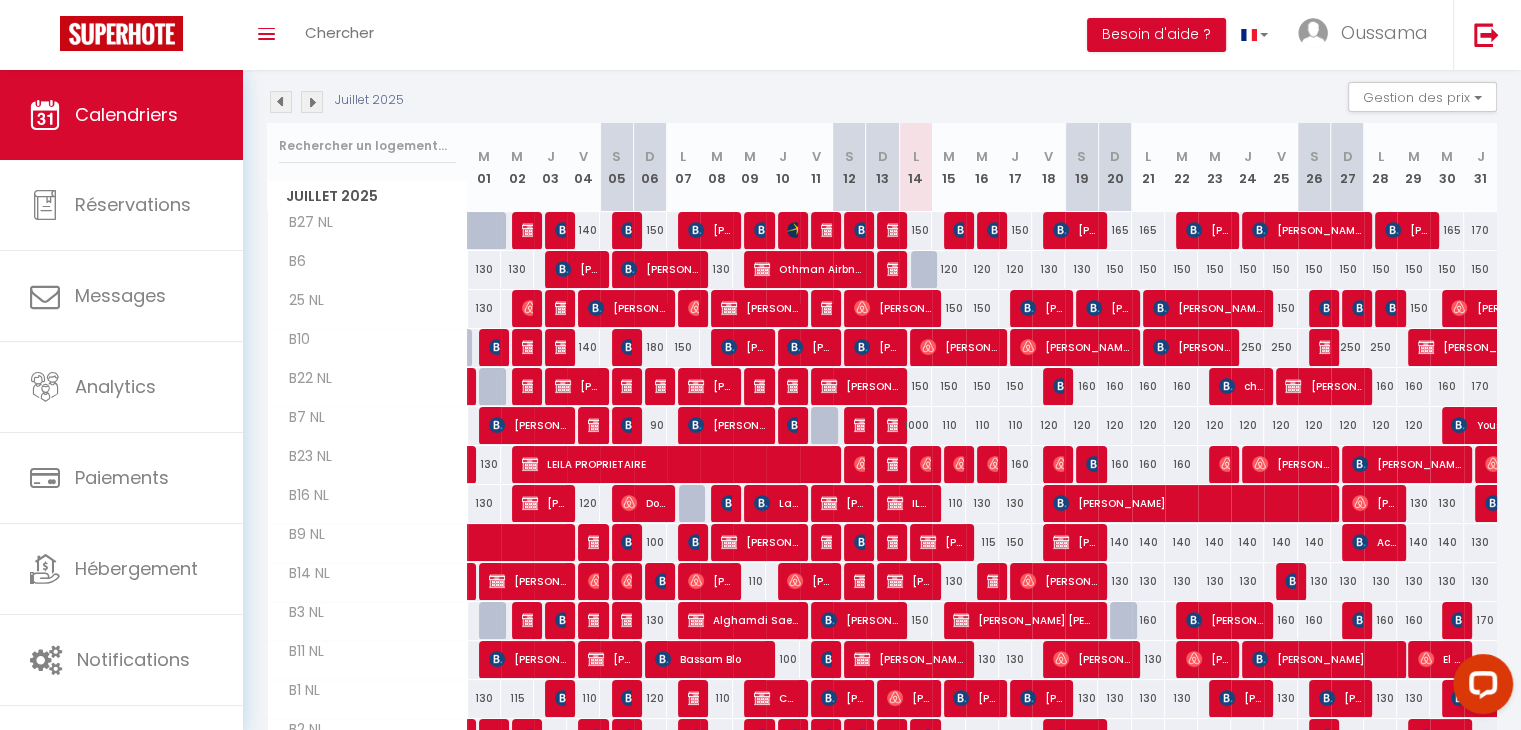 click on "1000" at bounding box center [915, 425] 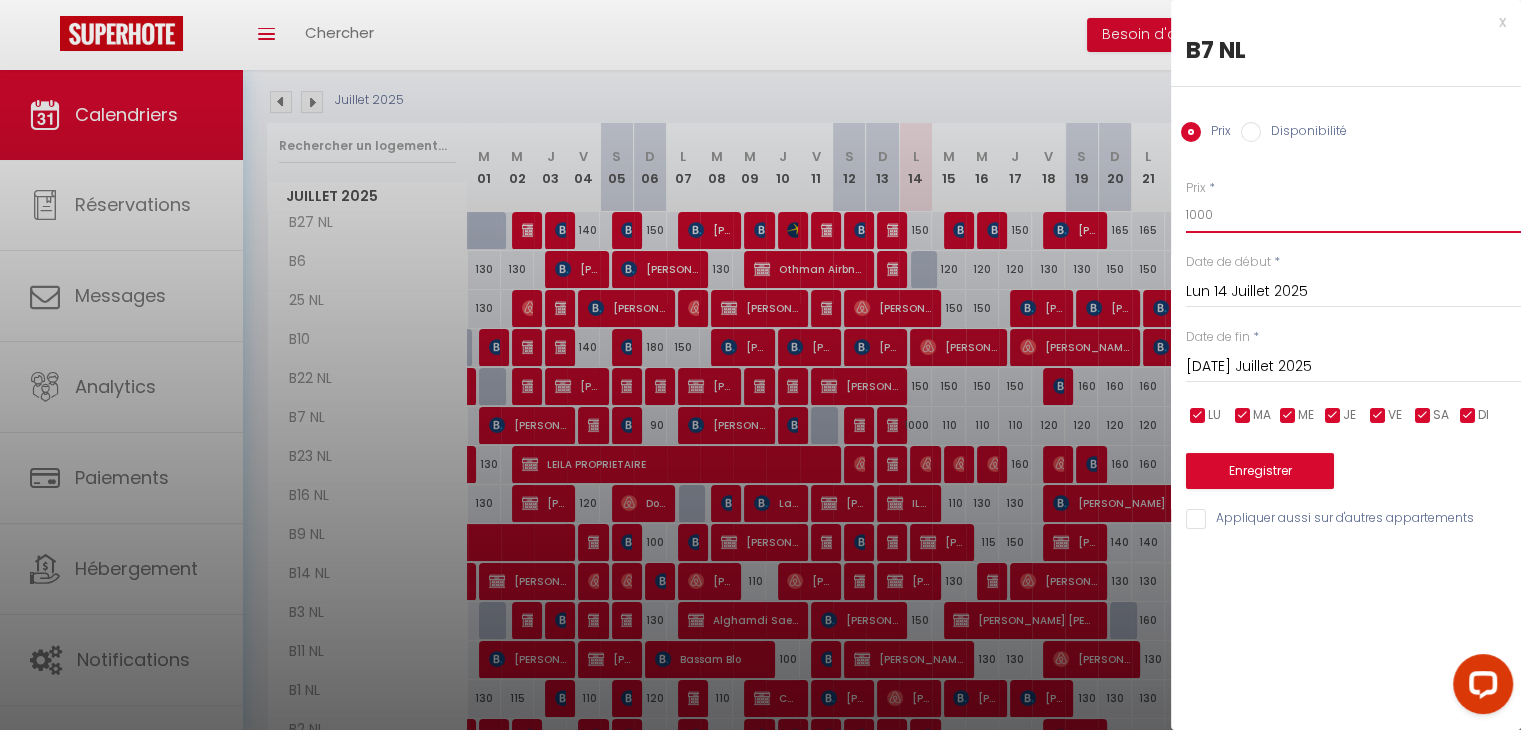 click on "1000" at bounding box center [1353, 215] 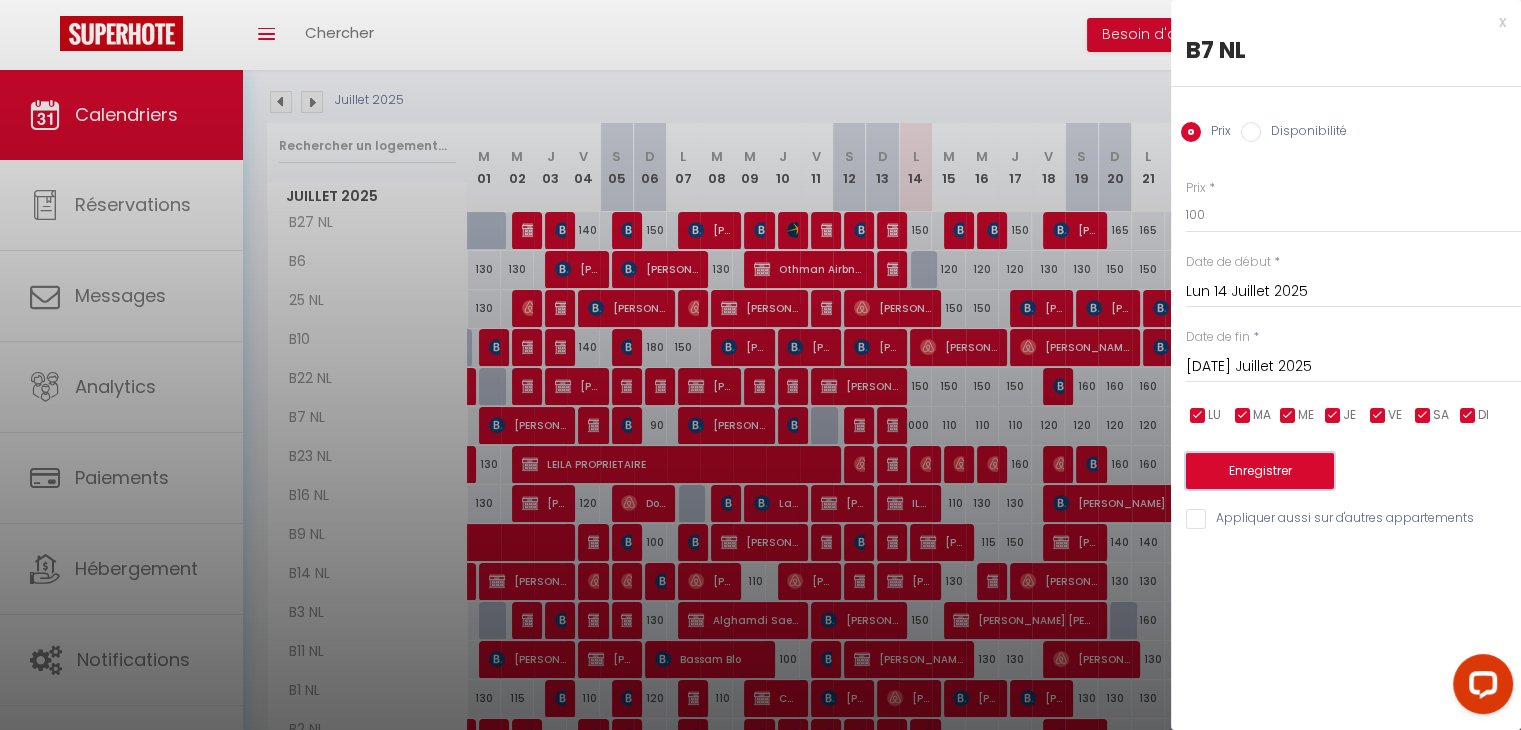 click on "Enregistrer" at bounding box center (1260, 471) 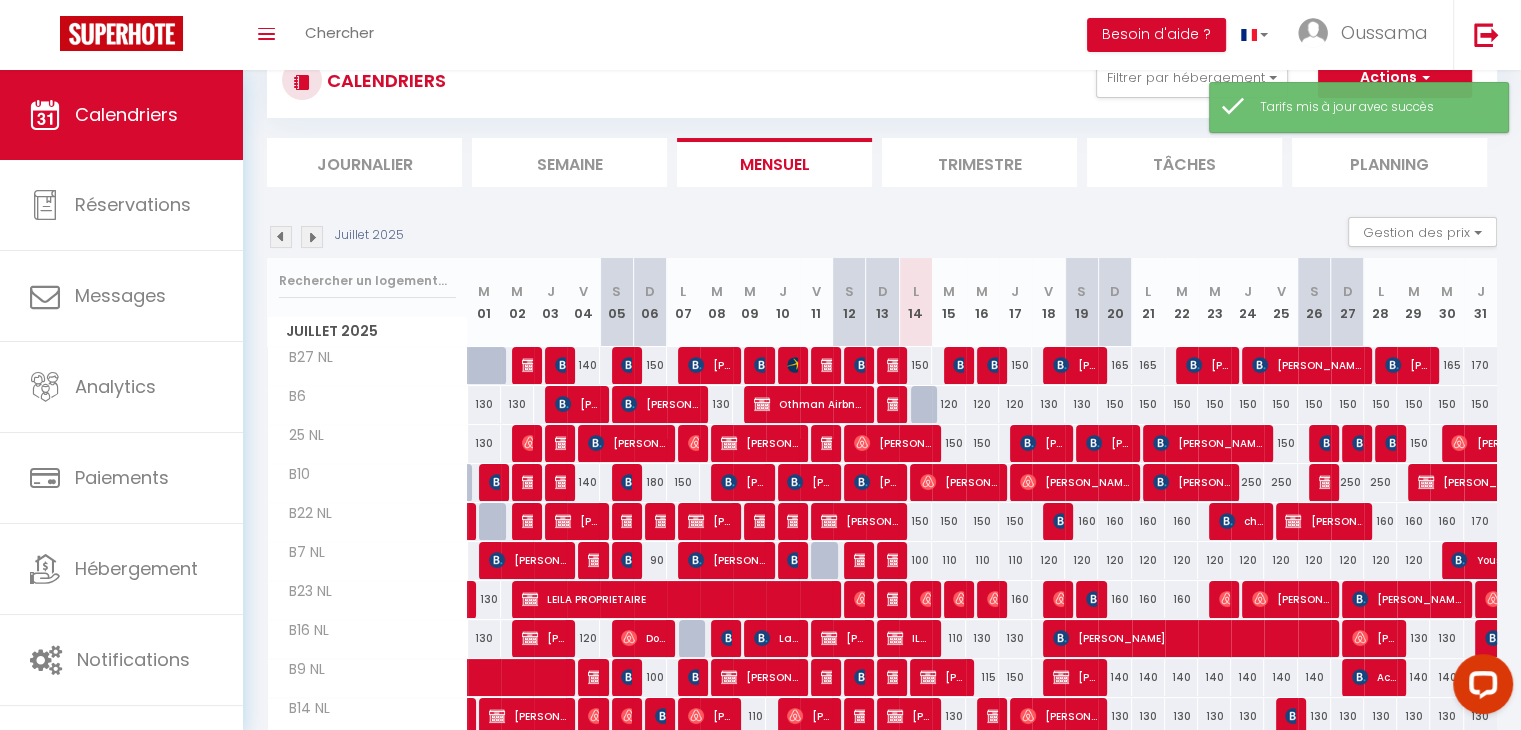 scroll, scrollTop: 205, scrollLeft: 0, axis: vertical 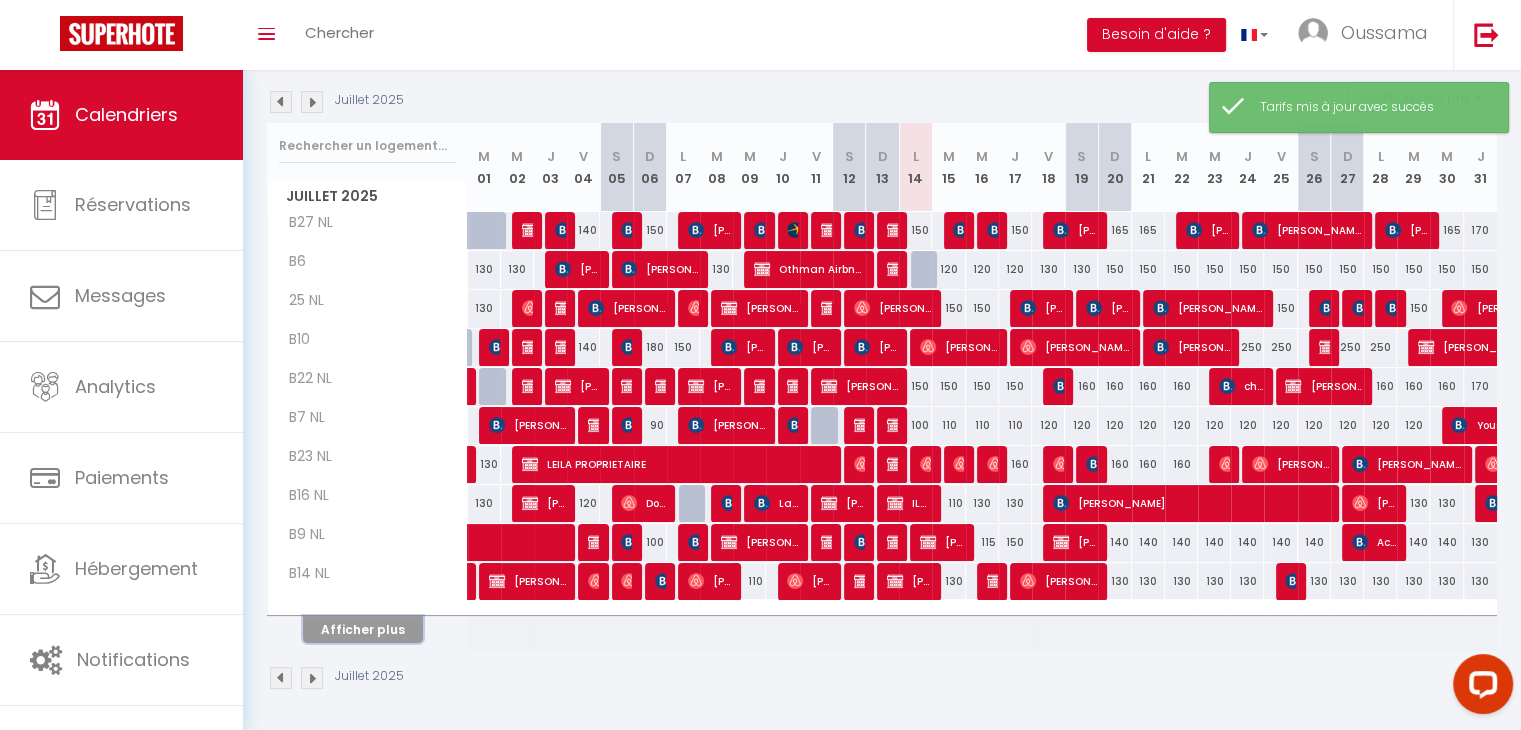 click on "Afficher plus" at bounding box center (363, 629) 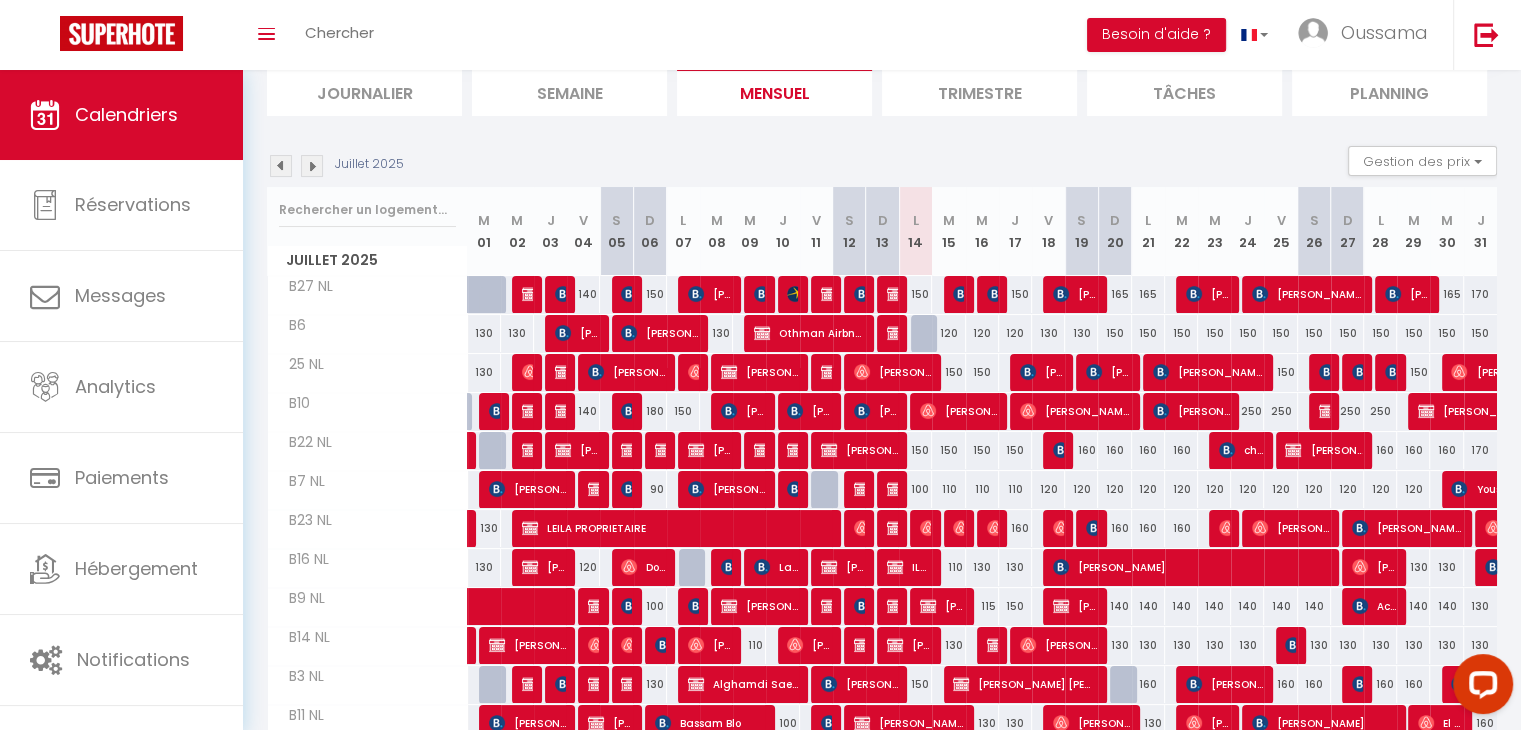 scroll, scrollTop: 0, scrollLeft: 0, axis: both 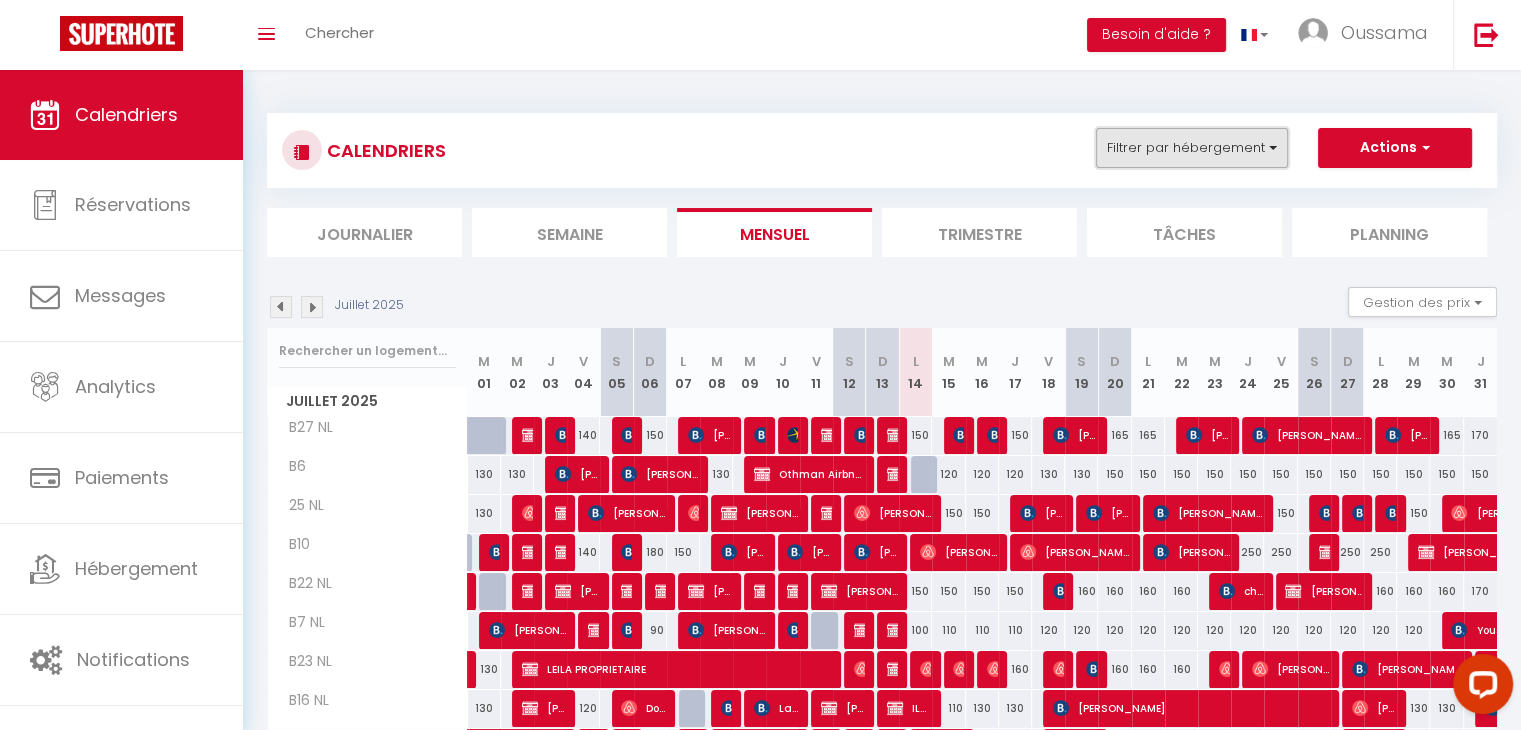 click on "Filtrer par hébergement" at bounding box center [1192, 148] 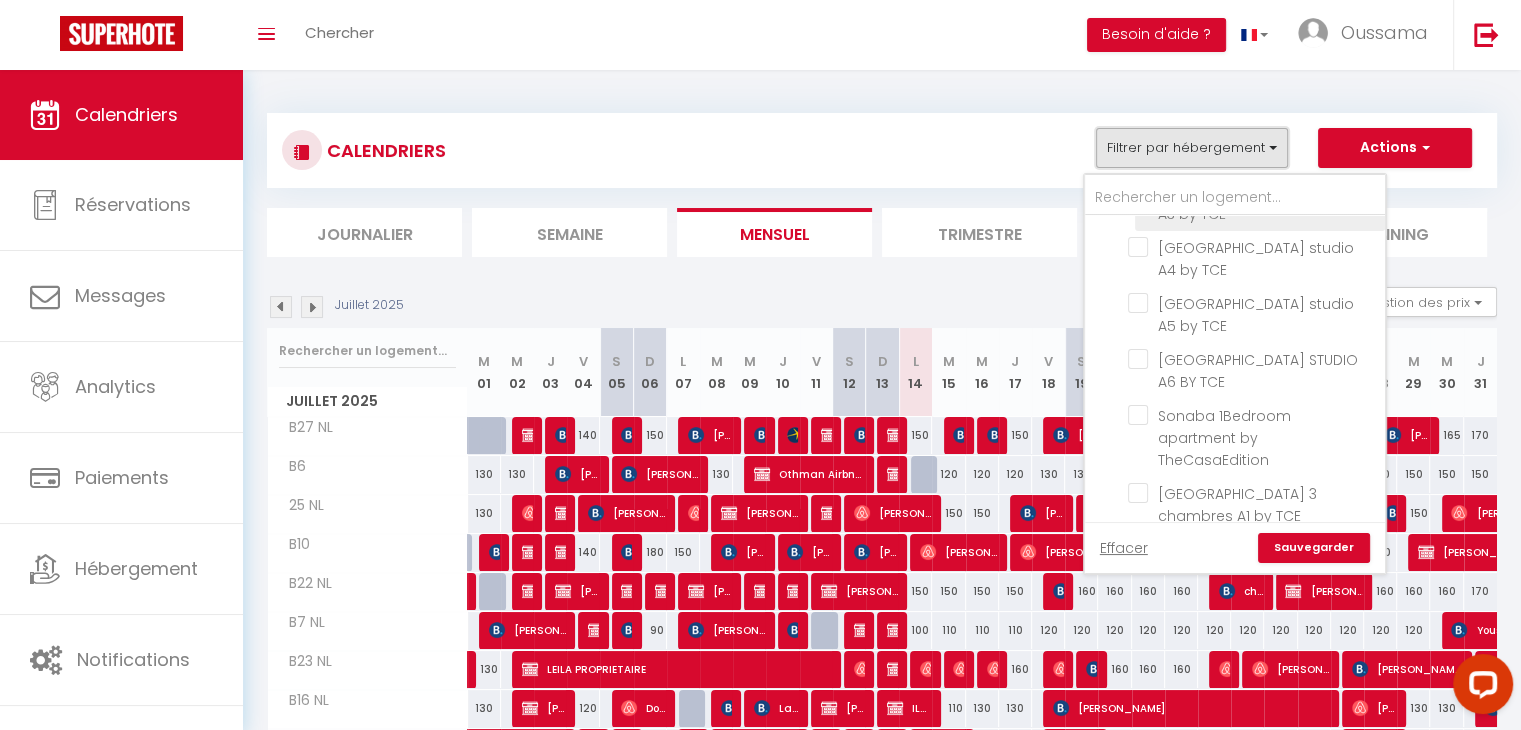 scroll, scrollTop: 134, scrollLeft: 0, axis: vertical 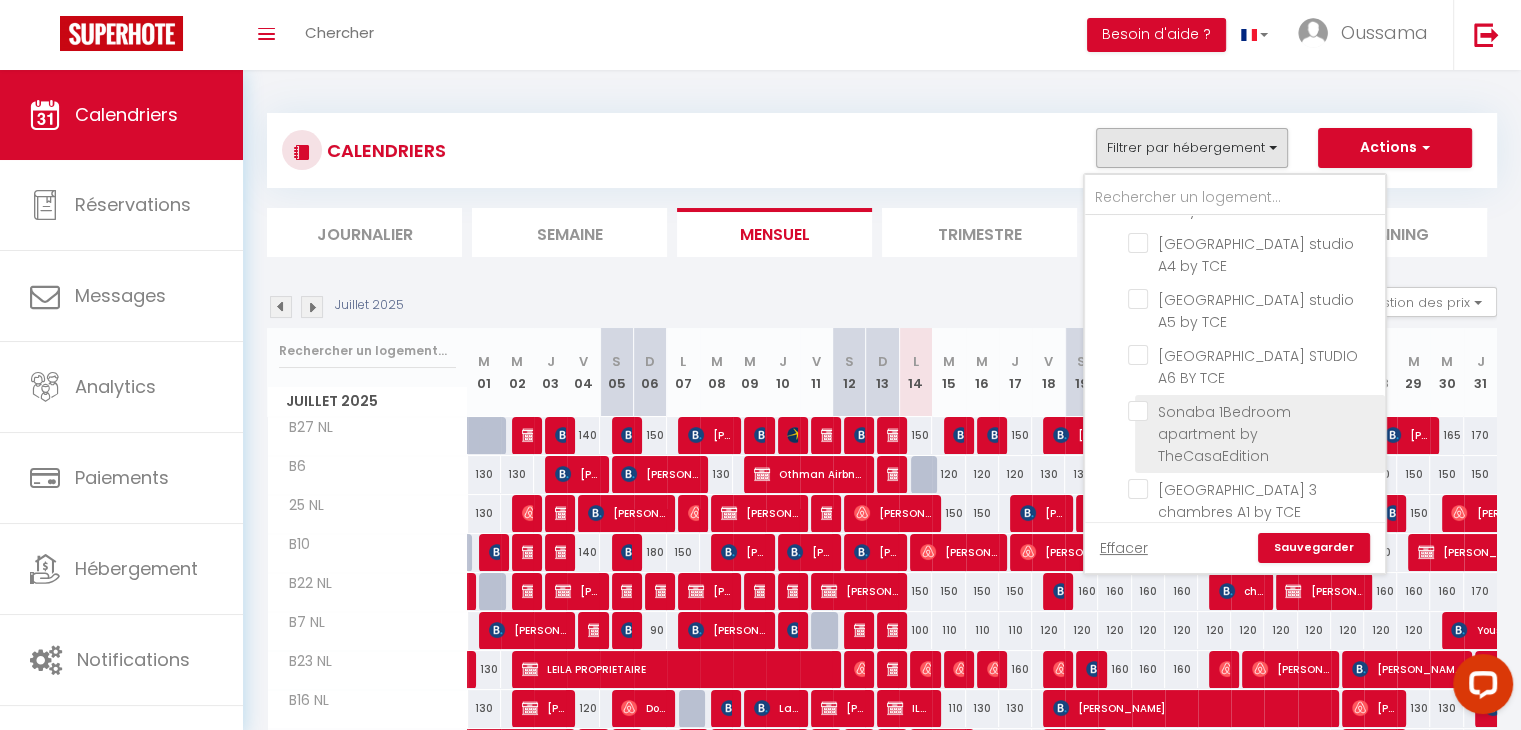 click on "Sonaba 1Bedroom apartment by TheCasaEdition" at bounding box center (1224, 434) 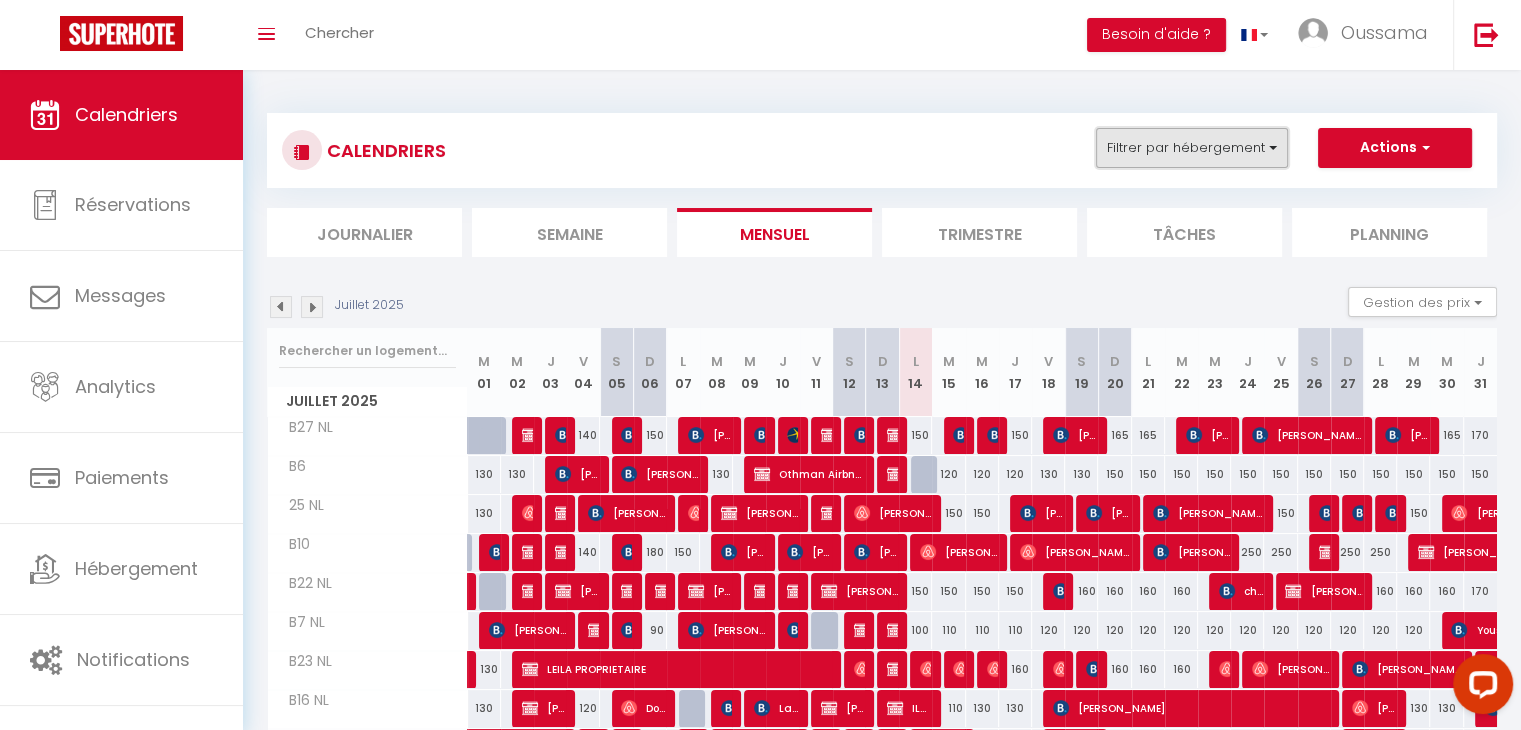 click on "Filtrer par hébergement" at bounding box center [1192, 148] 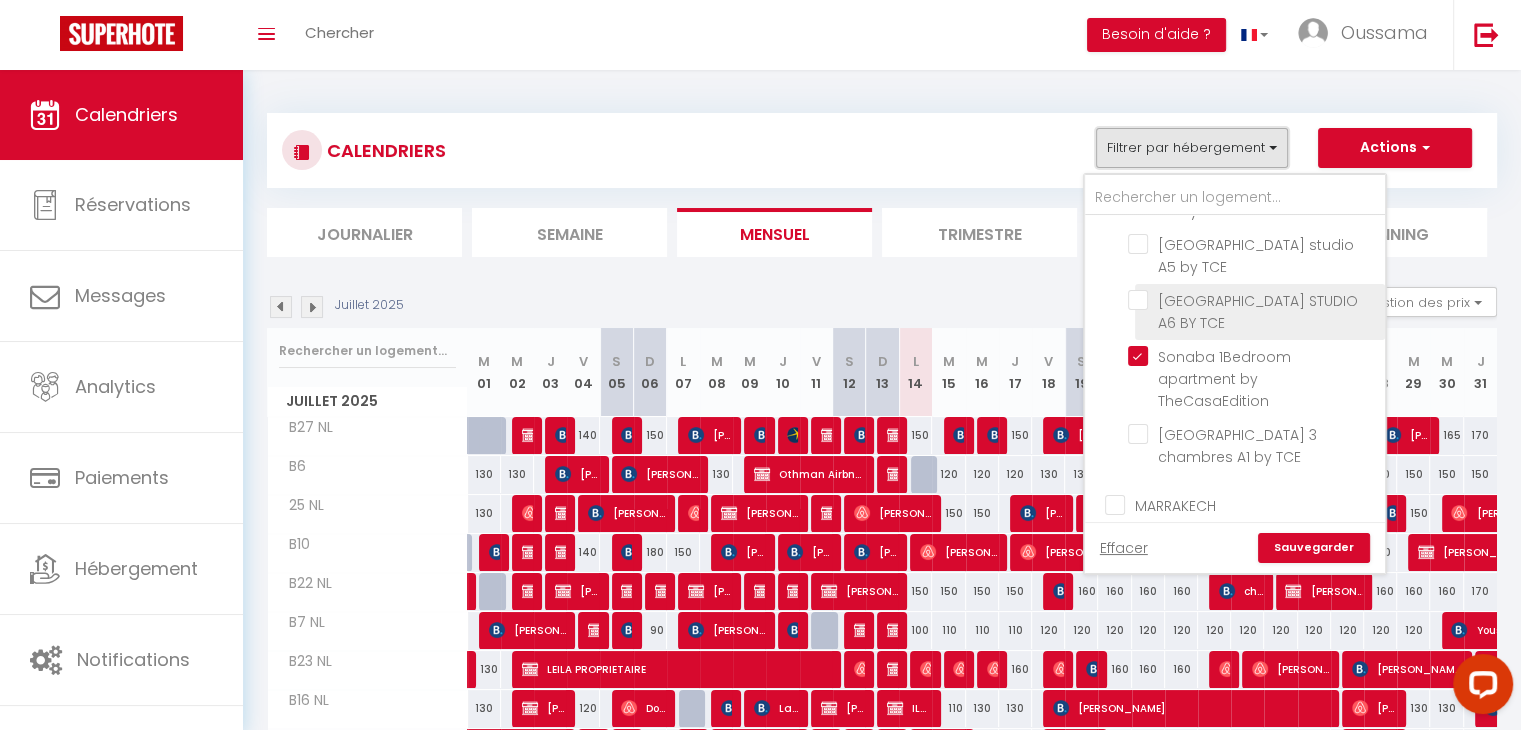 scroll, scrollTop: 190, scrollLeft: 0, axis: vertical 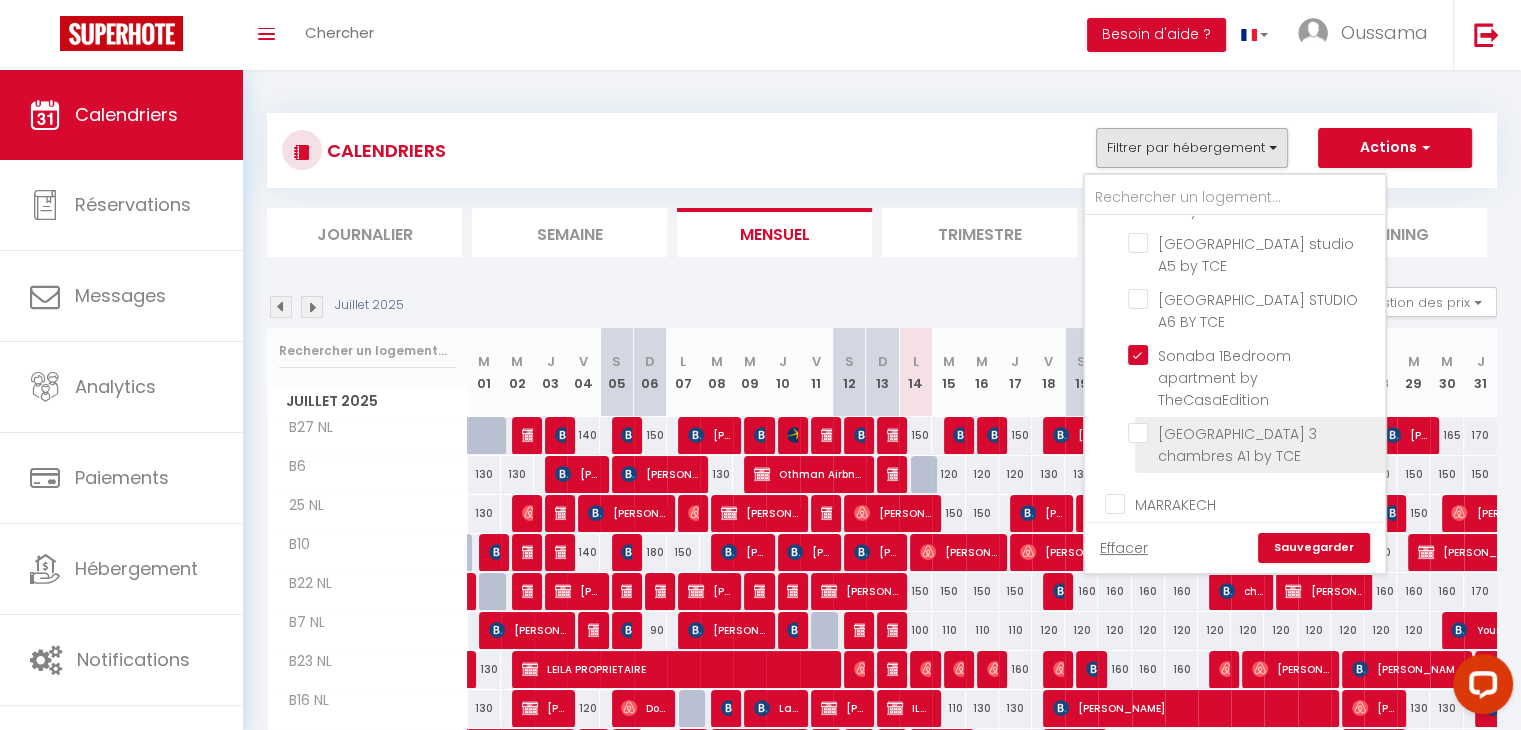 click on "[GEOGRAPHIC_DATA] 3 chambres A1 by TCE" at bounding box center [1253, 433] 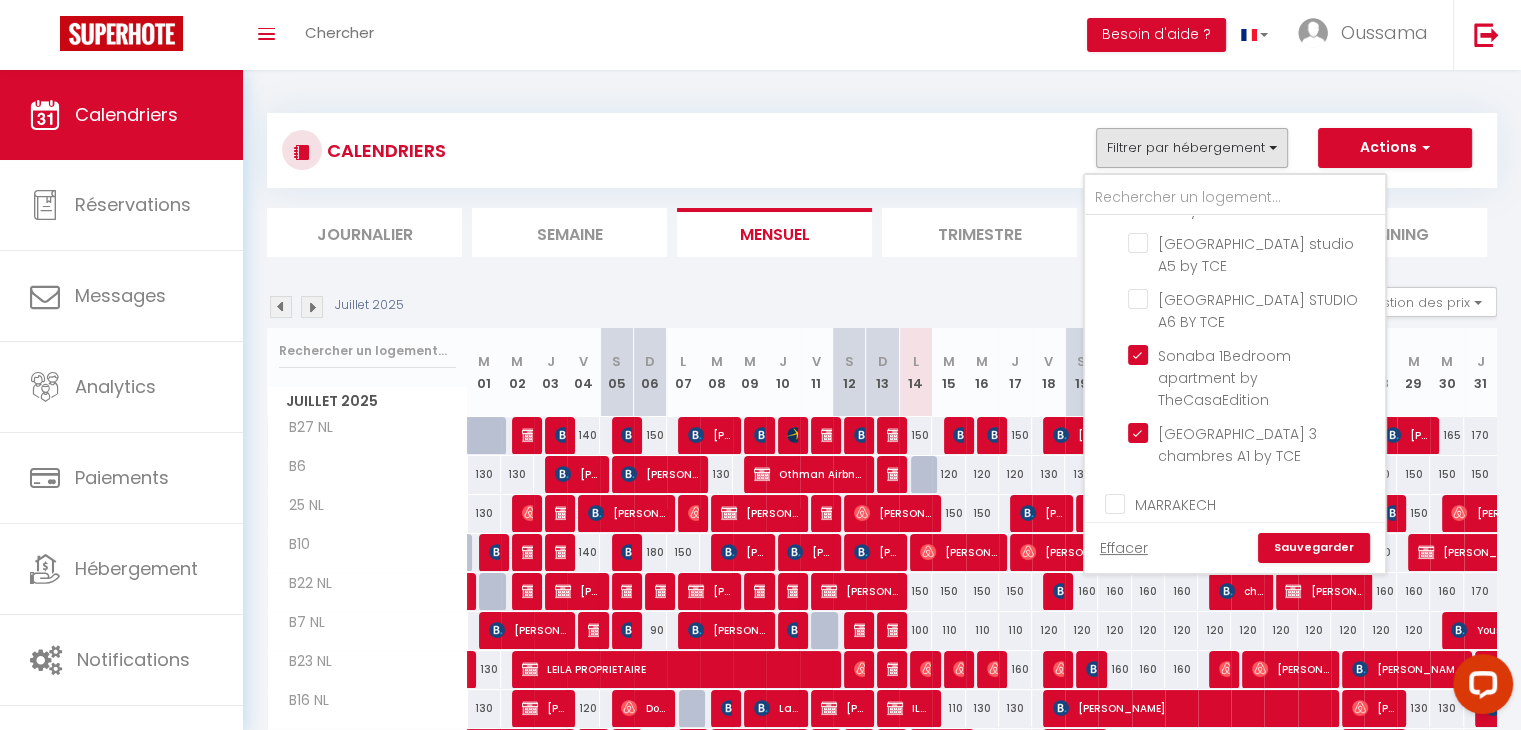 click on "Sauvegarder" at bounding box center [1314, 548] 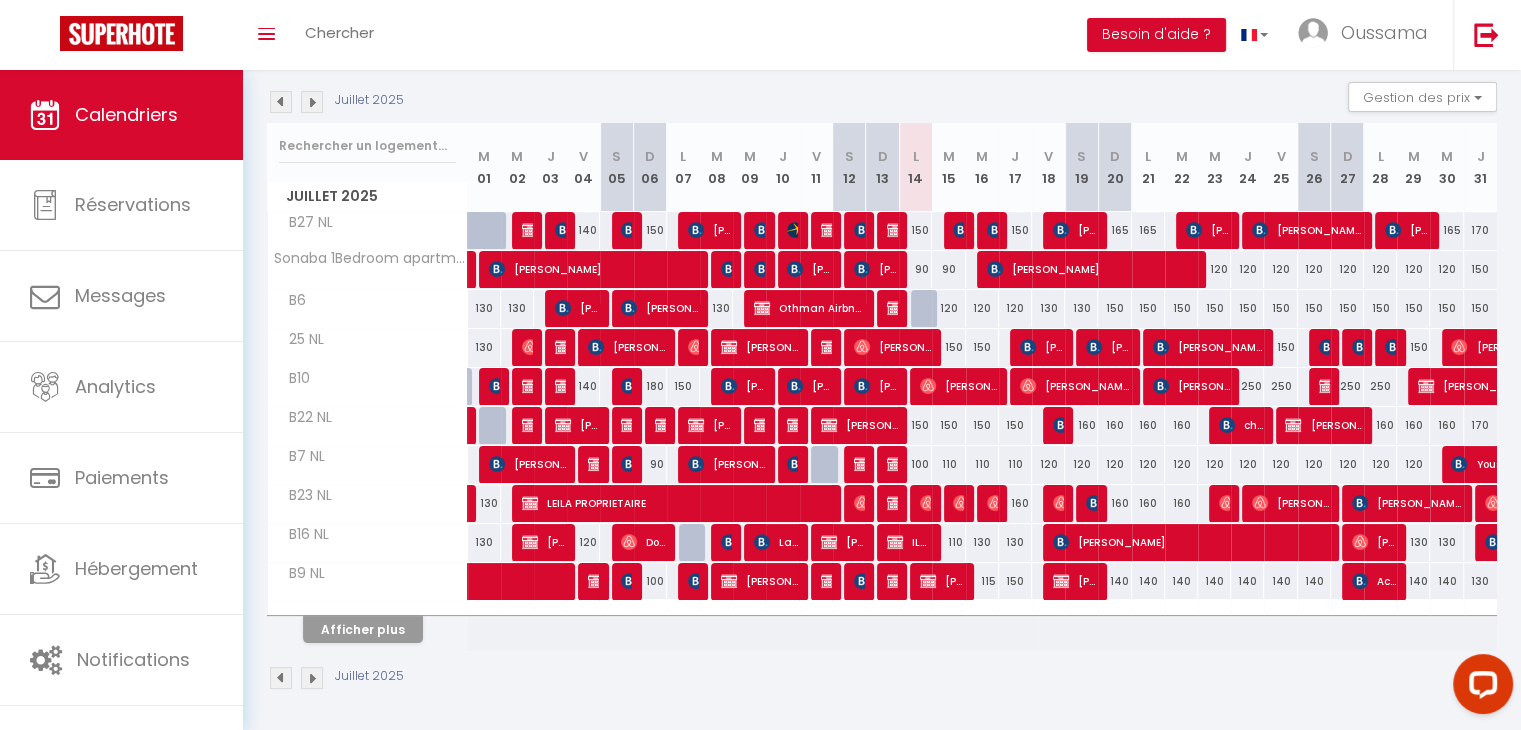 scroll, scrollTop: 0, scrollLeft: 0, axis: both 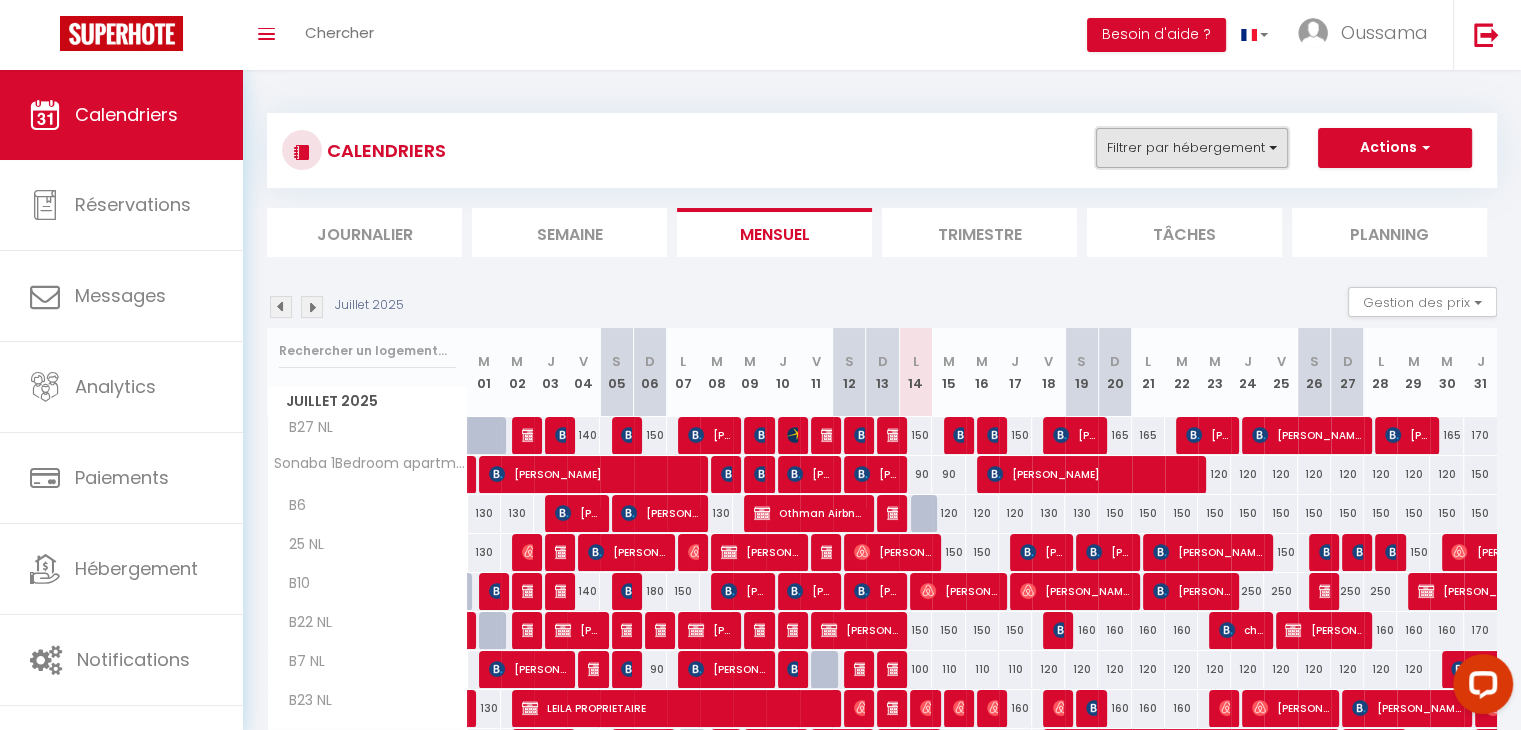 click on "Filtrer par hébergement" at bounding box center [1192, 148] 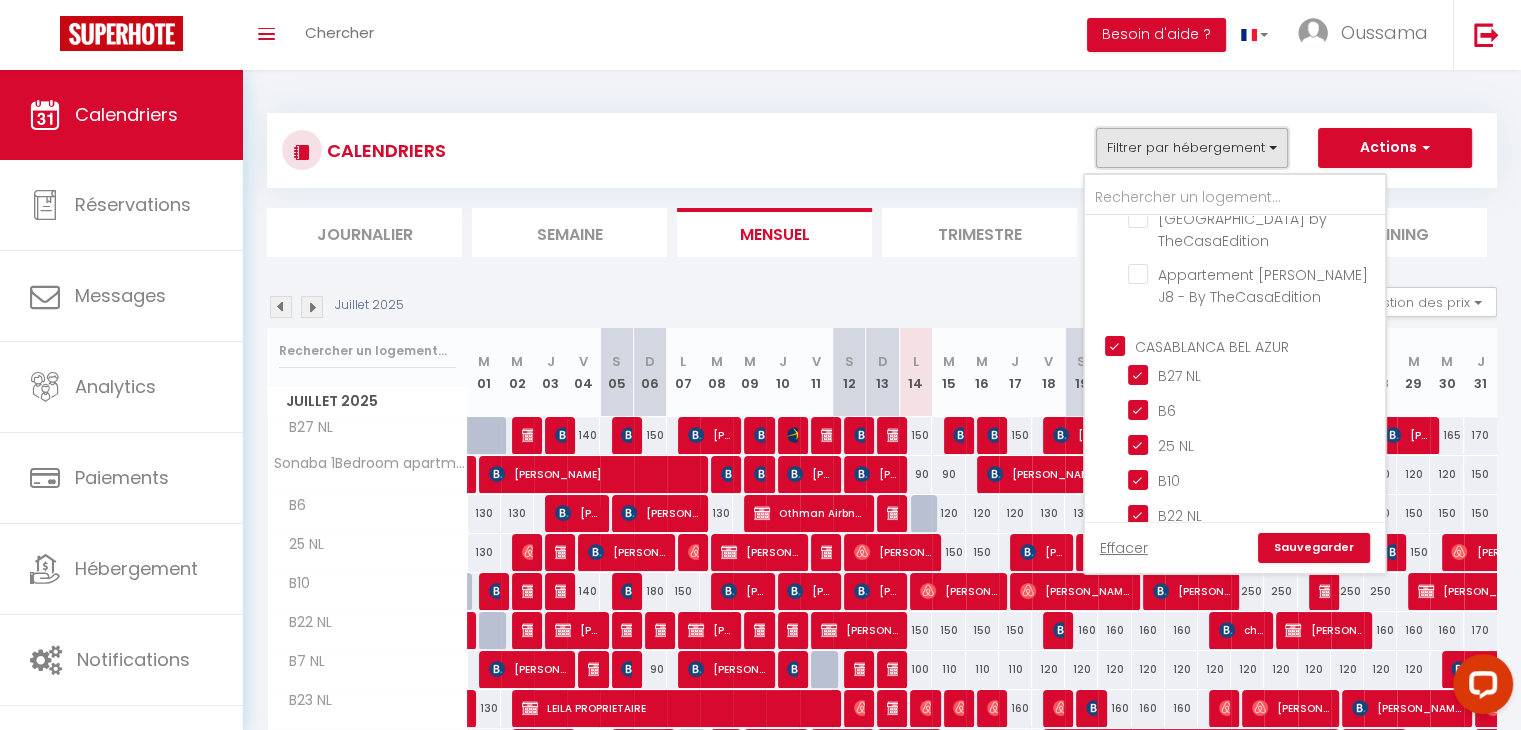 scroll, scrollTop: 666, scrollLeft: 0, axis: vertical 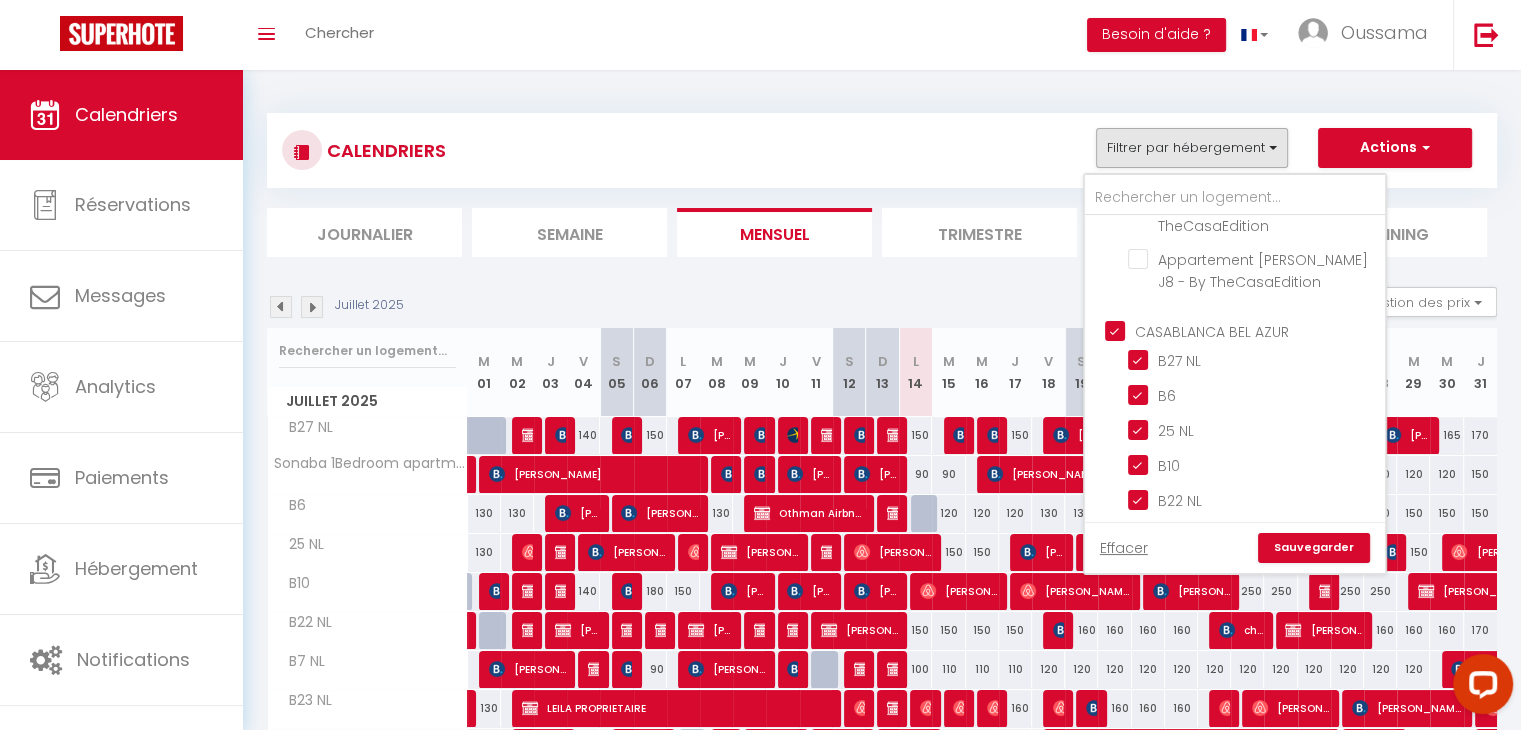 click on "CASABLANCA BEL AZUR" at bounding box center [1255, 329] 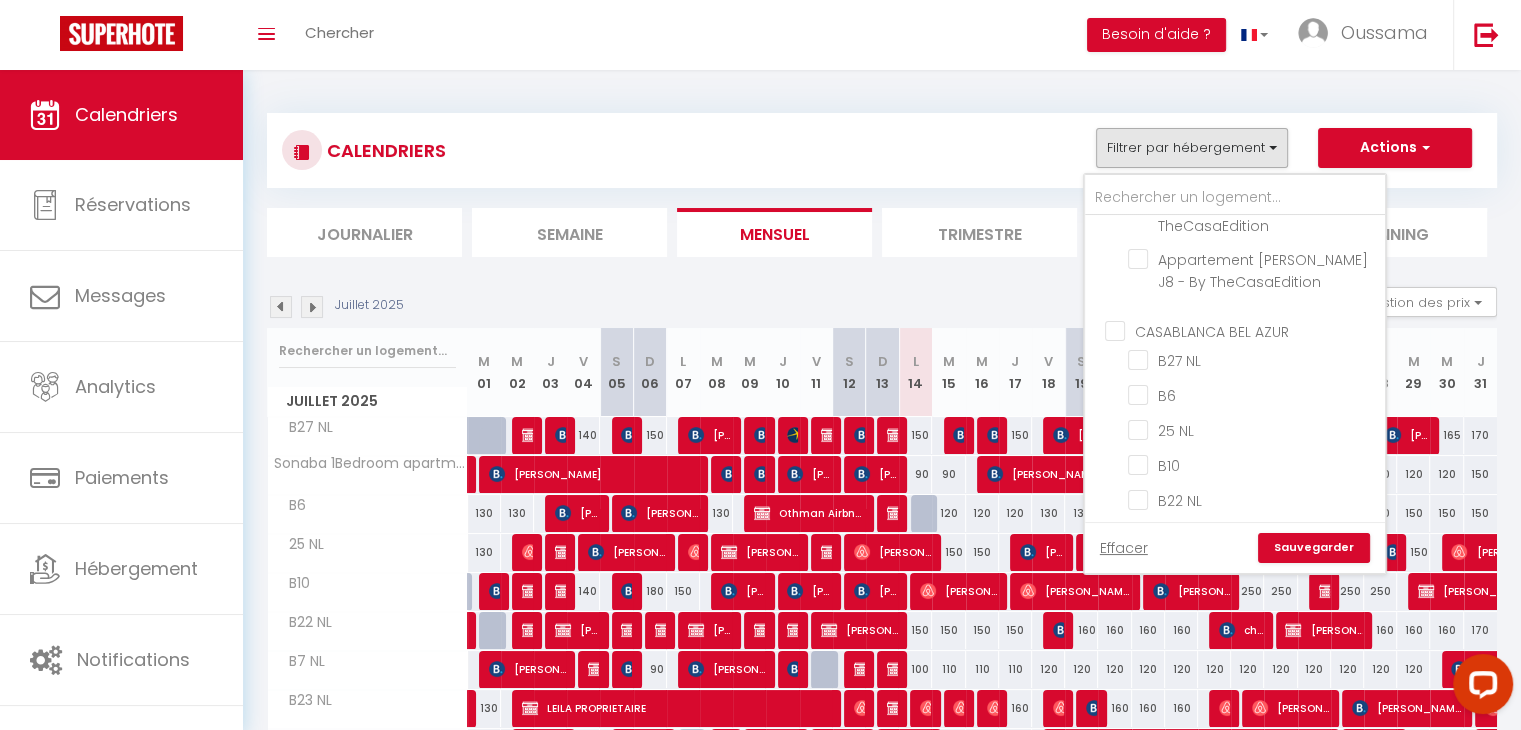 click on "Sauvegarder" at bounding box center [1314, 548] 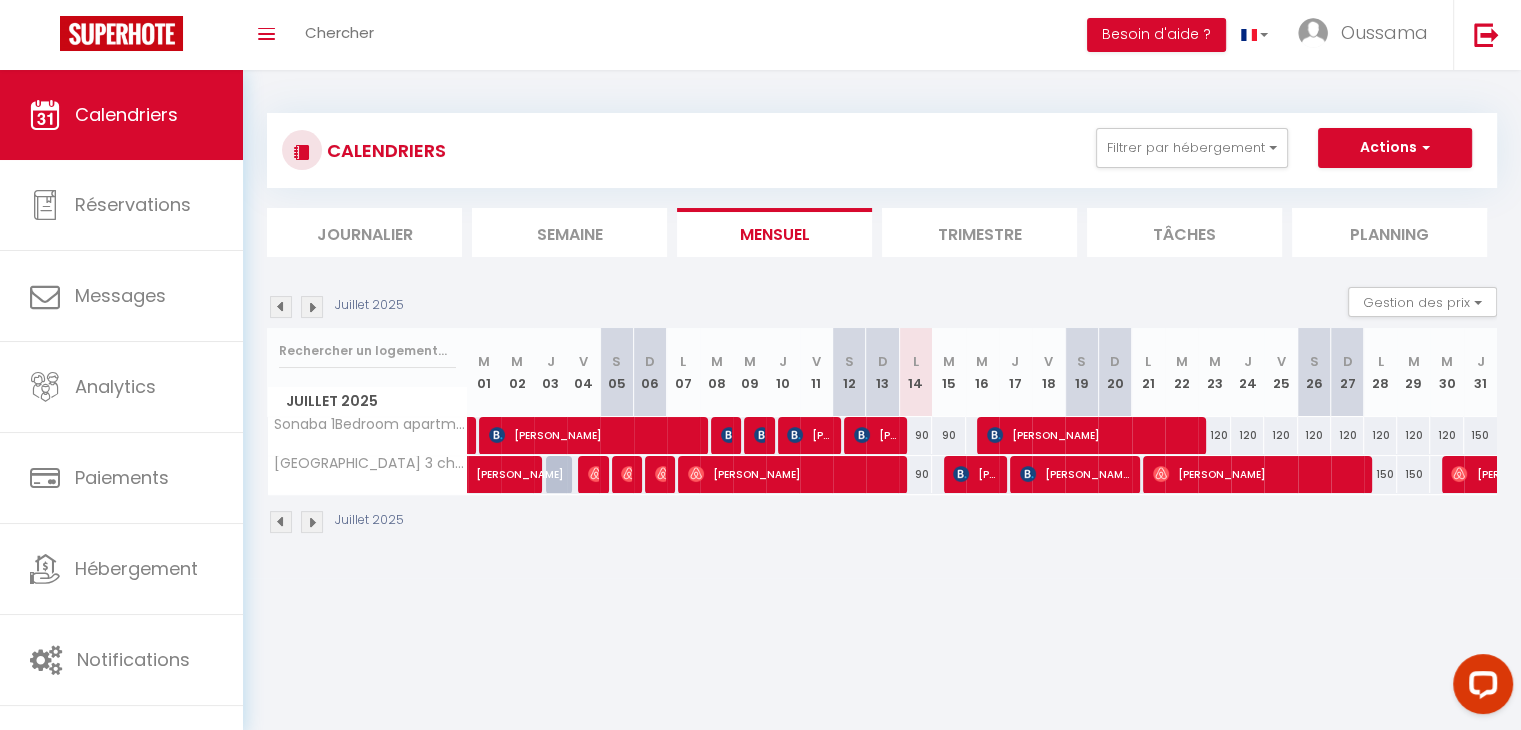 click at bounding box center (312, 307) 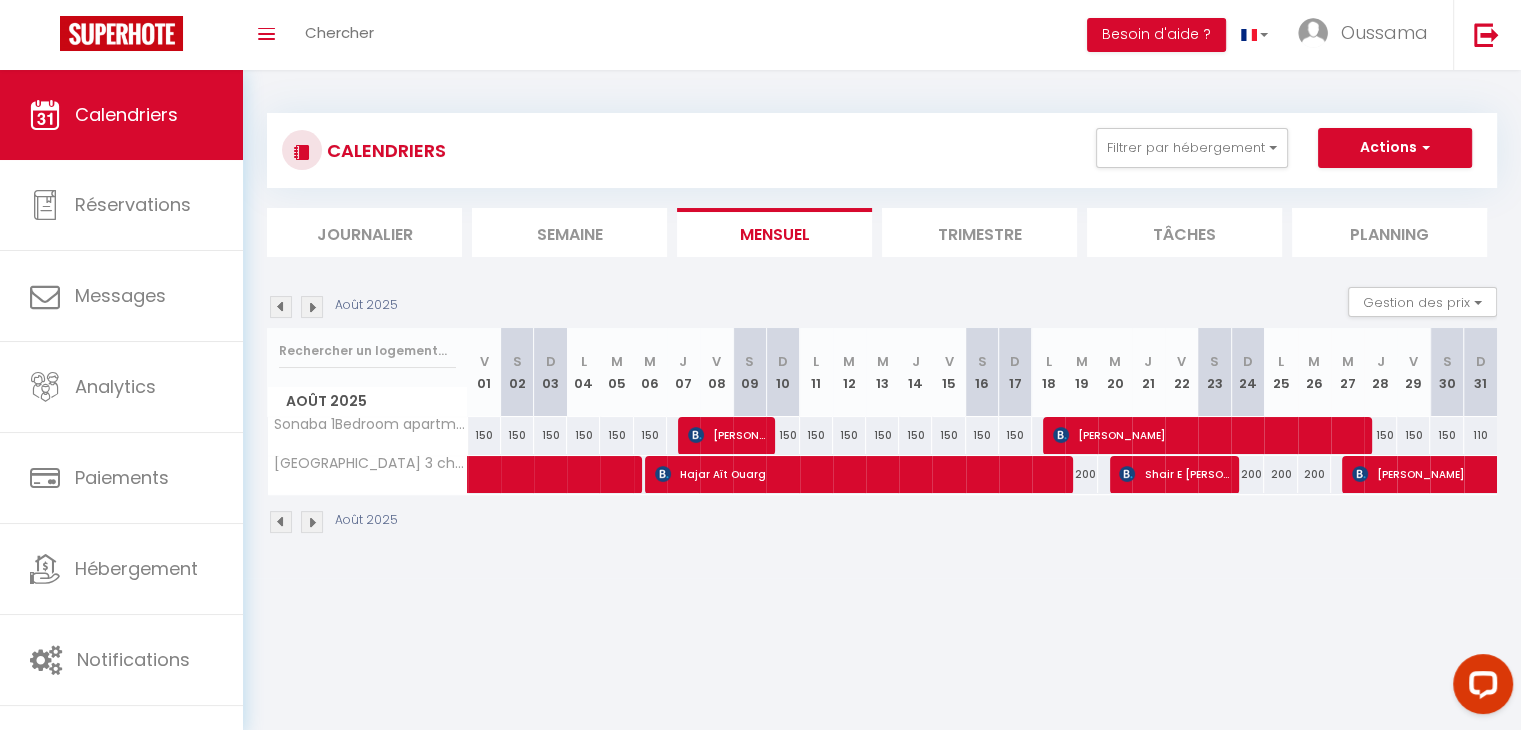 click at bounding box center [281, 307] 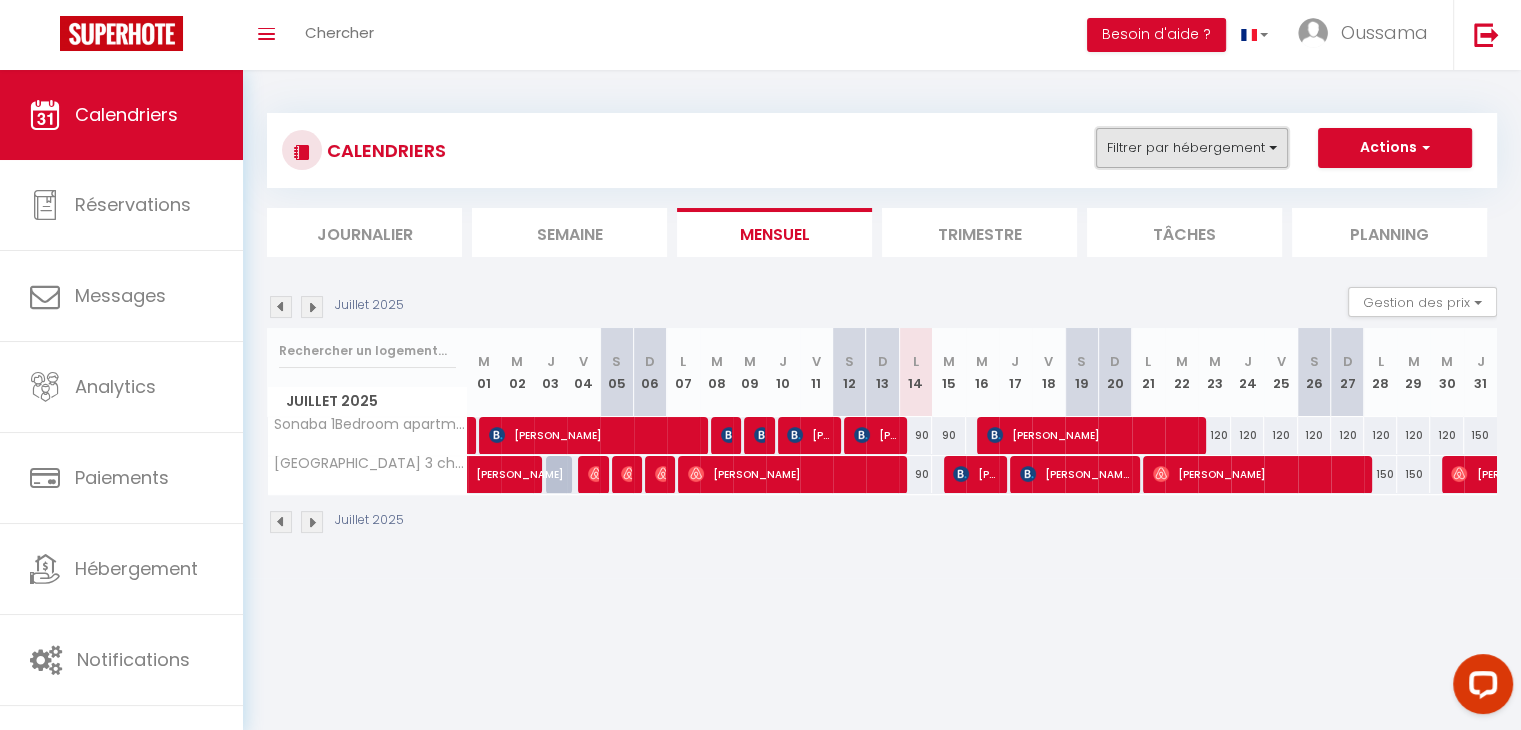 click on "Filtrer par hébergement" at bounding box center [1192, 148] 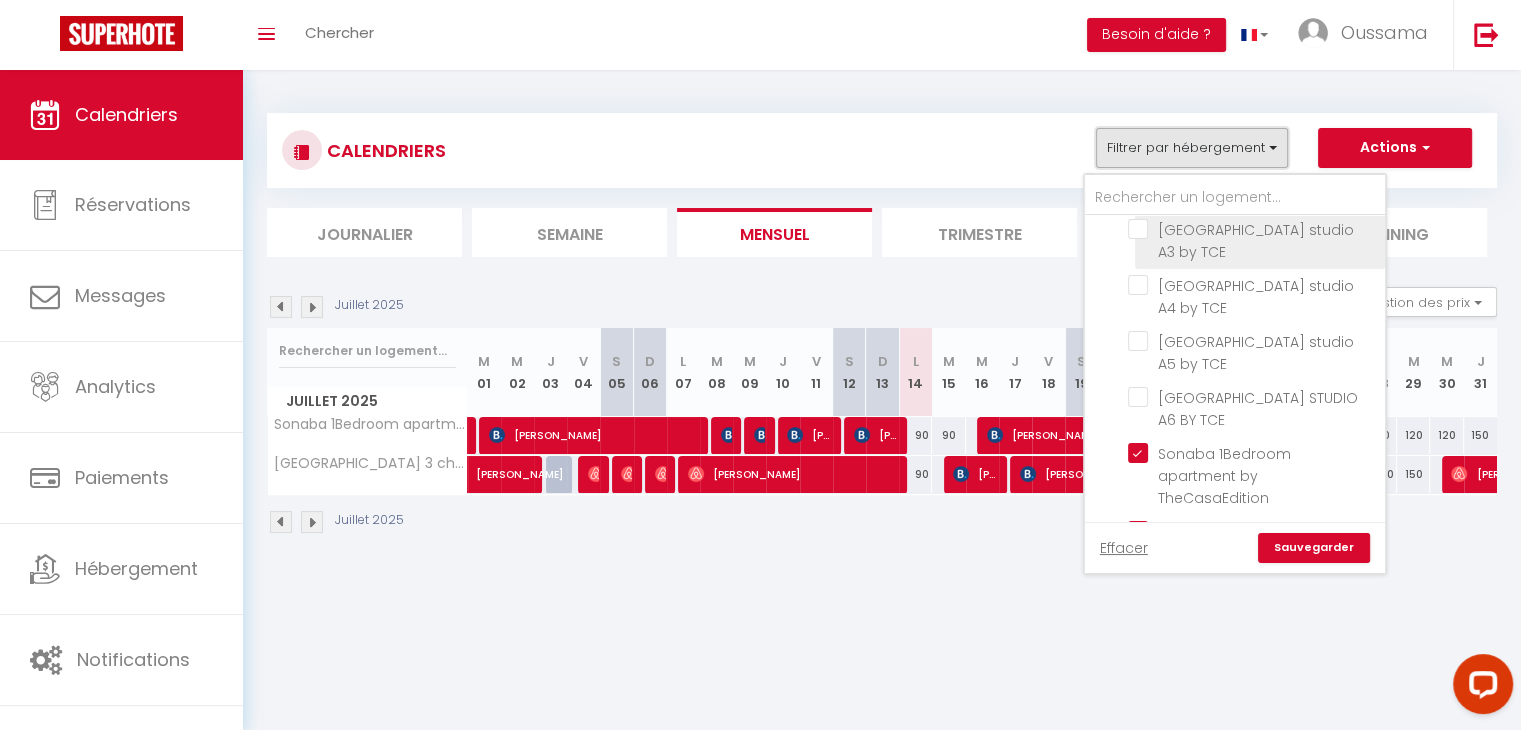 scroll, scrollTop: 0, scrollLeft: 0, axis: both 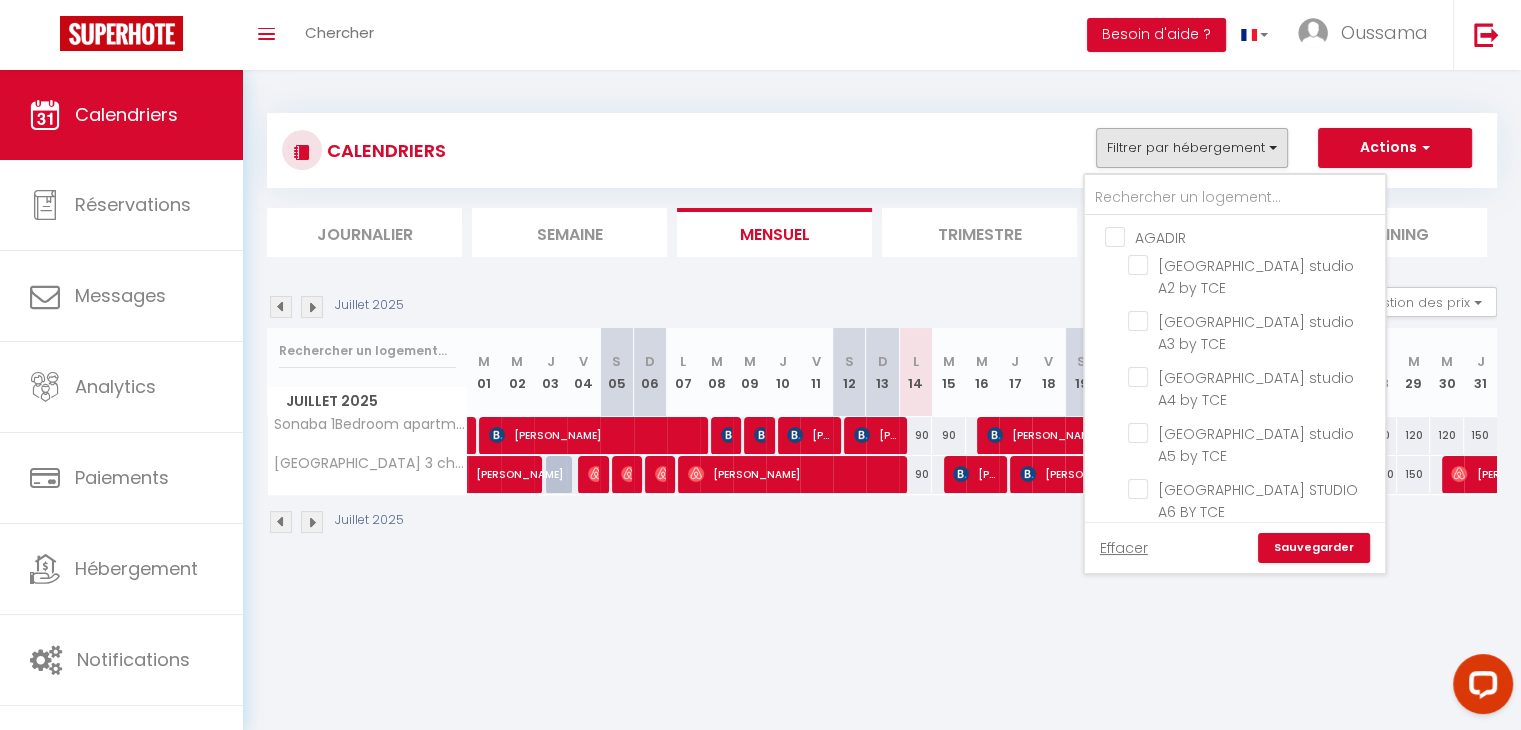 click on "AGADIR" at bounding box center (1255, 236) 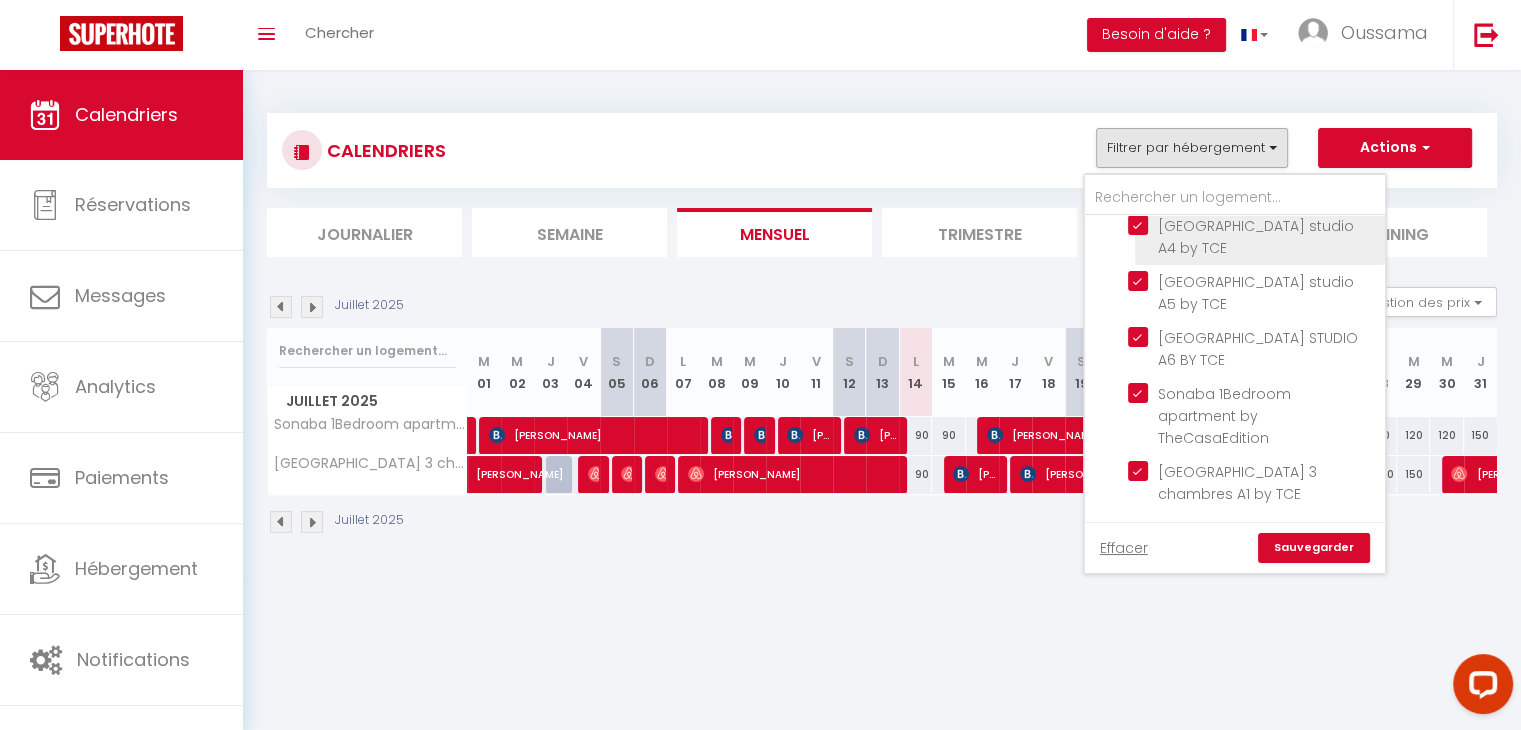 scroll, scrollTop: 155, scrollLeft: 0, axis: vertical 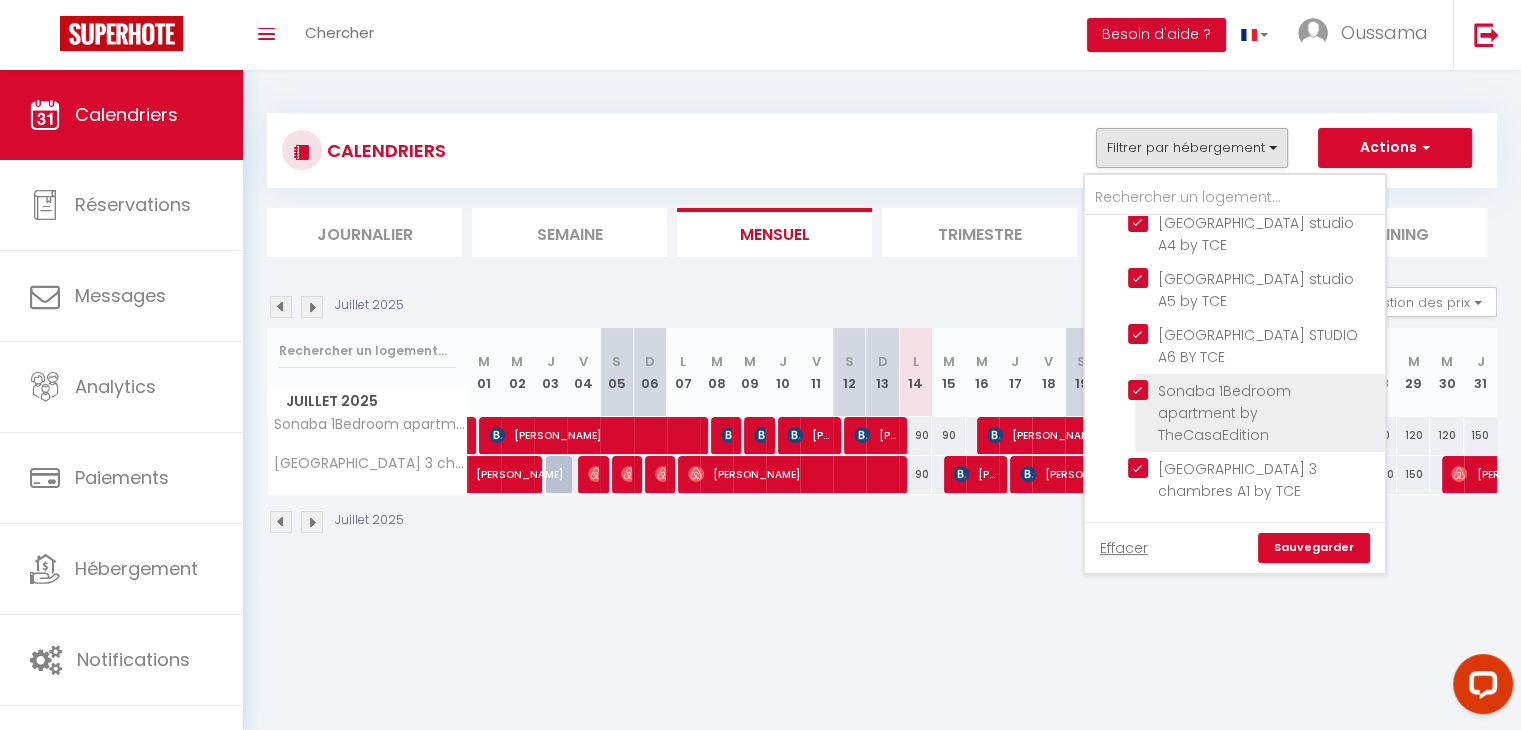 click on "Sonaba 1Bedroom apartment by TheCasaEdition" at bounding box center [1224, 413] 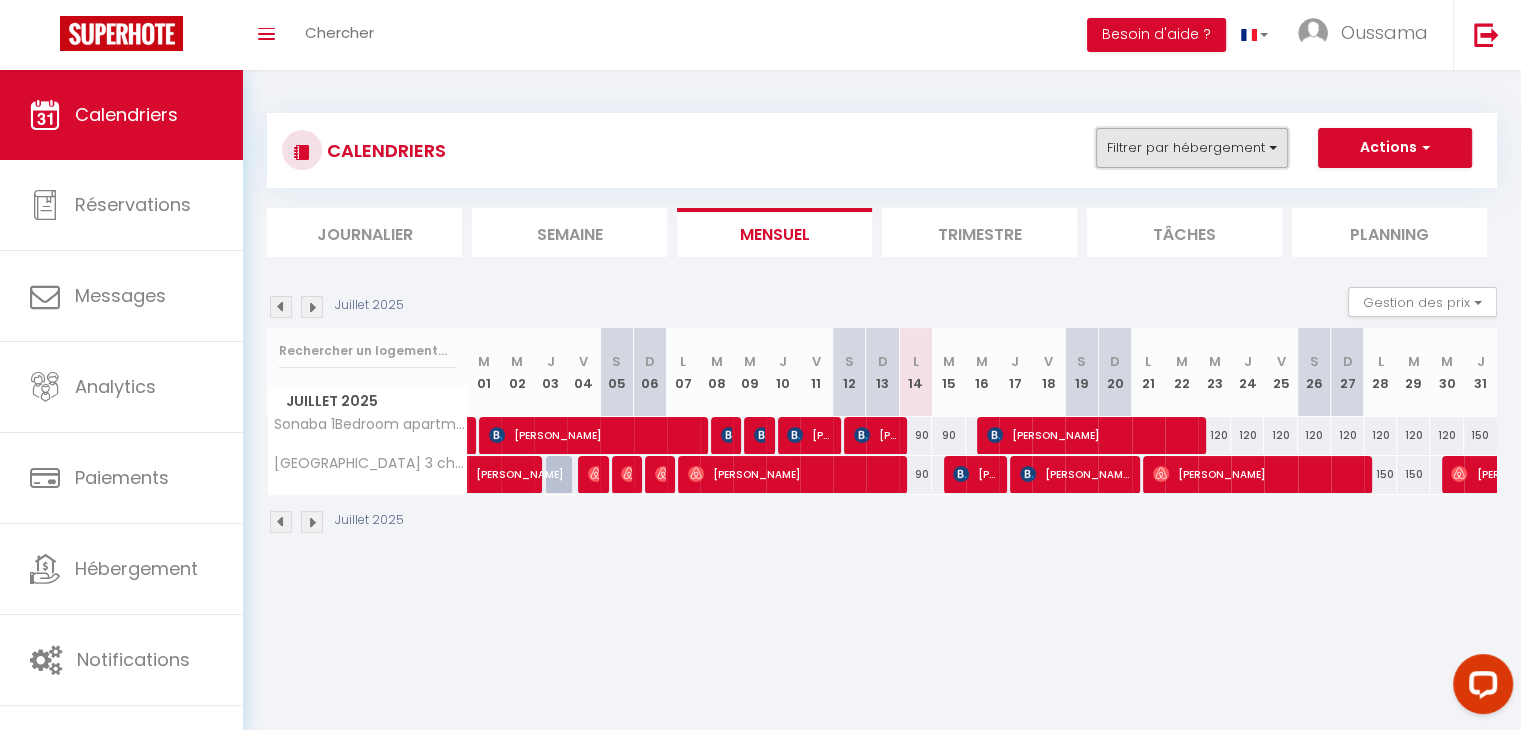 click on "Filtrer par hébergement" at bounding box center (1192, 148) 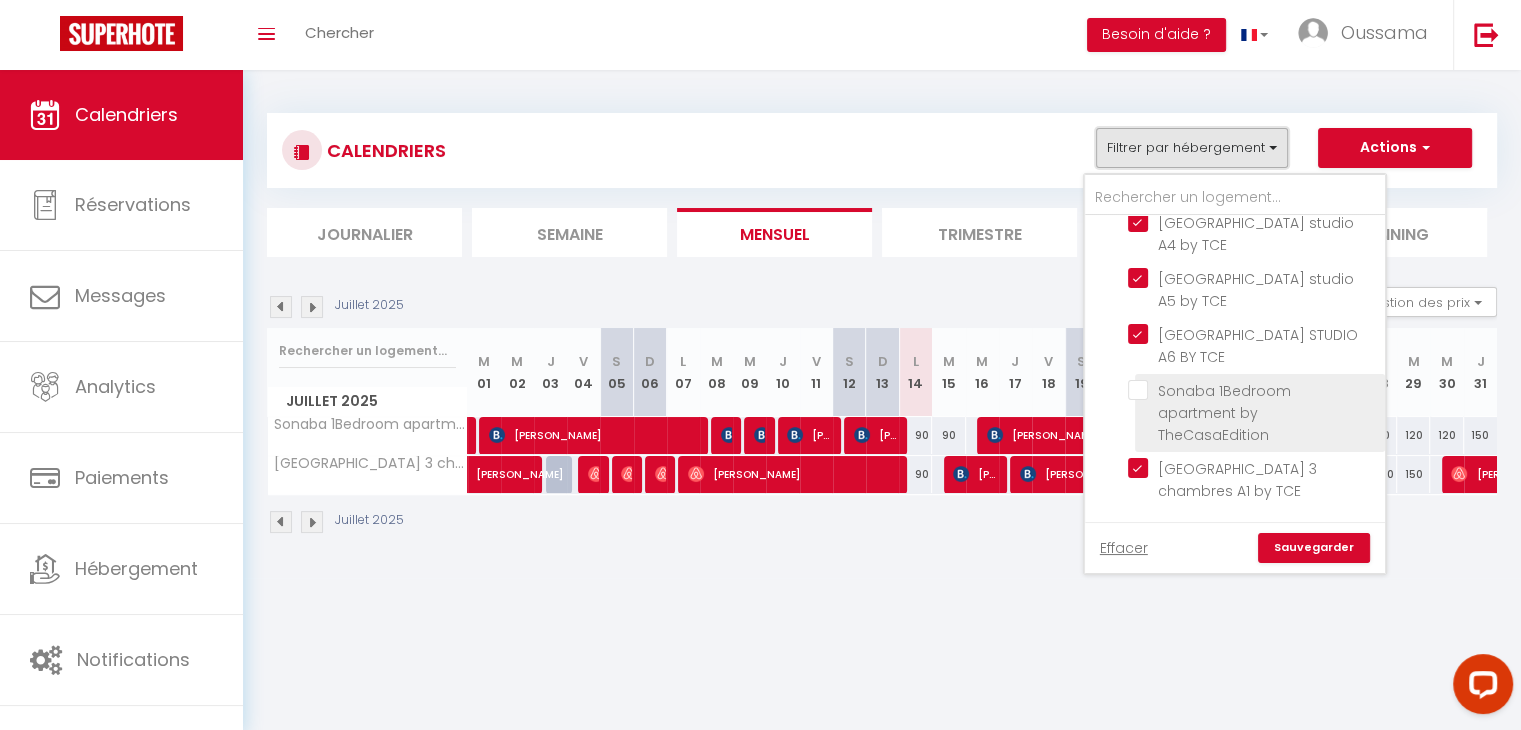 scroll, scrollTop: 215, scrollLeft: 0, axis: vertical 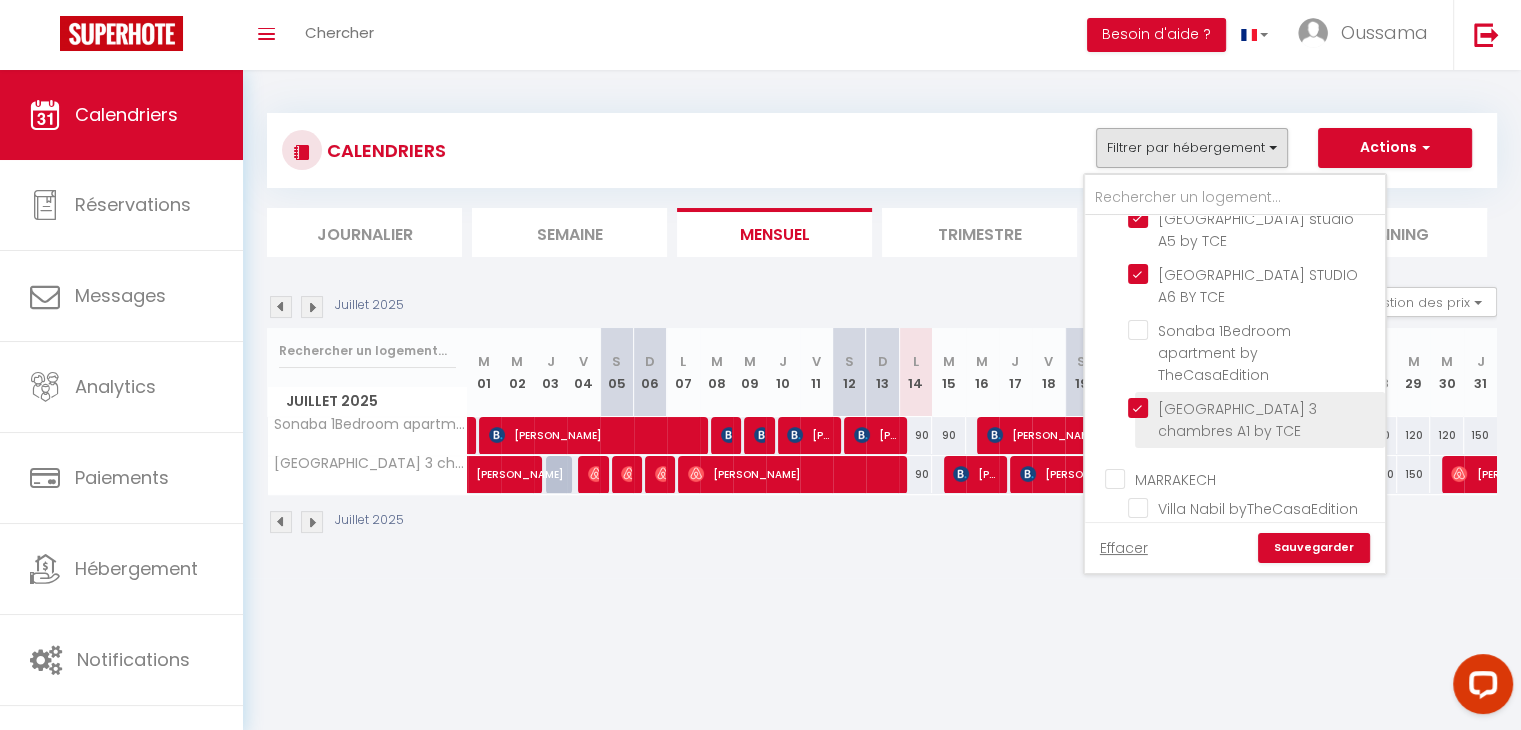 click on "[GEOGRAPHIC_DATA] 3 chambres A1 by TCE" at bounding box center [1253, 408] 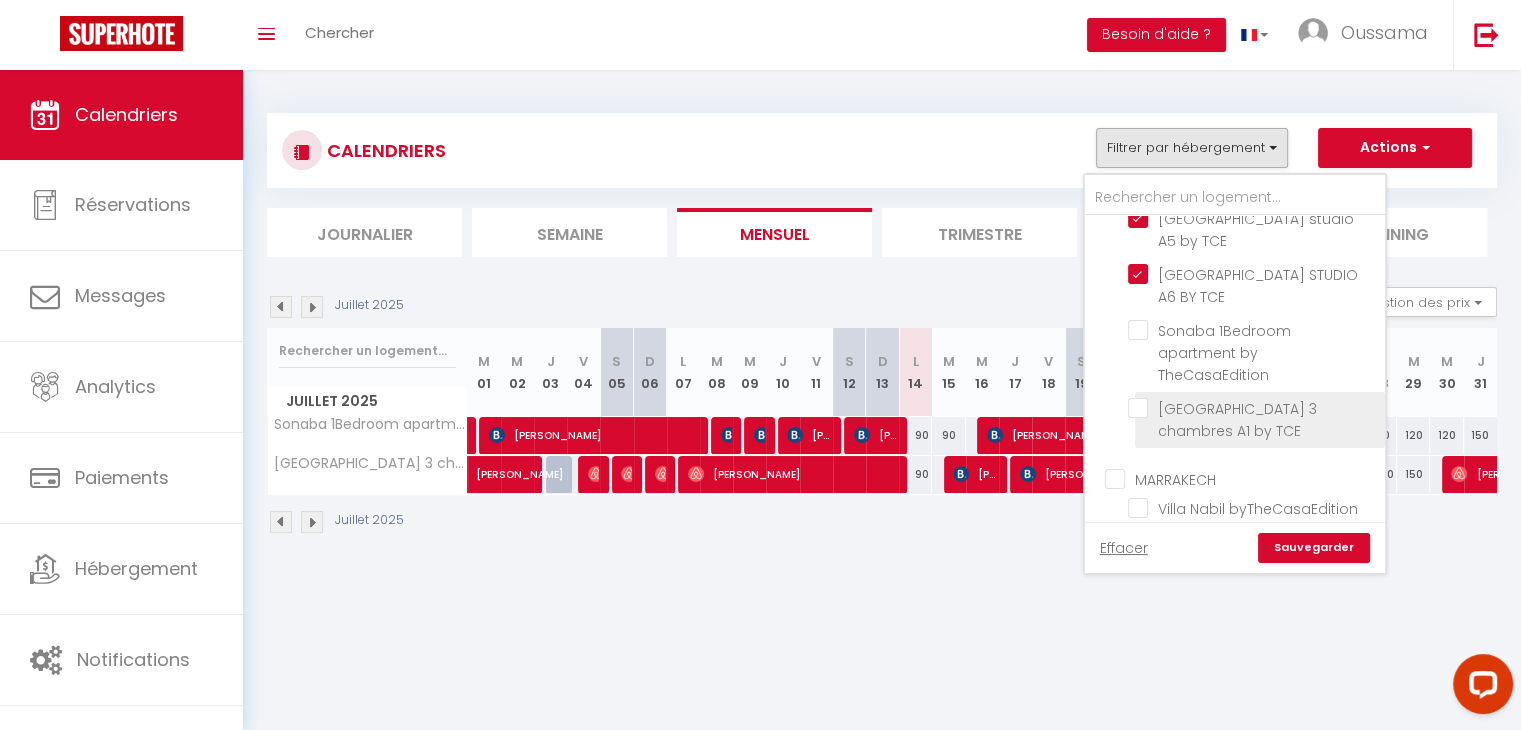 click on "[GEOGRAPHIC_DATA] 3 chambres A1 by TCE" at bounding box center (1253, 408) 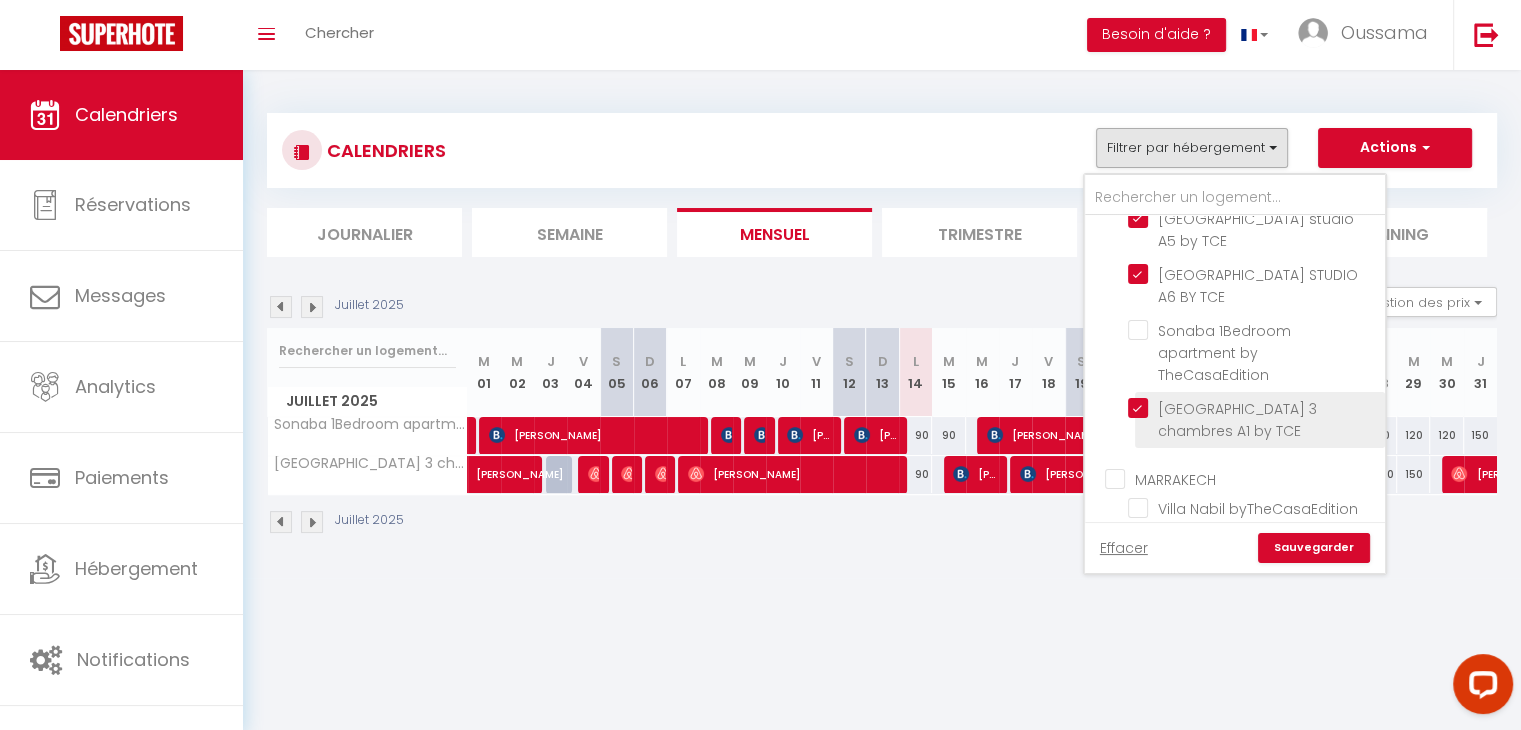 click on "[GEOGRAPHIC_DATA] 3 chambres A1 by TCE" at bounding box center (1253, 408) 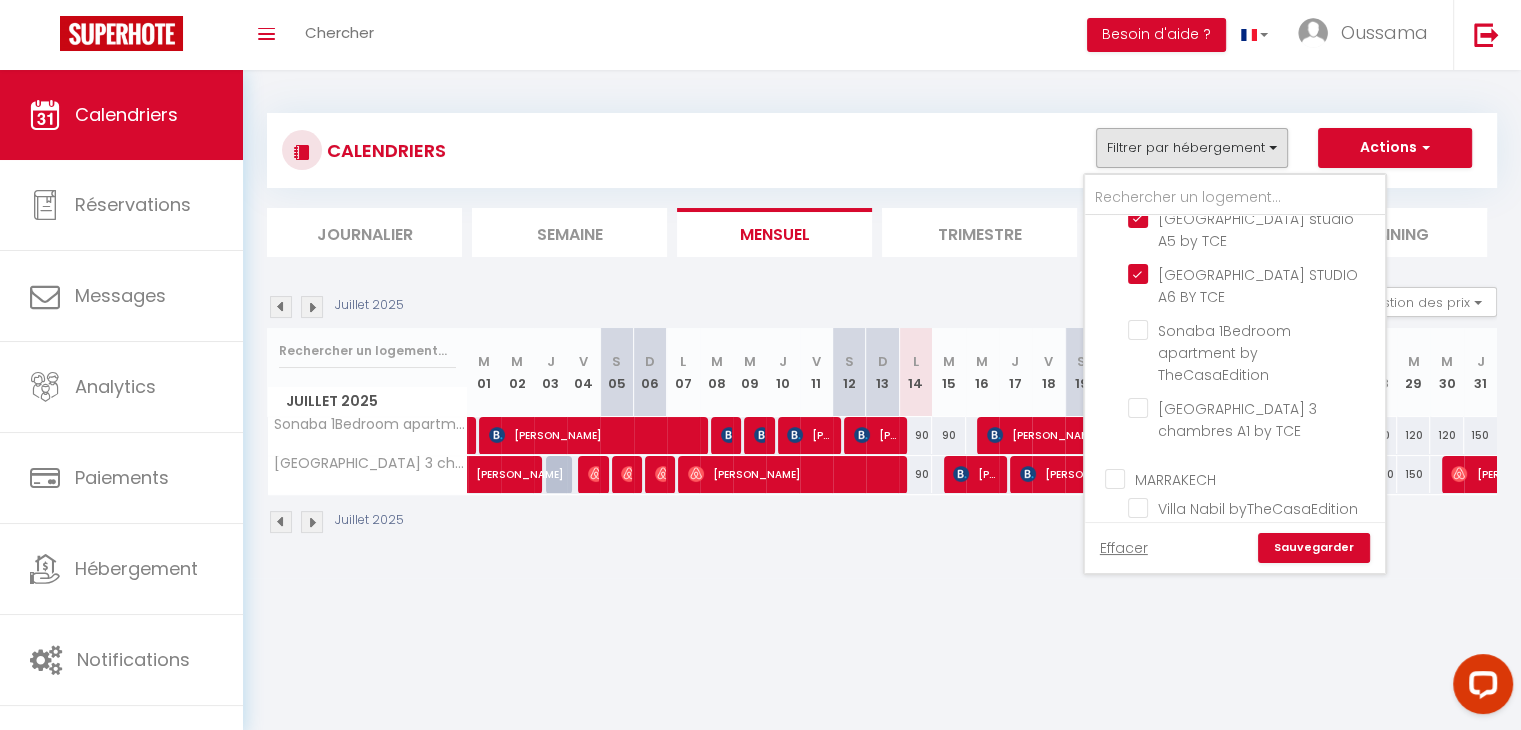 click on "Sauvegarder" at bounding box center [1314, 548] 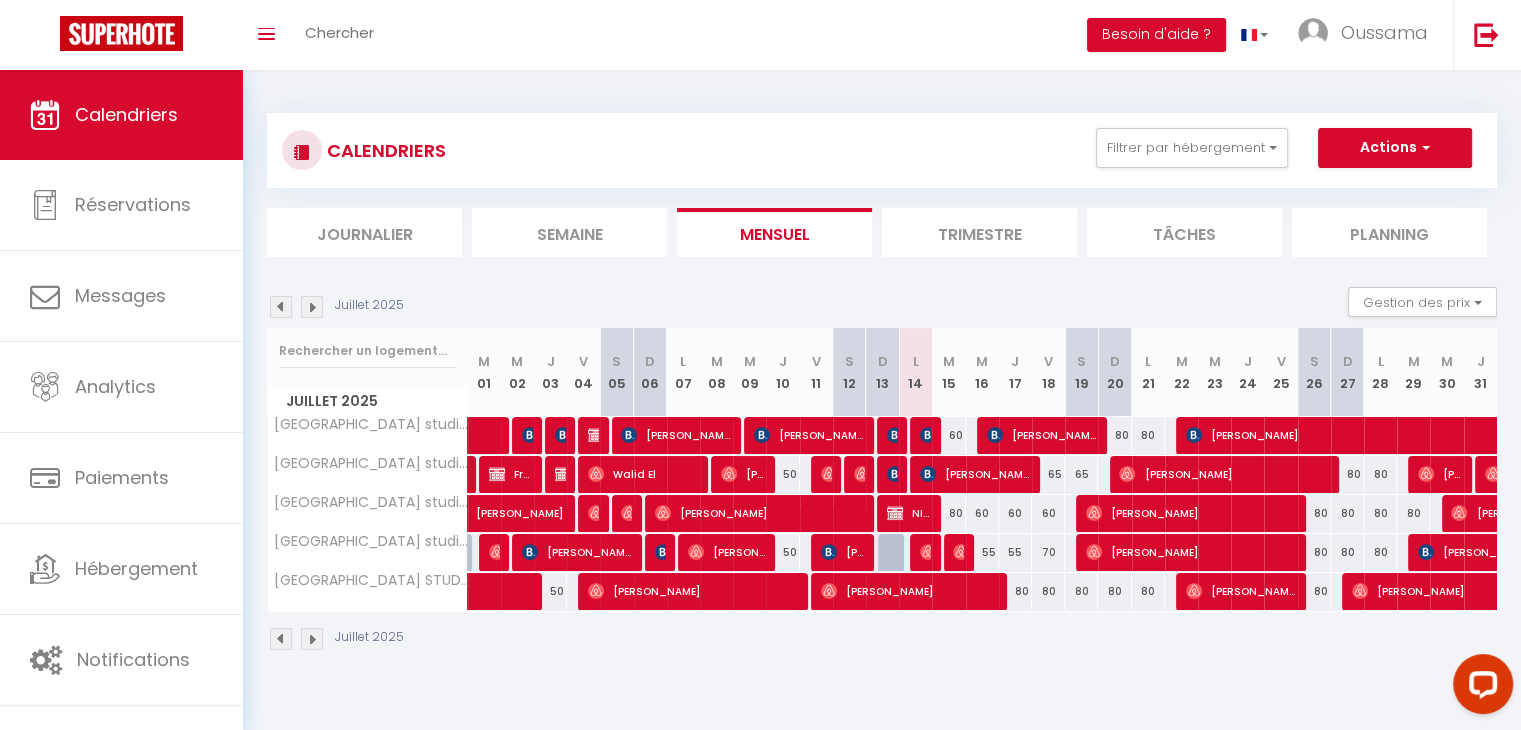 click at bounding box center (312, 307) 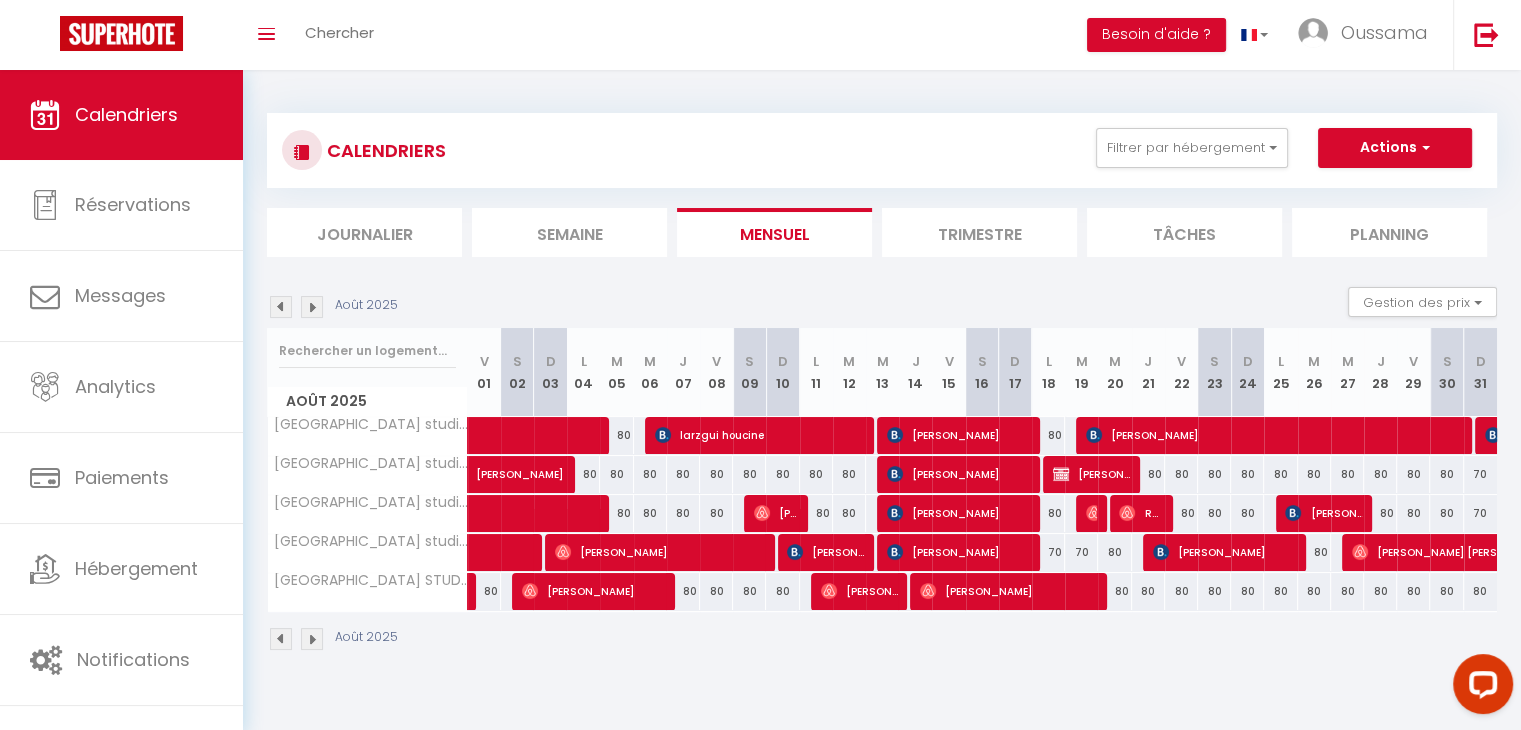 click at bounding box center (281, 307) 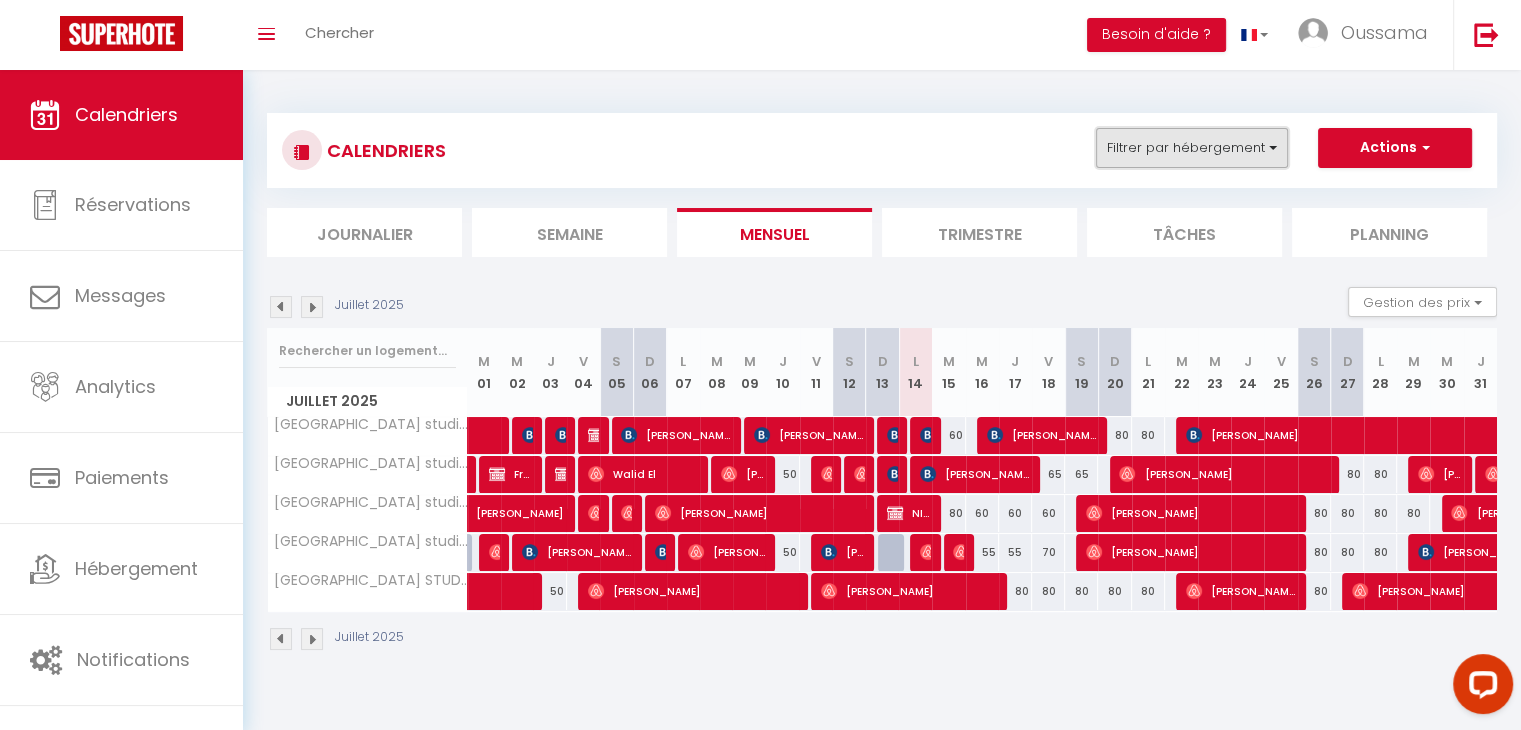 click on "Filtrer par hébergement" at bounding box center (1192, 148) 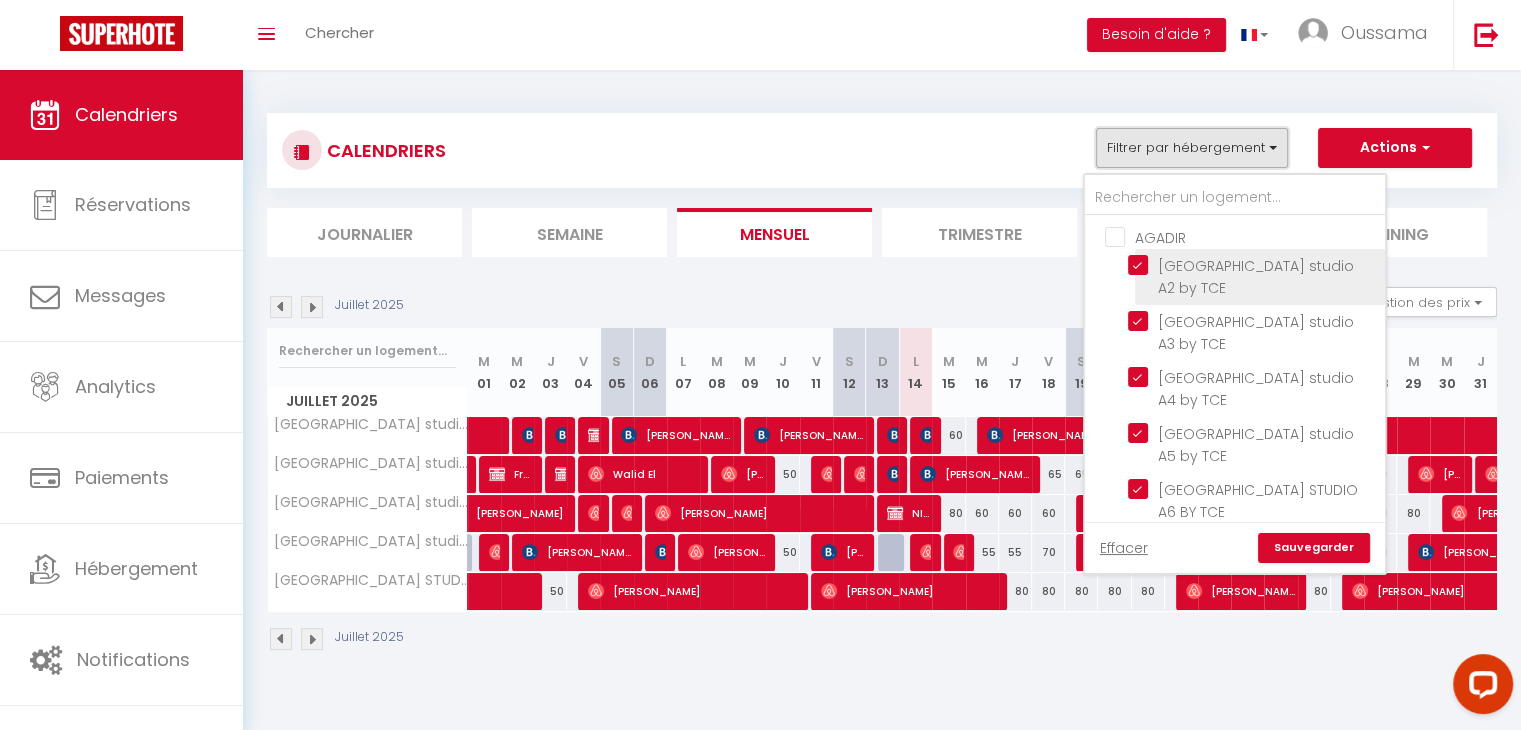 scroll, scrollTop: 0, scrollLeft: 0, axis: both 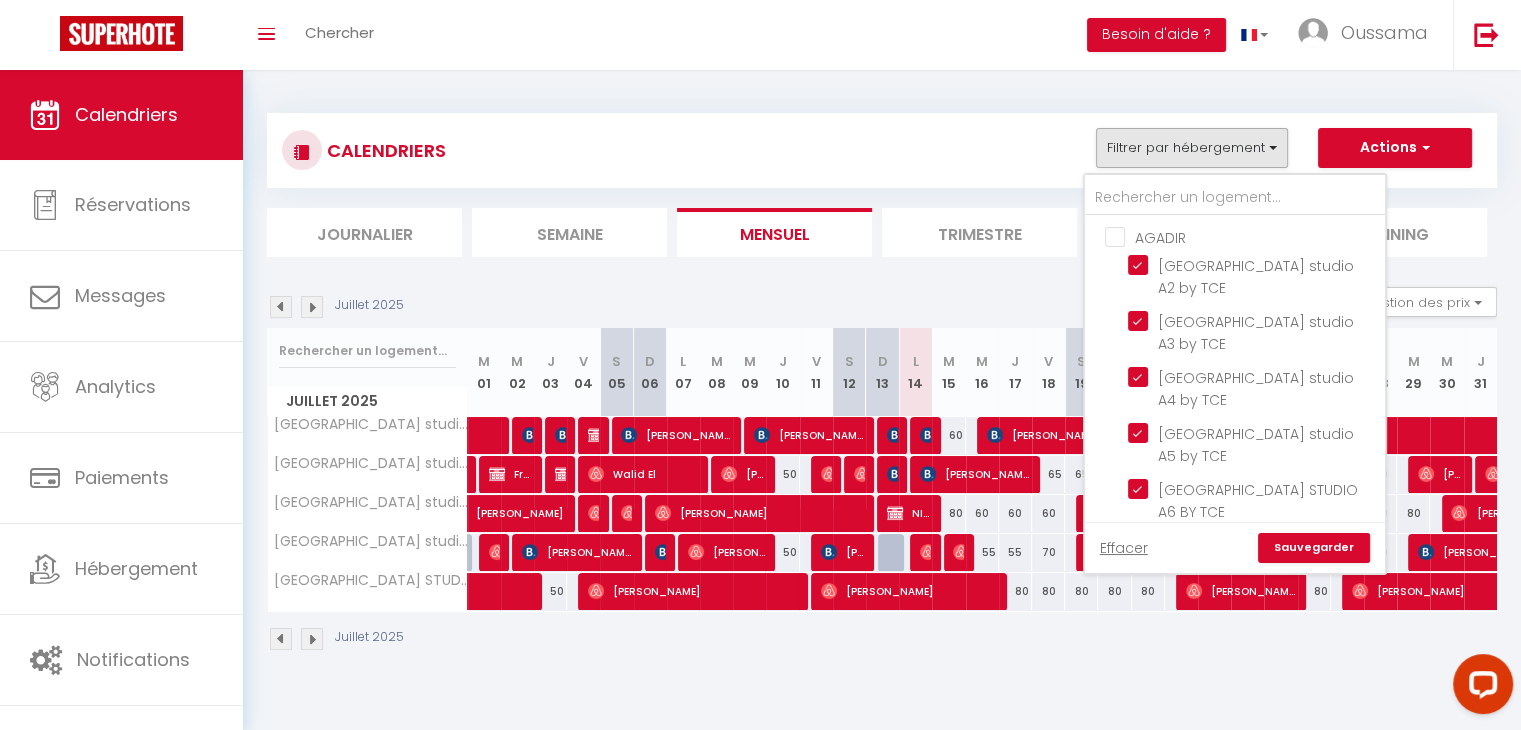 click on "AGADIR" at bounding box center (1255, 236) 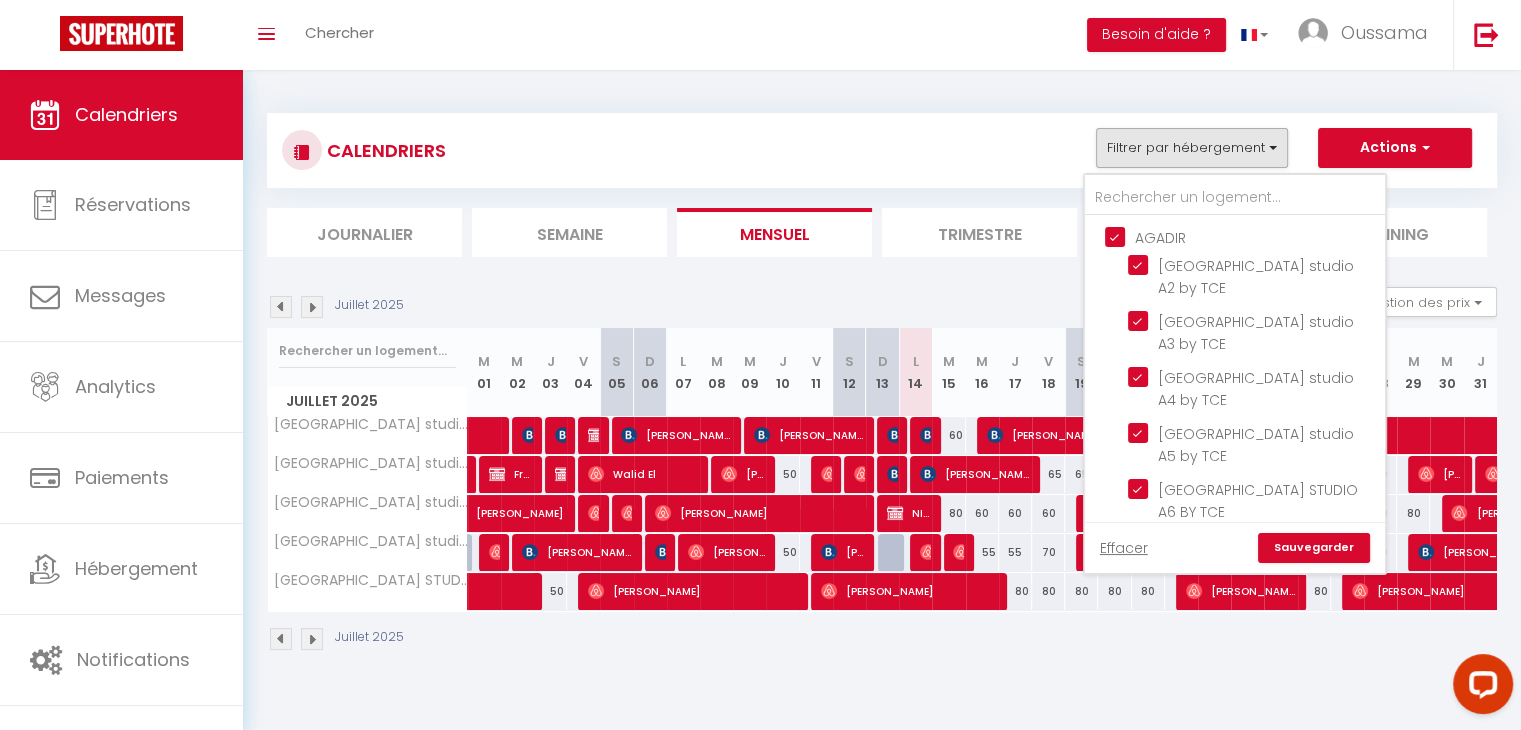 click on "AGADIR" at bounding box center (1255, 236) 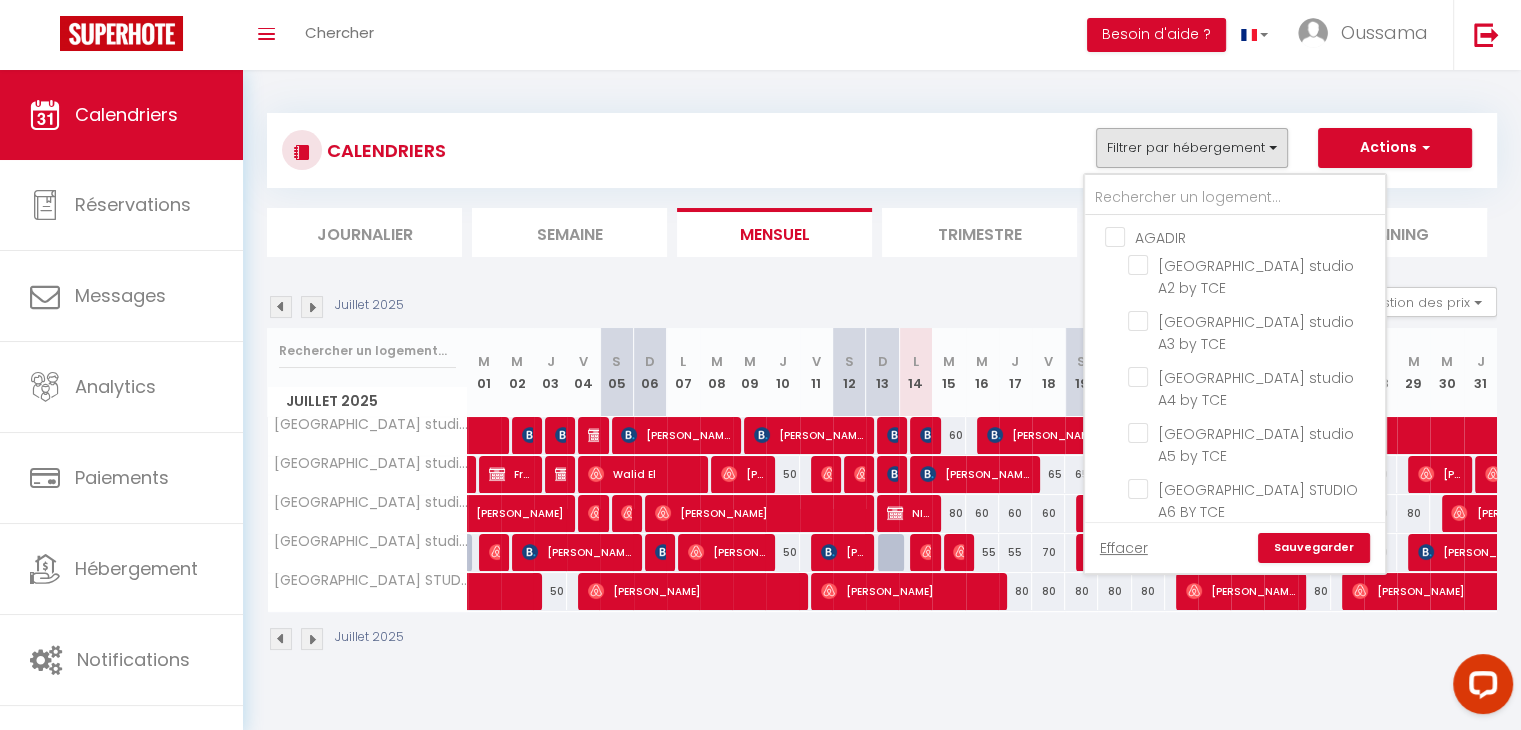 click on "Juillet 2025
Gestion des prix
Nb Nuits minimum   Règles   Disponibilité           Juillet 2025
M
01
M
02
J
03
V
04
S
05
D
06
L
07
M
08
M
09
J
10
V
11
S
12
D
13
L" at bounding box center [882, 469] 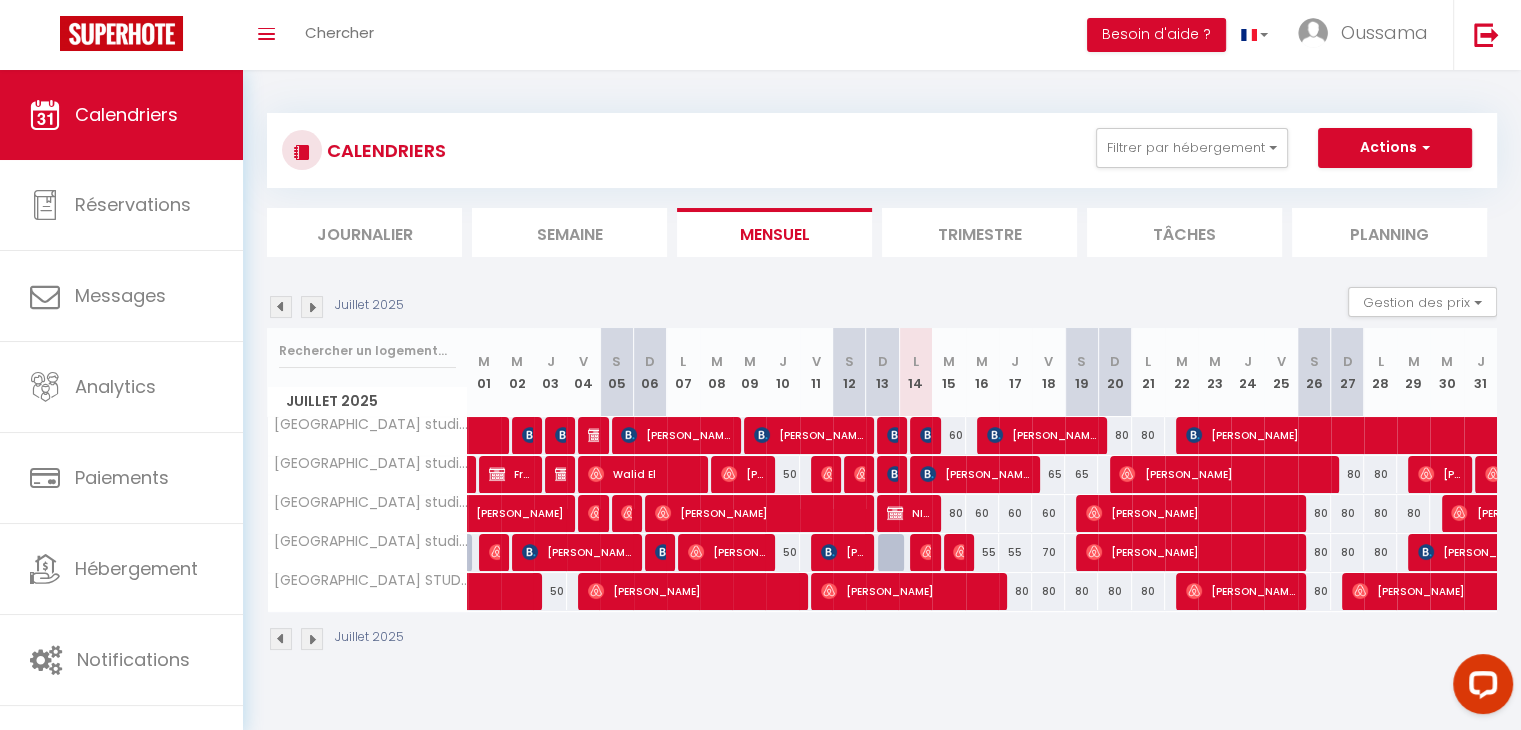 click on "Juillet 2025" at bounding box center (338, 307) 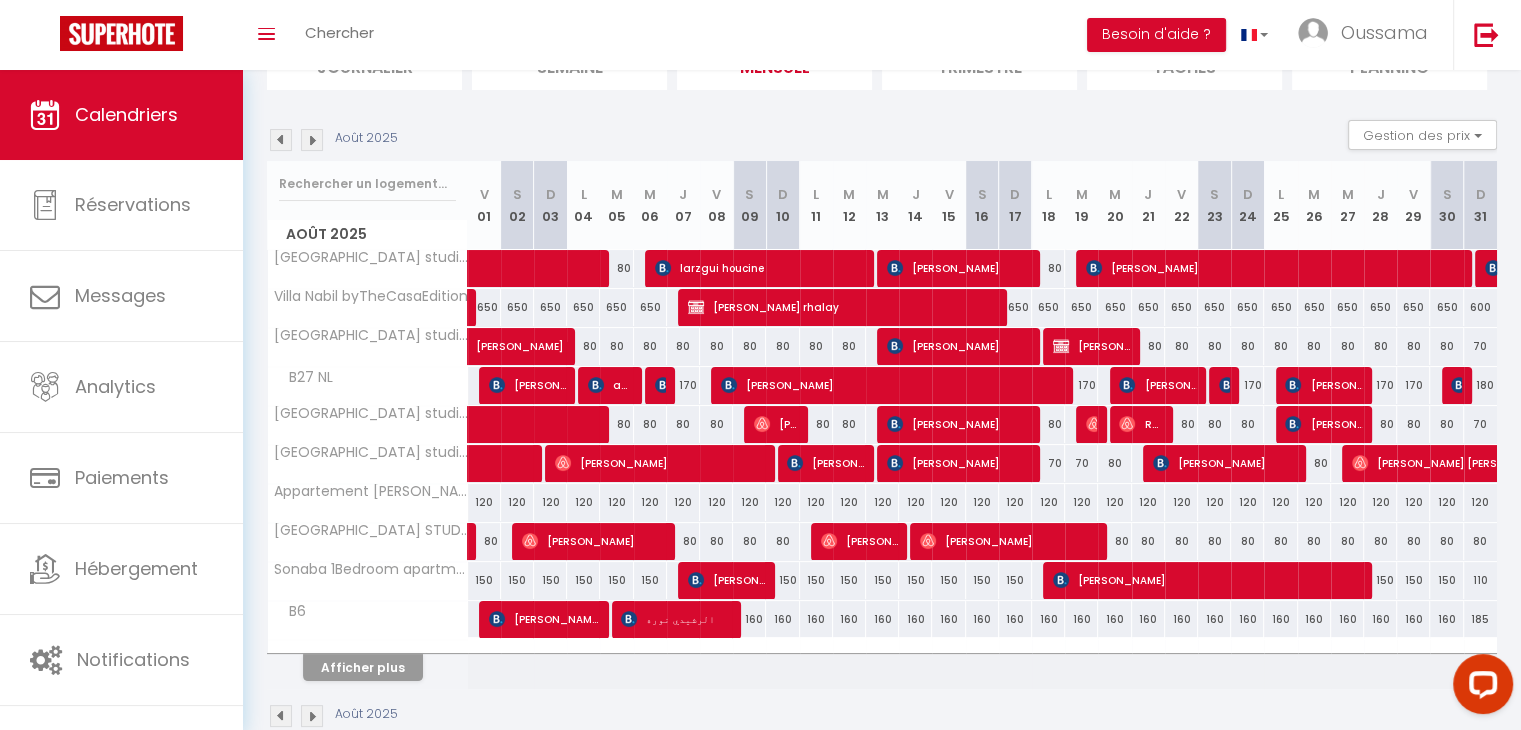 scroll, scrollTop: 168, scrollLeft: 0, axis: vertical 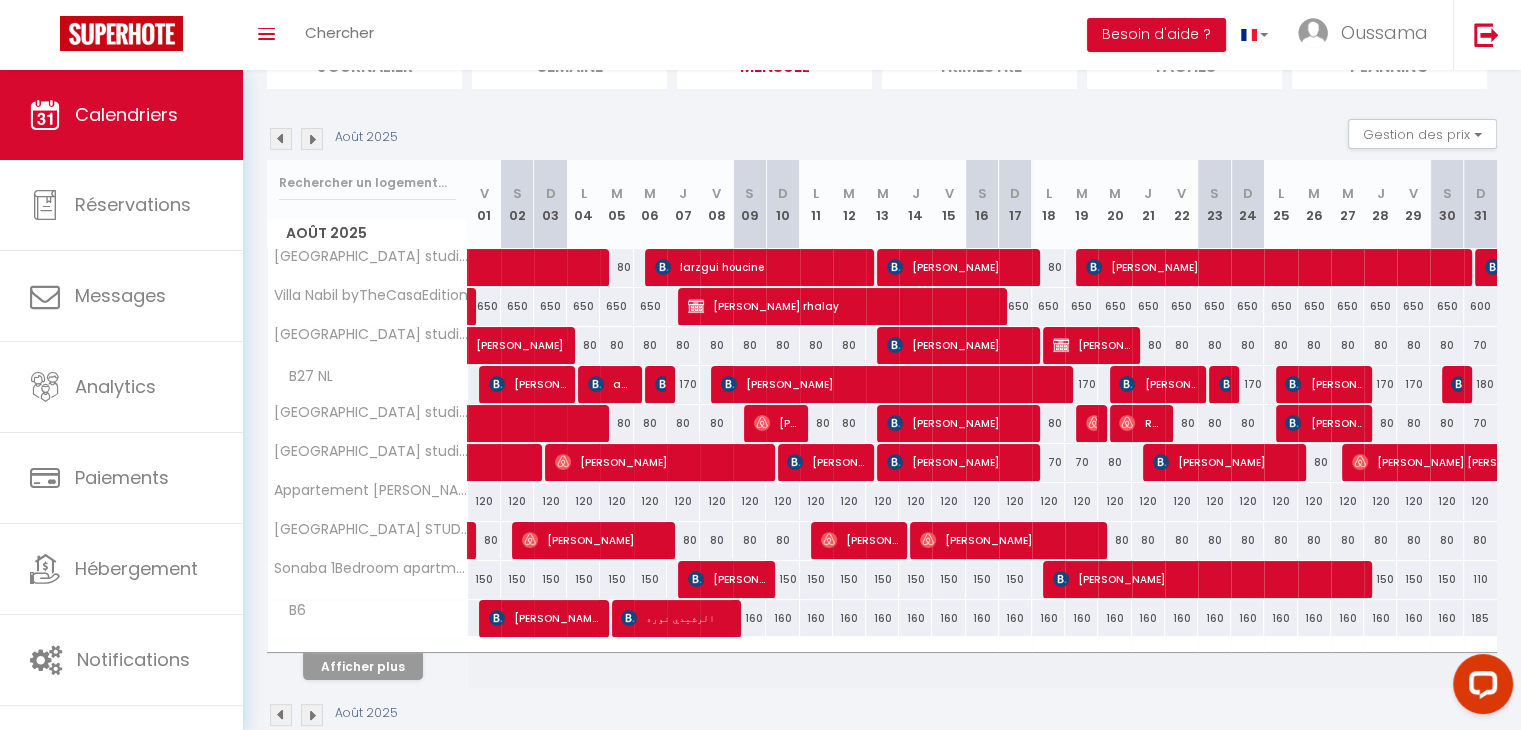 click on "150" at bounding box center (484, 579) 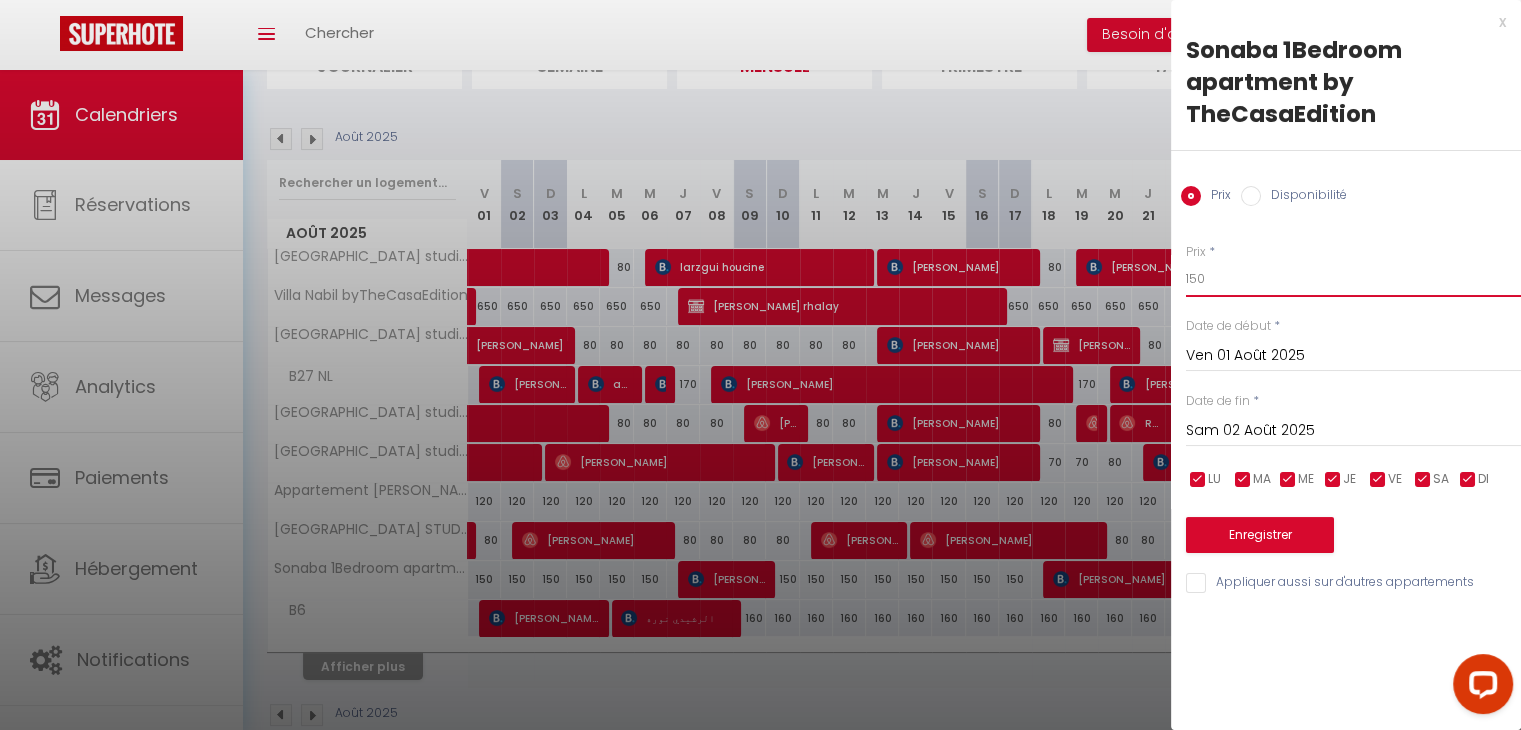 click on "150" at bounding box center [1353, 279] 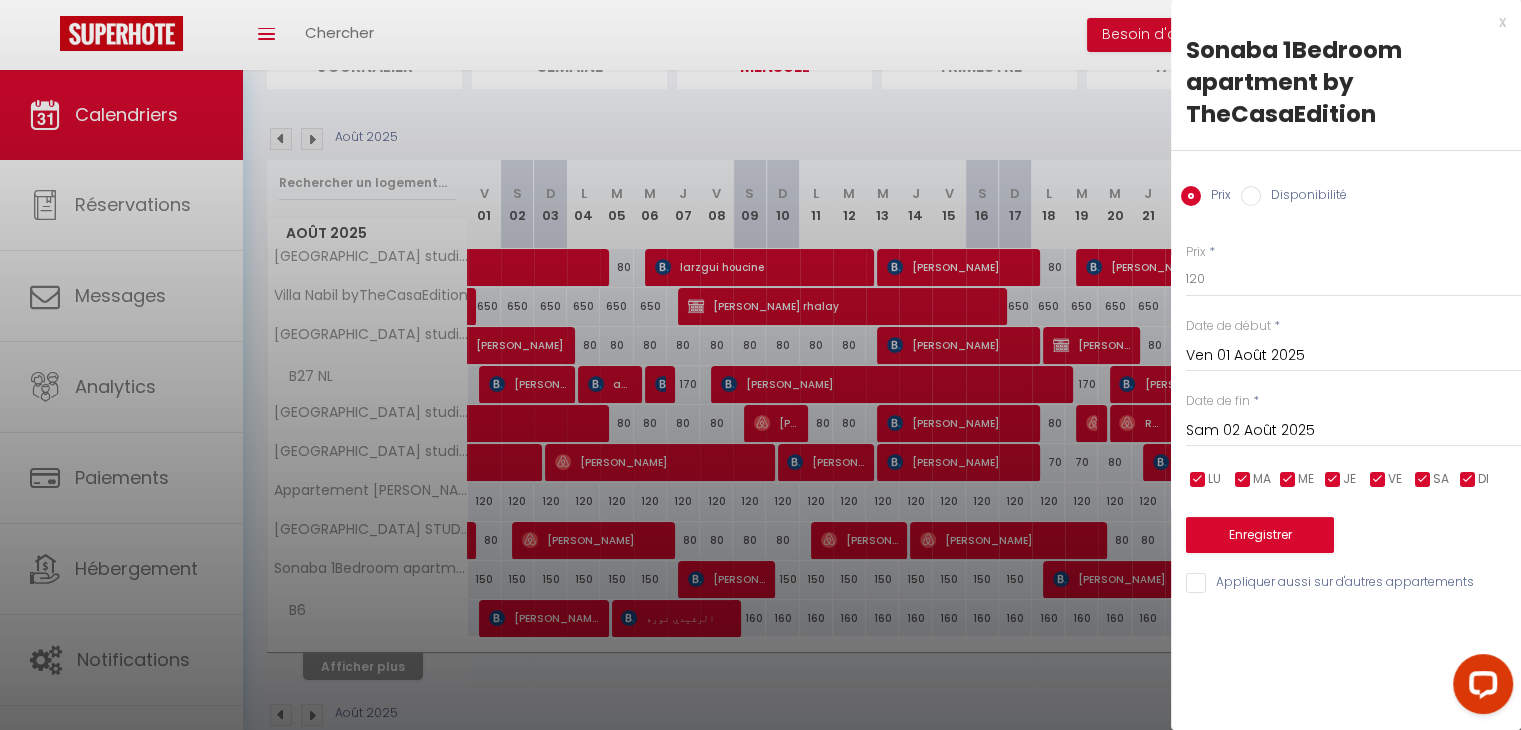 click on "Sam 02 Août 2025" at bounding box center (1353, 431) 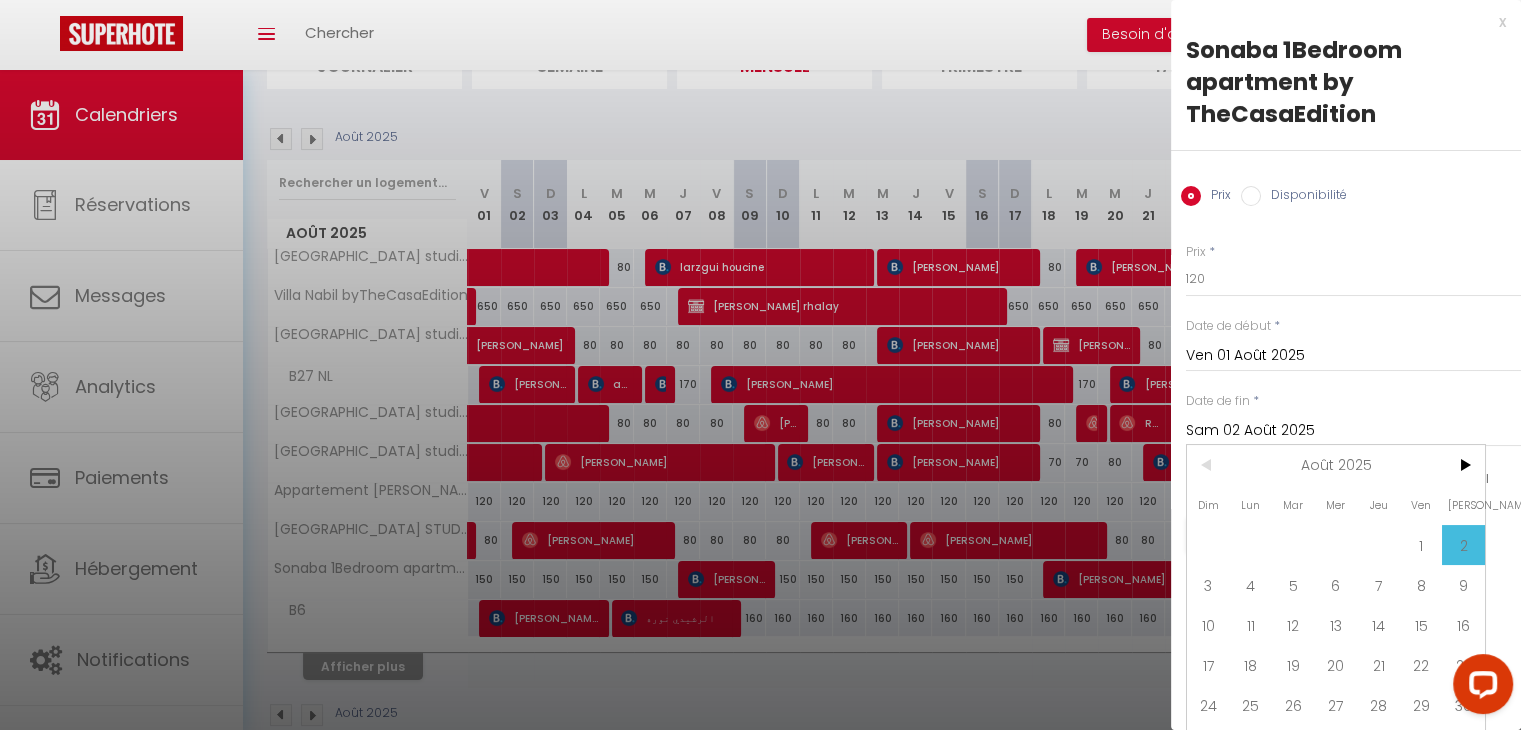 scroll, scrollTop: 205, scrollLeft: 0, axis: vertical 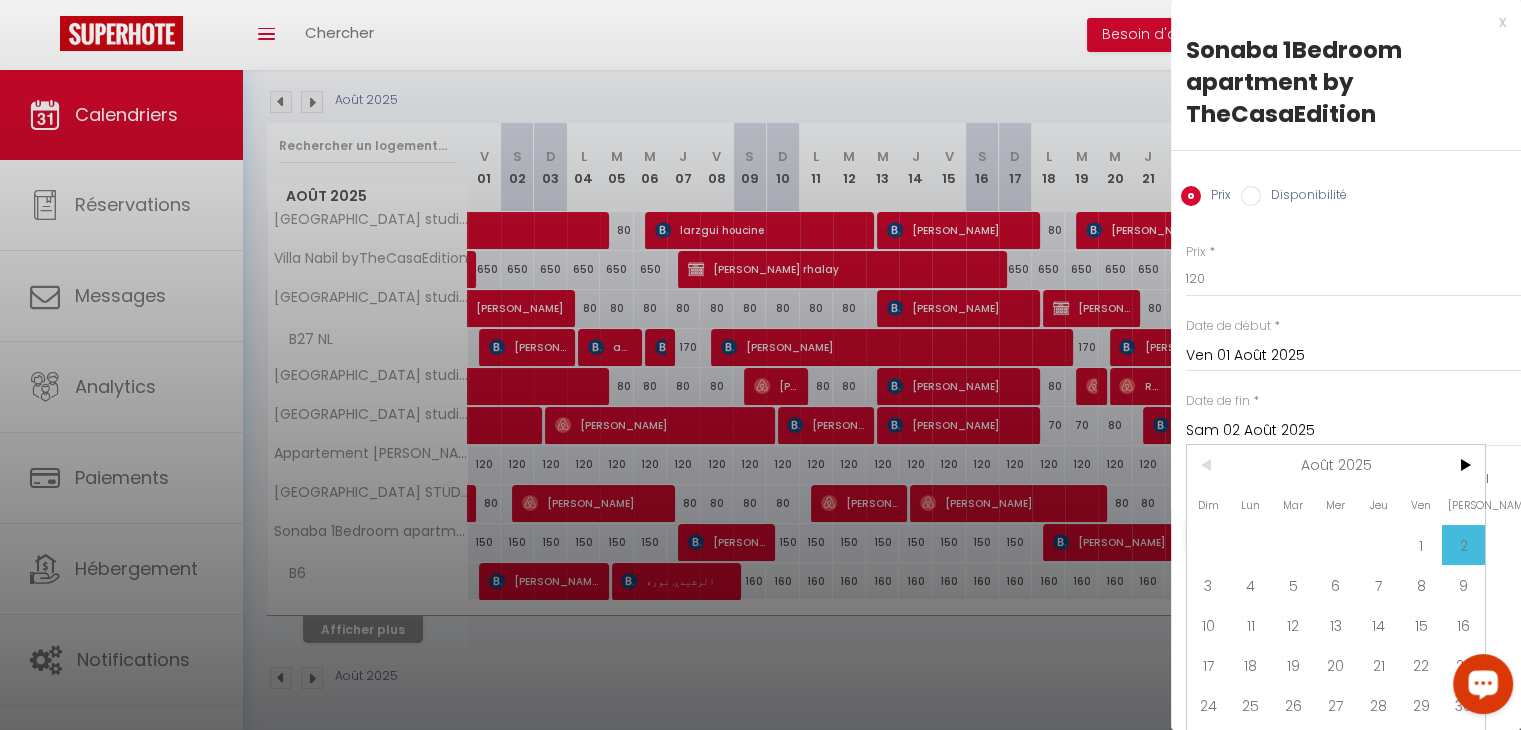 click at bounding box center [1483, 684] 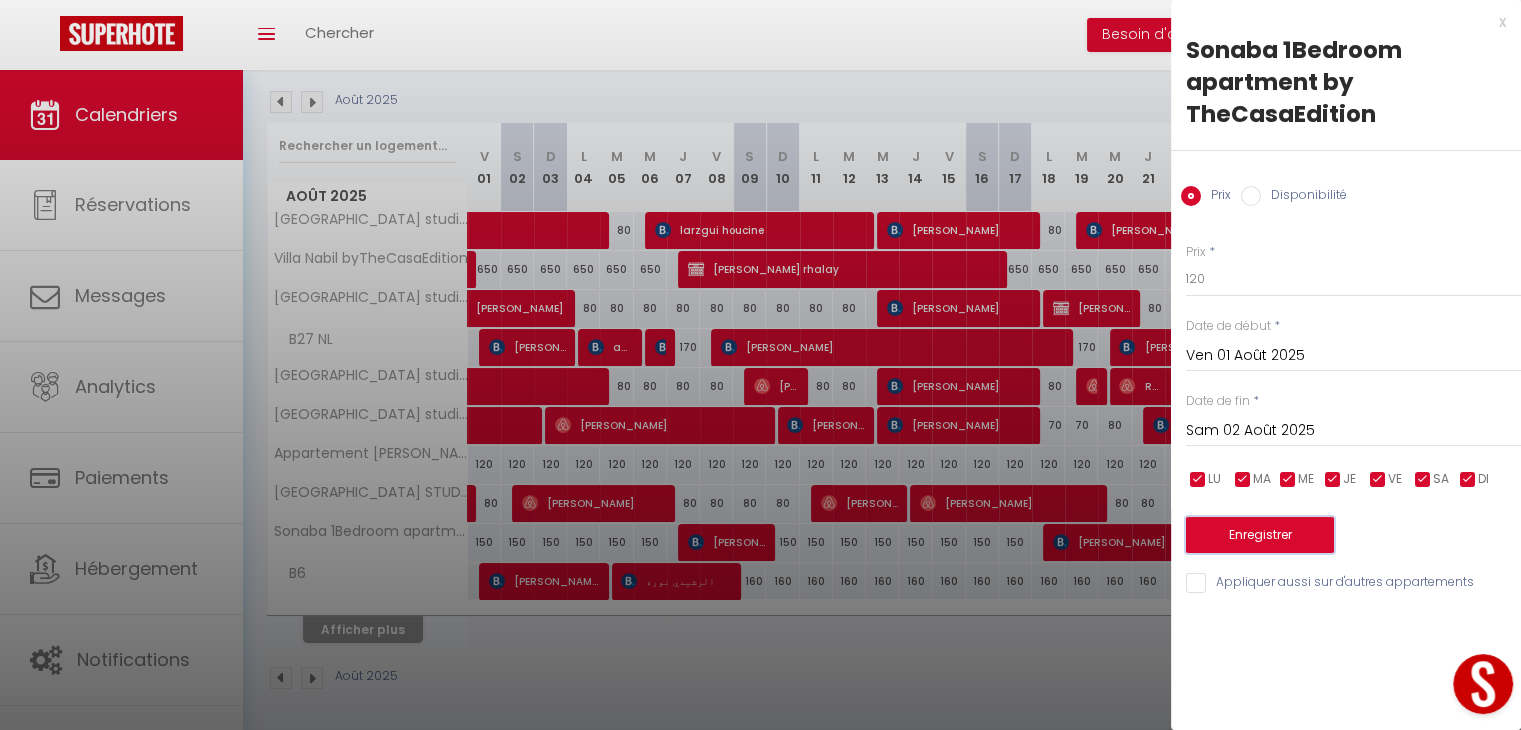 click on "Enregistrer" at bounding box center (1260, 535) 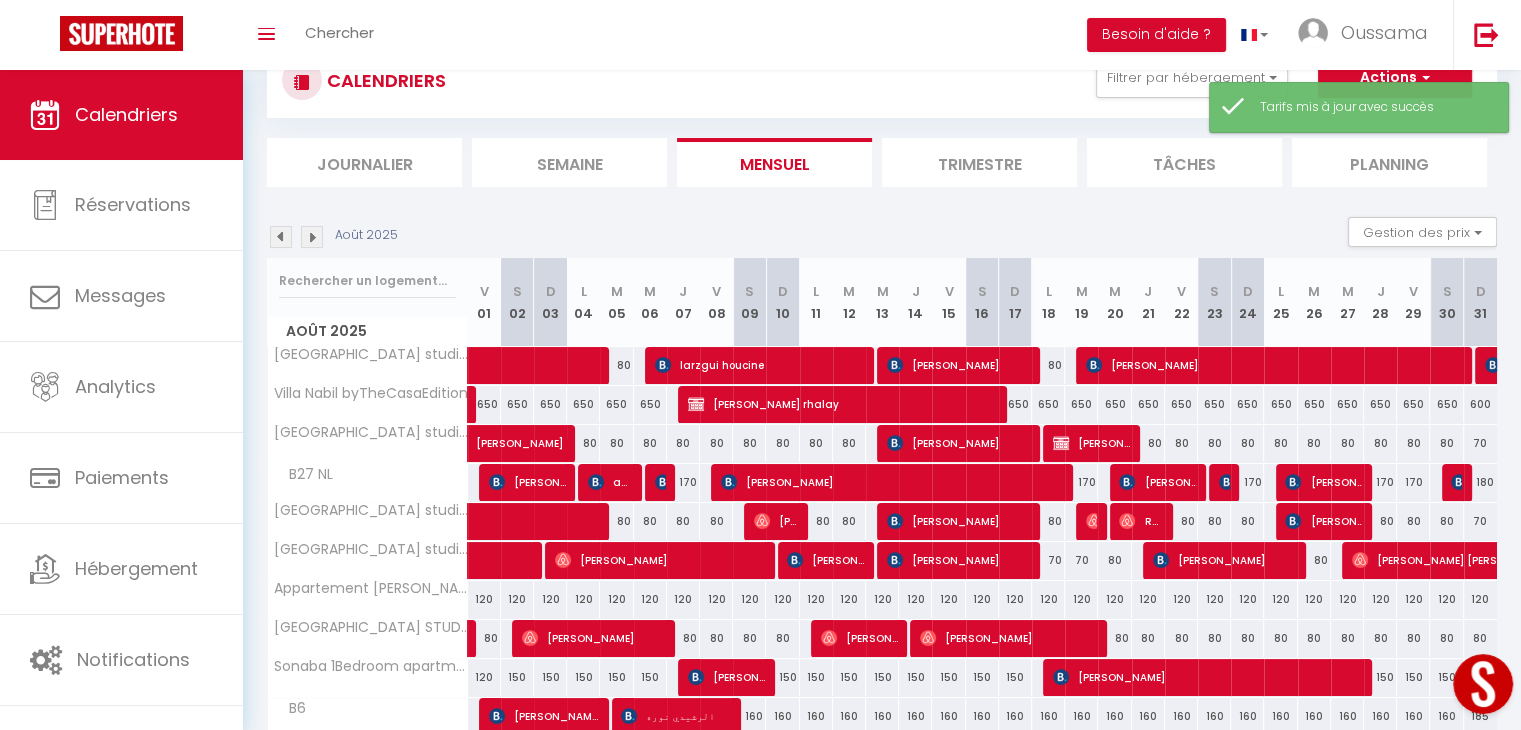 scroll, scrollTop: 205, scrollLeft: 0, axis: vertical 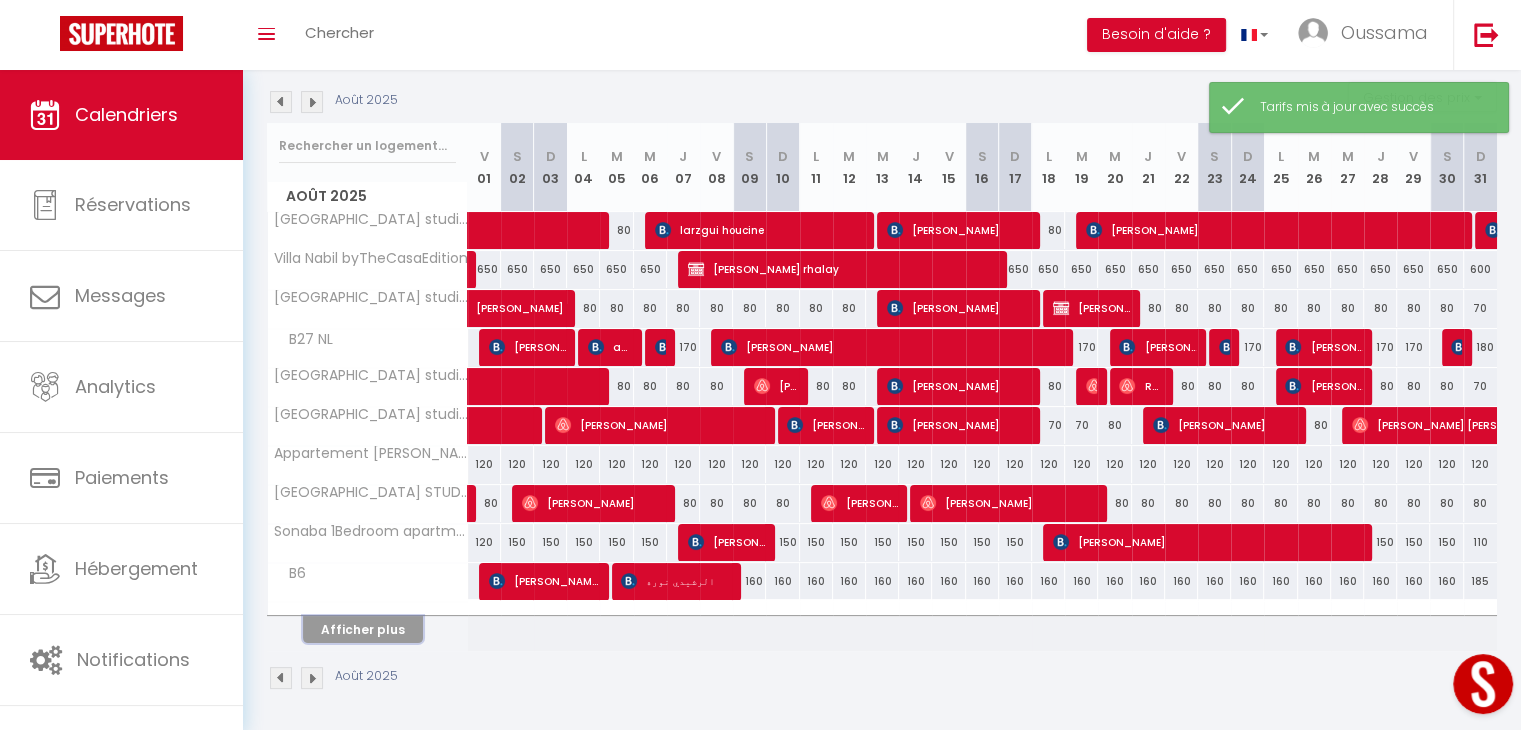 click on "Afficher plus" at bounding box center [363, 629] 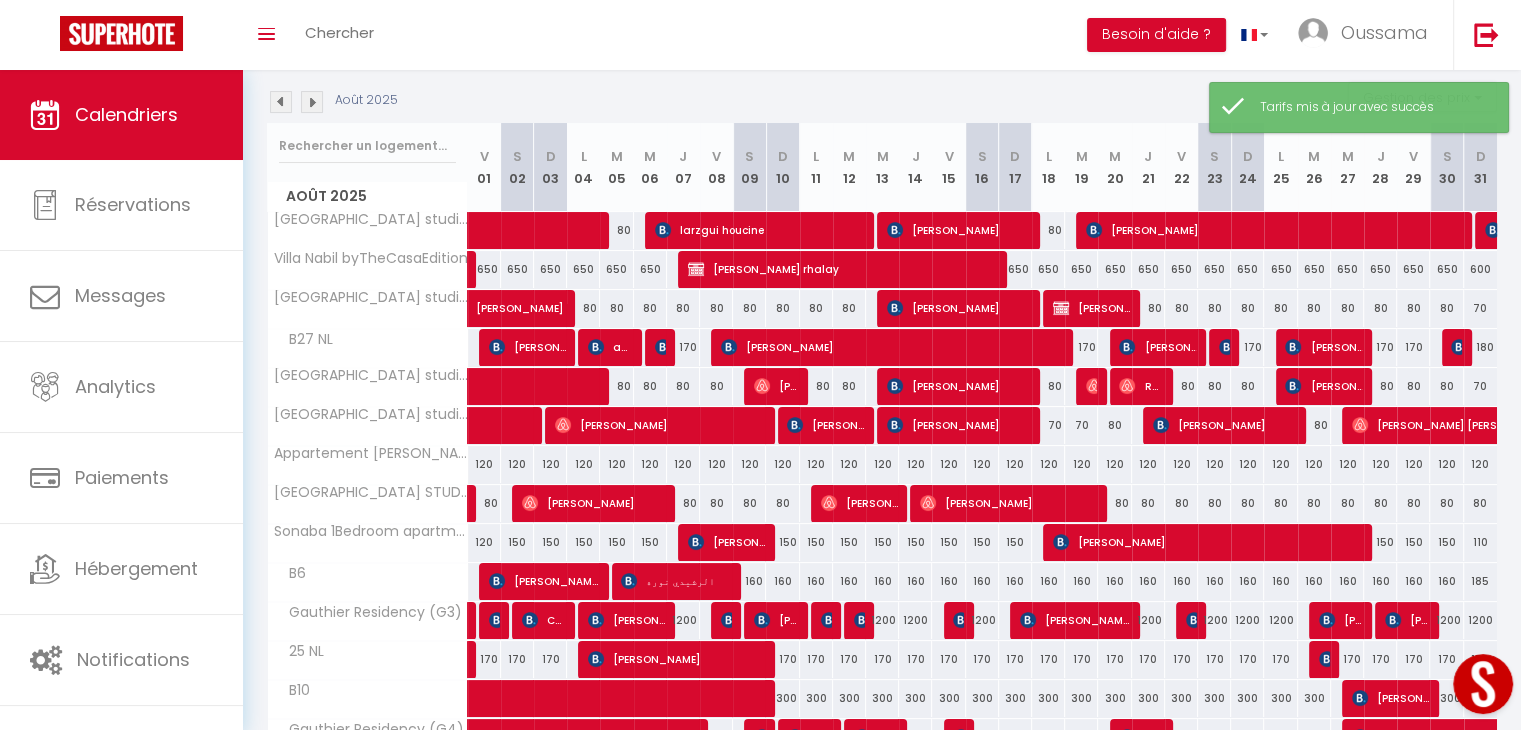 scroll, scrollTop: 0, scrollLeft: 0, axis: both 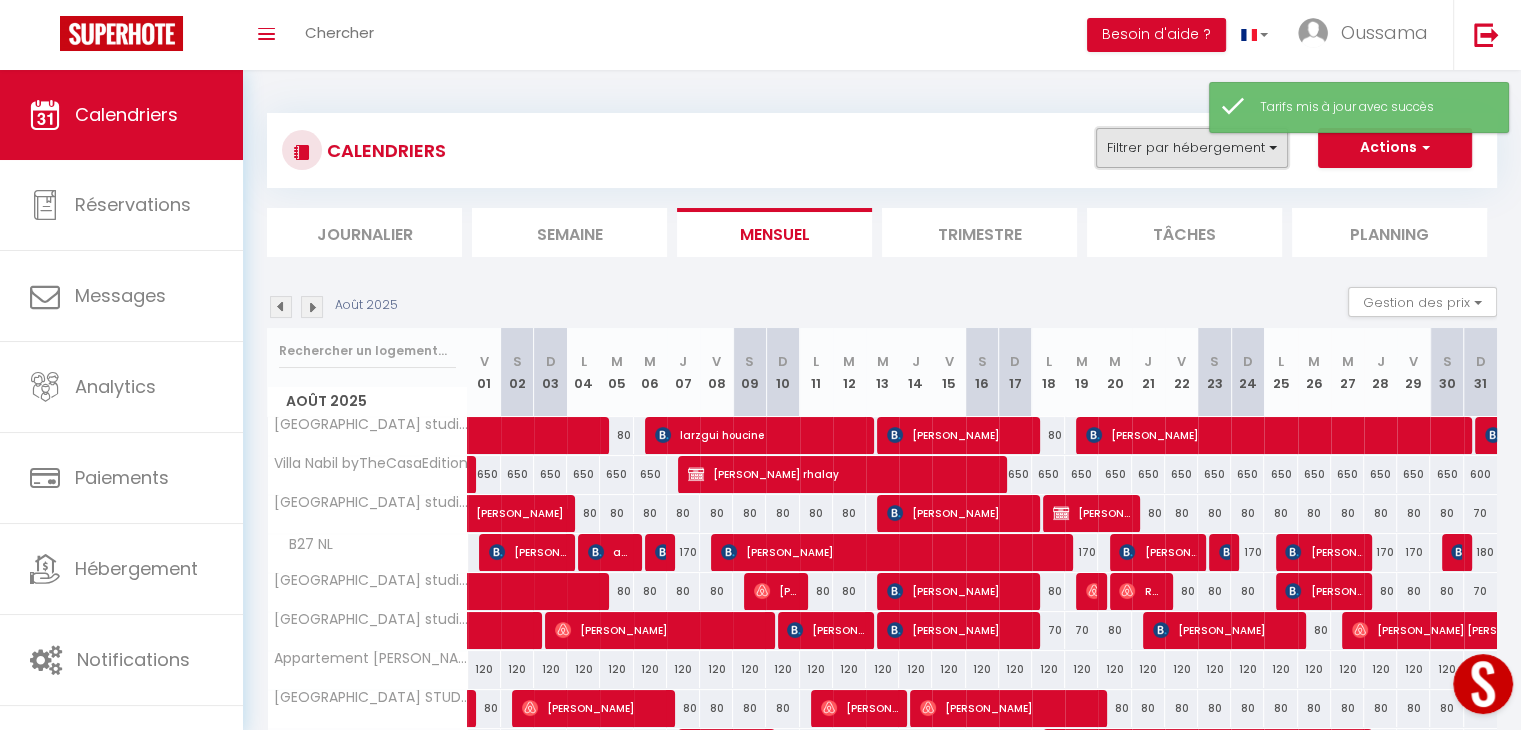 click on "Filtrer par hébergement" at bounding box center [1192, 148] 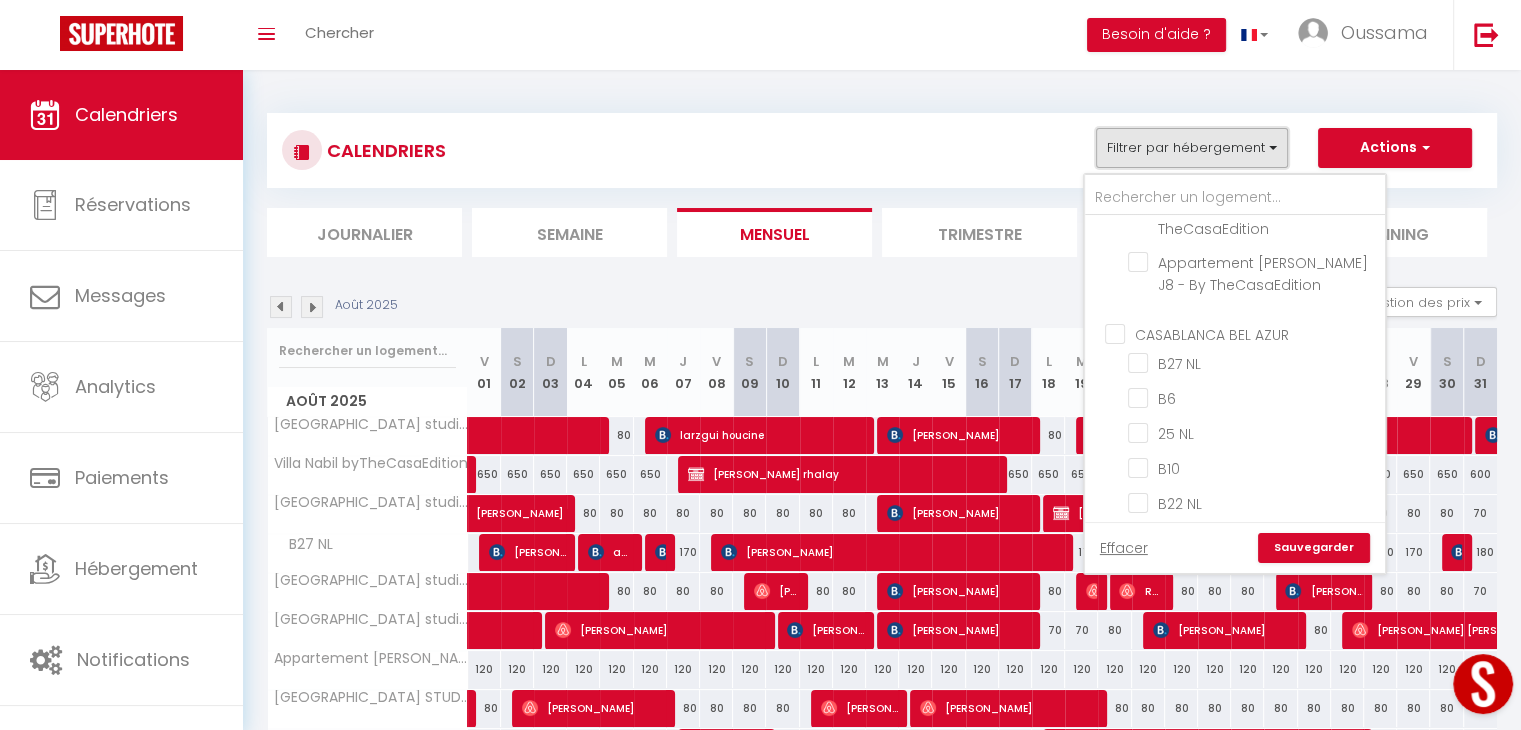 scroll, scrollTop: 662, scrollLeft: 0, axis: vertical 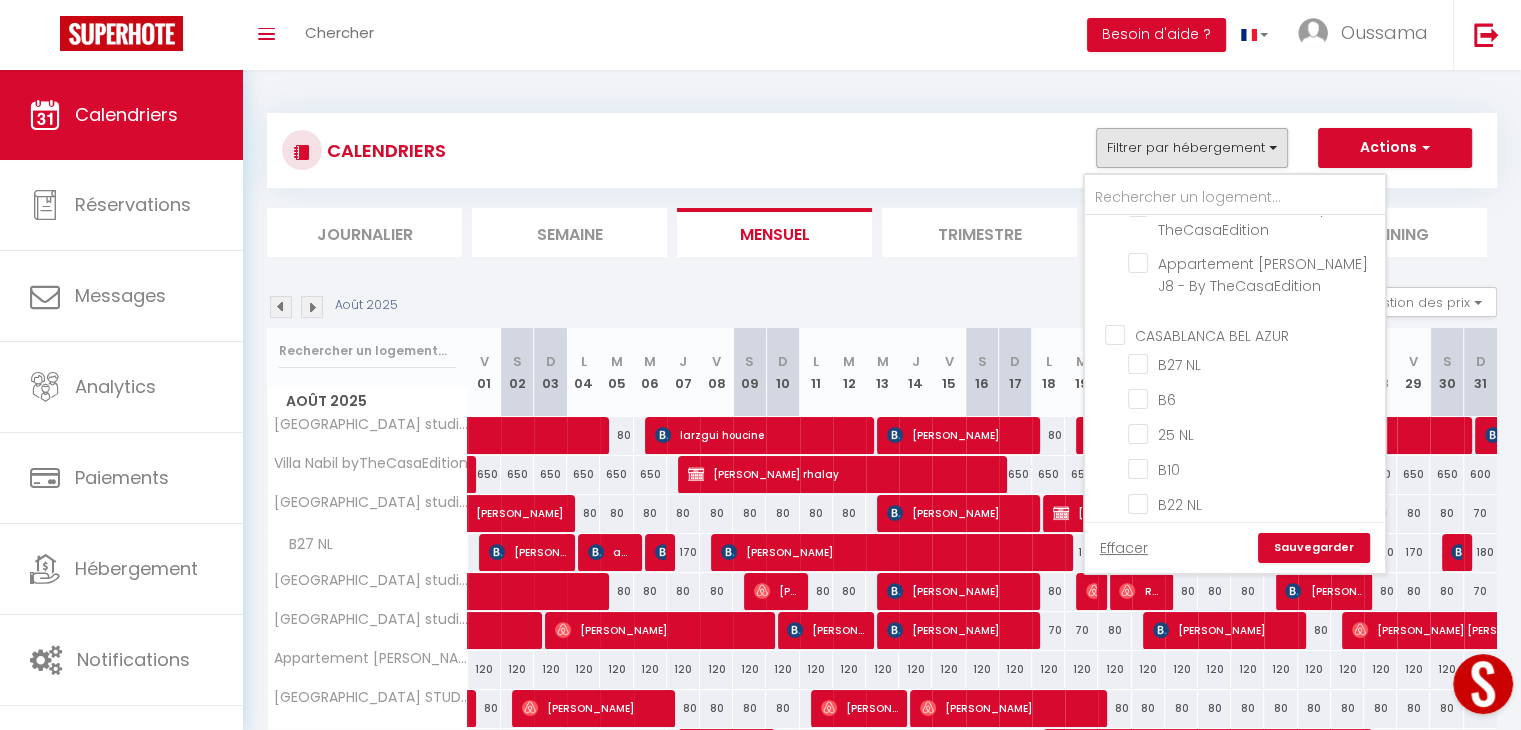 click on "CASABLANCA BEL AZUR" at bounding box center (1255, 333) 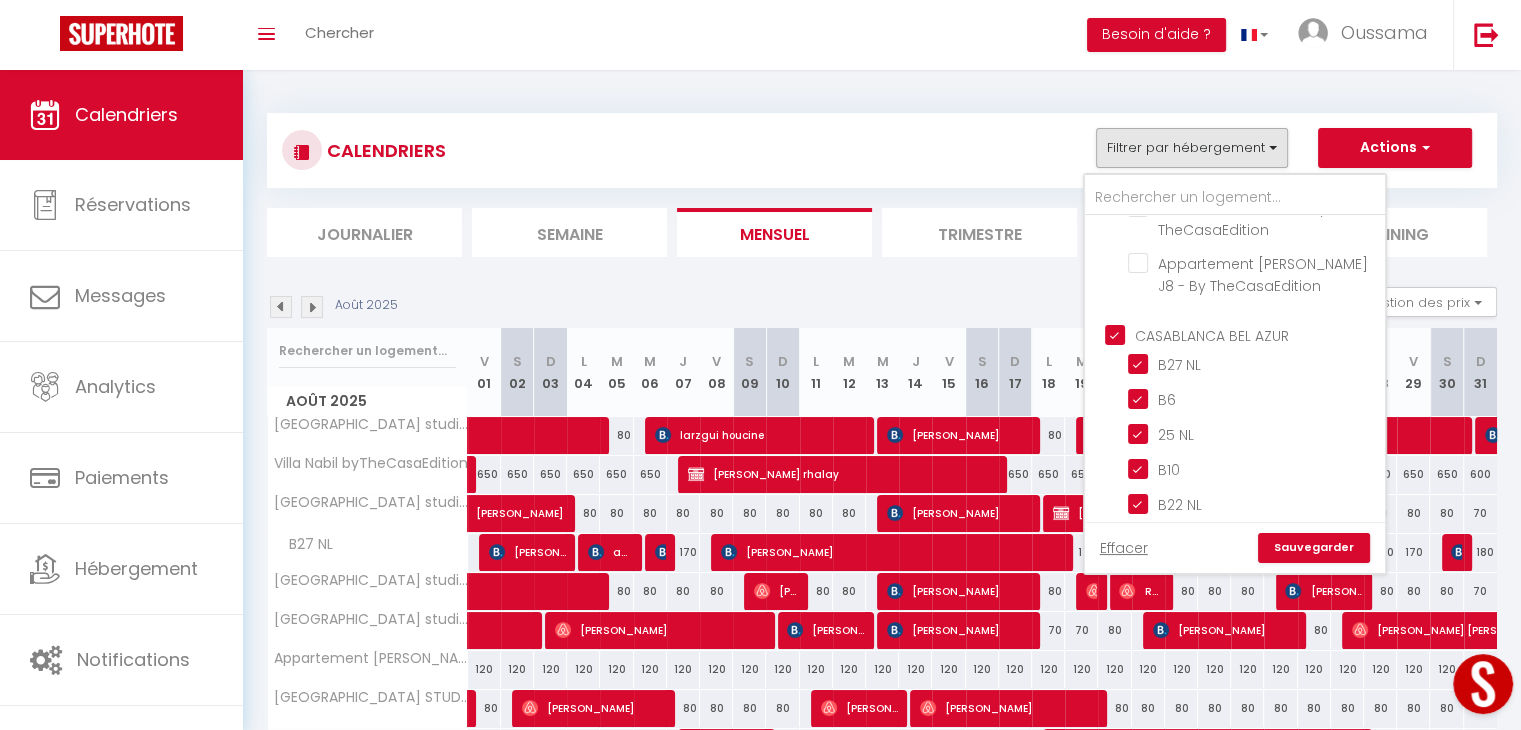 click on "Sauvegarder" at bounding box center [1314, 548] 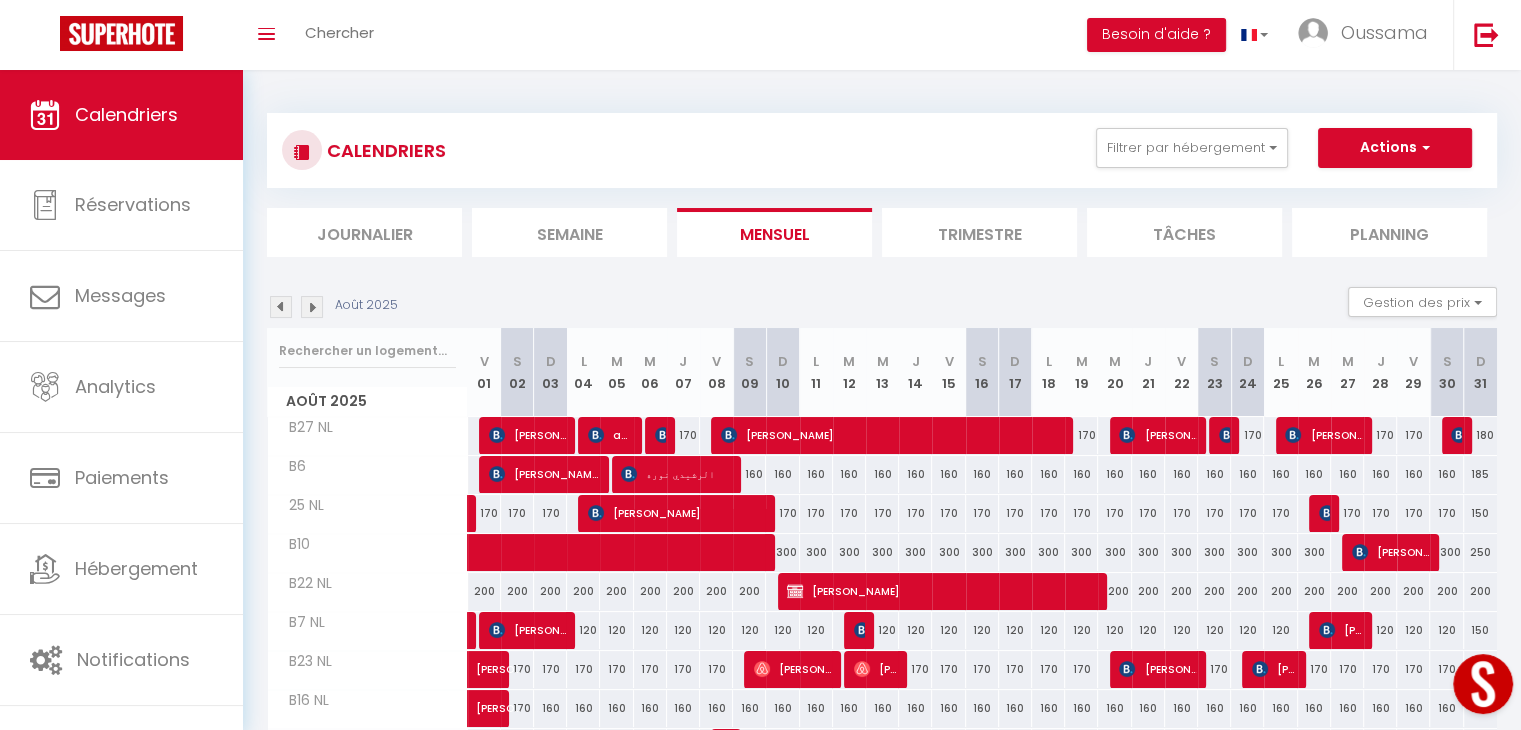 scroll, scrollTop: 205, scrollLeft: 0, axis: vertical 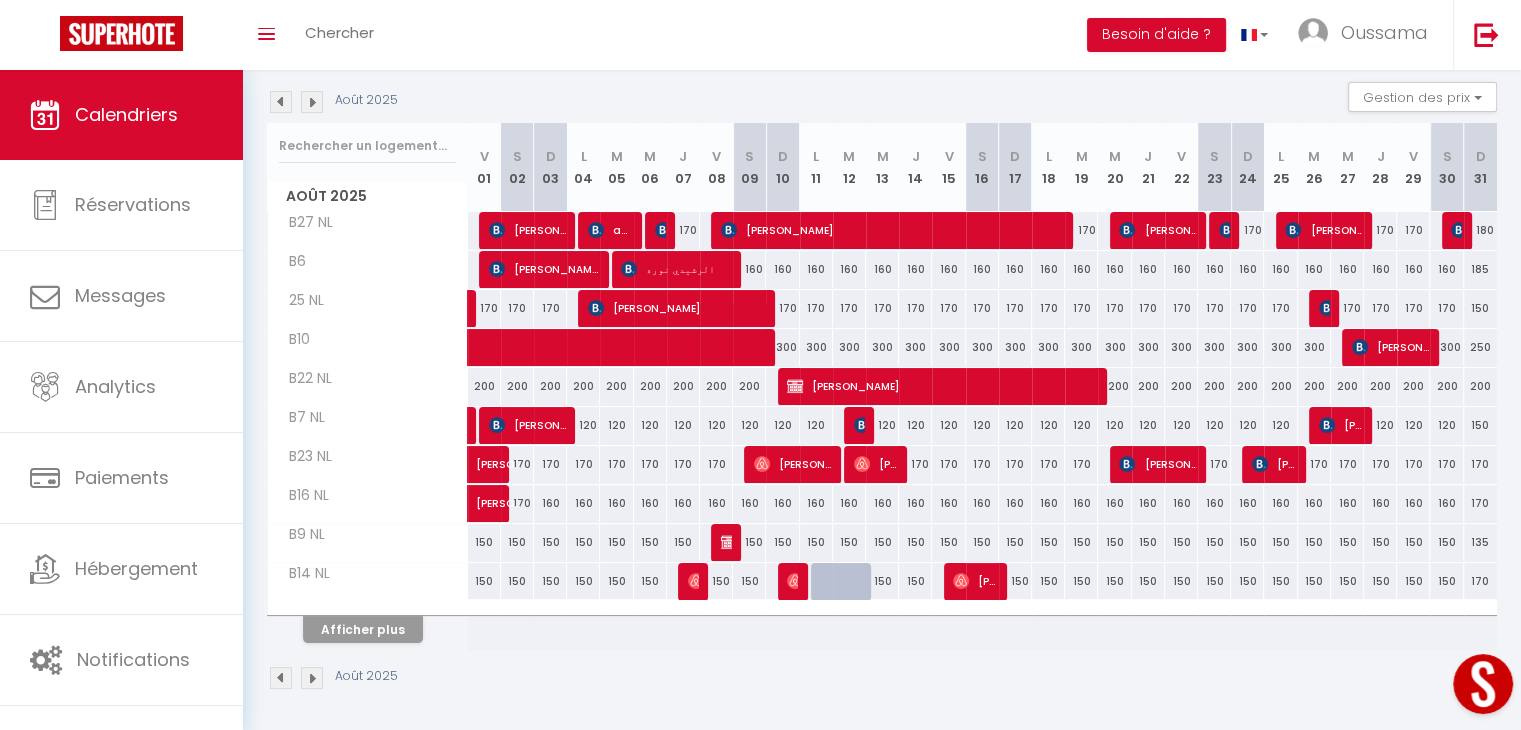 click at bounding box center (281, 102) 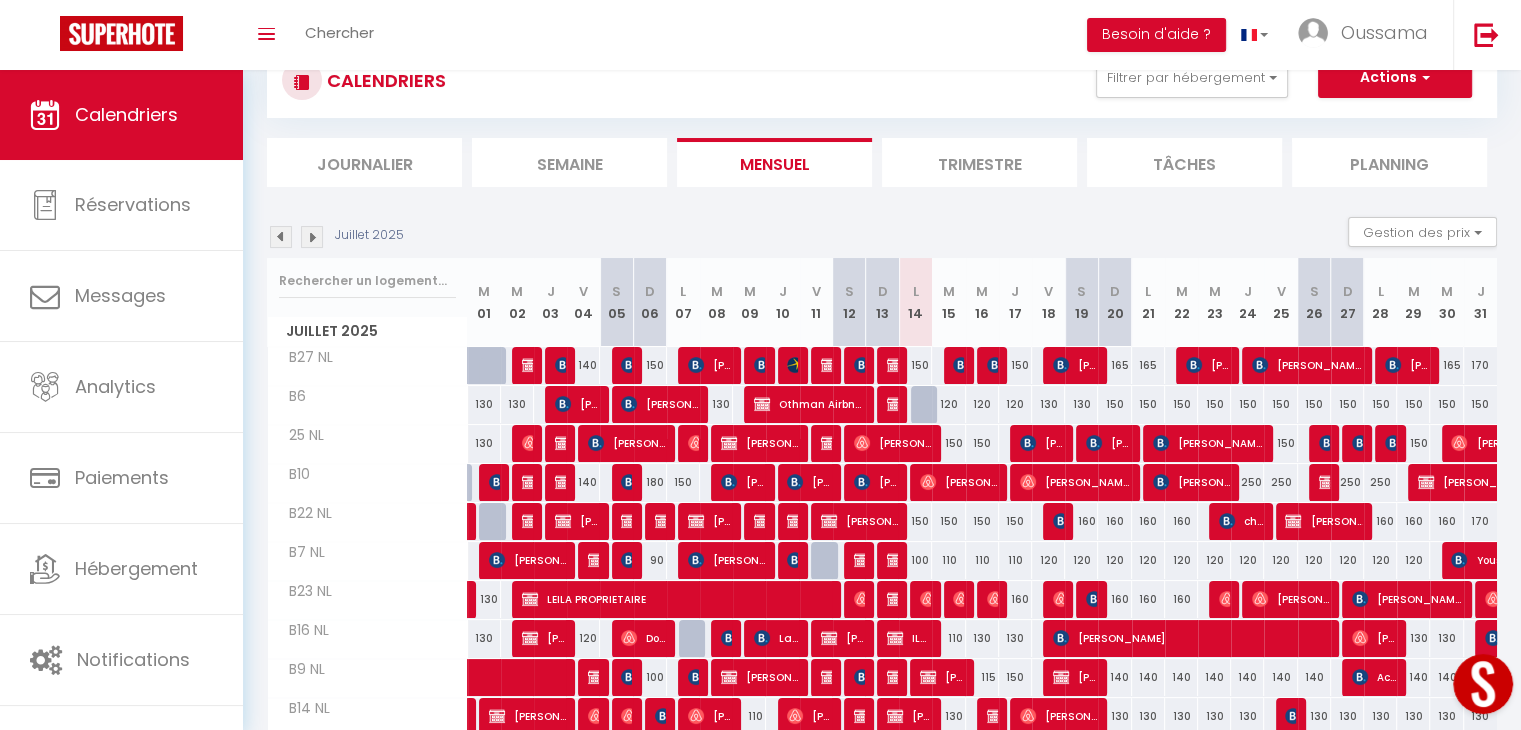 scroll, scrollTop: 205, scrollLeft: 0, axis: vertical 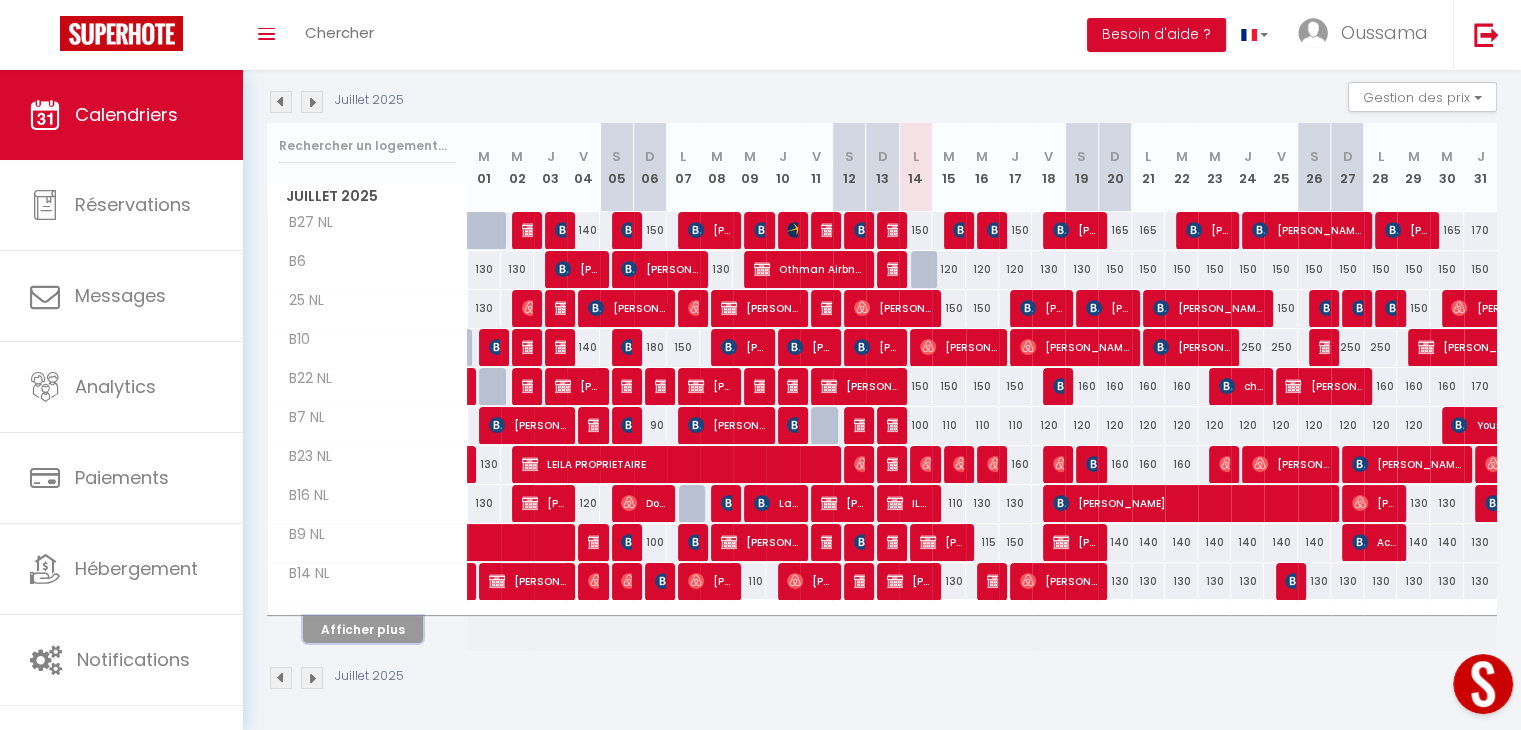 click on "Afficher plus" at bounding box center (363, 629) 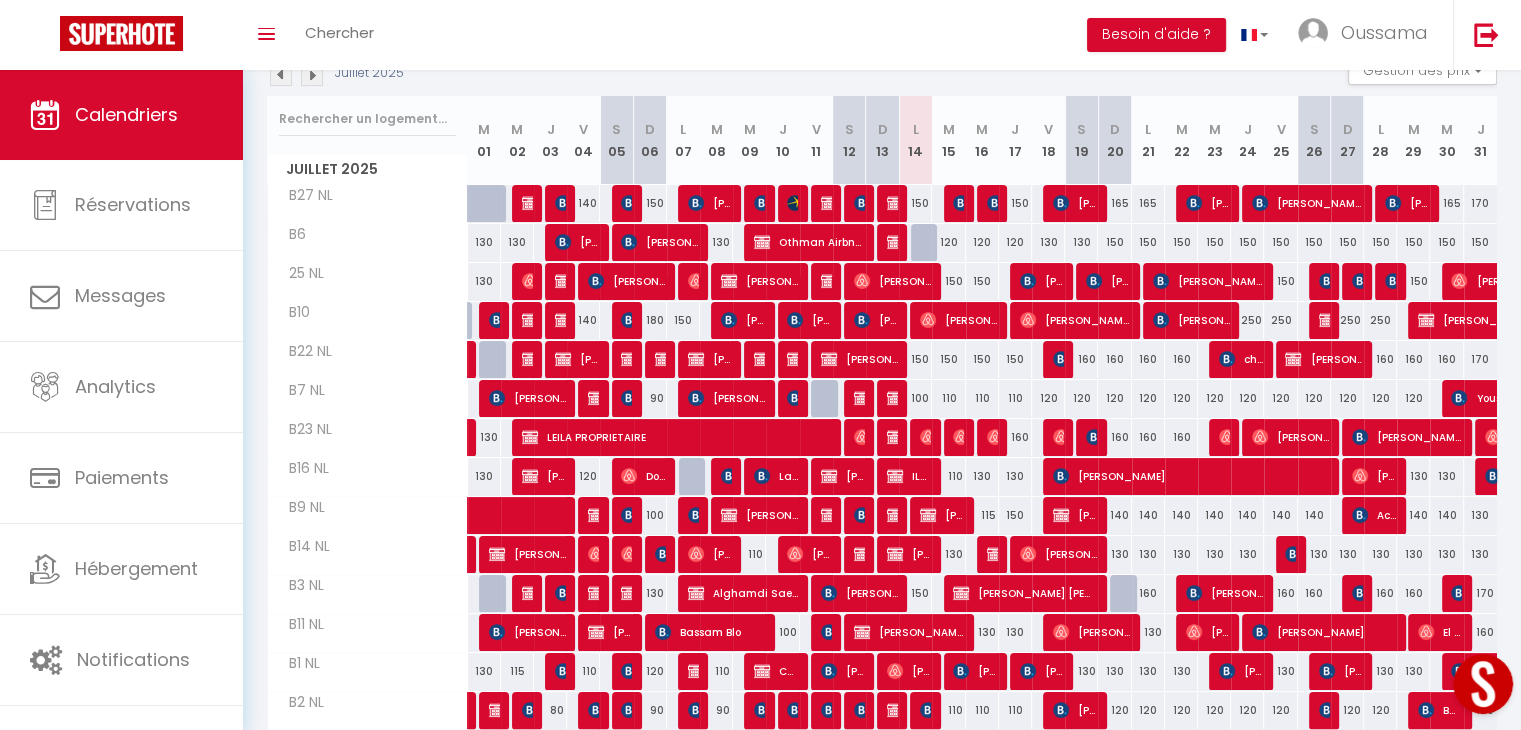 scroll, scrollTop: 231, scrollLeft: 0, axis: vertical 